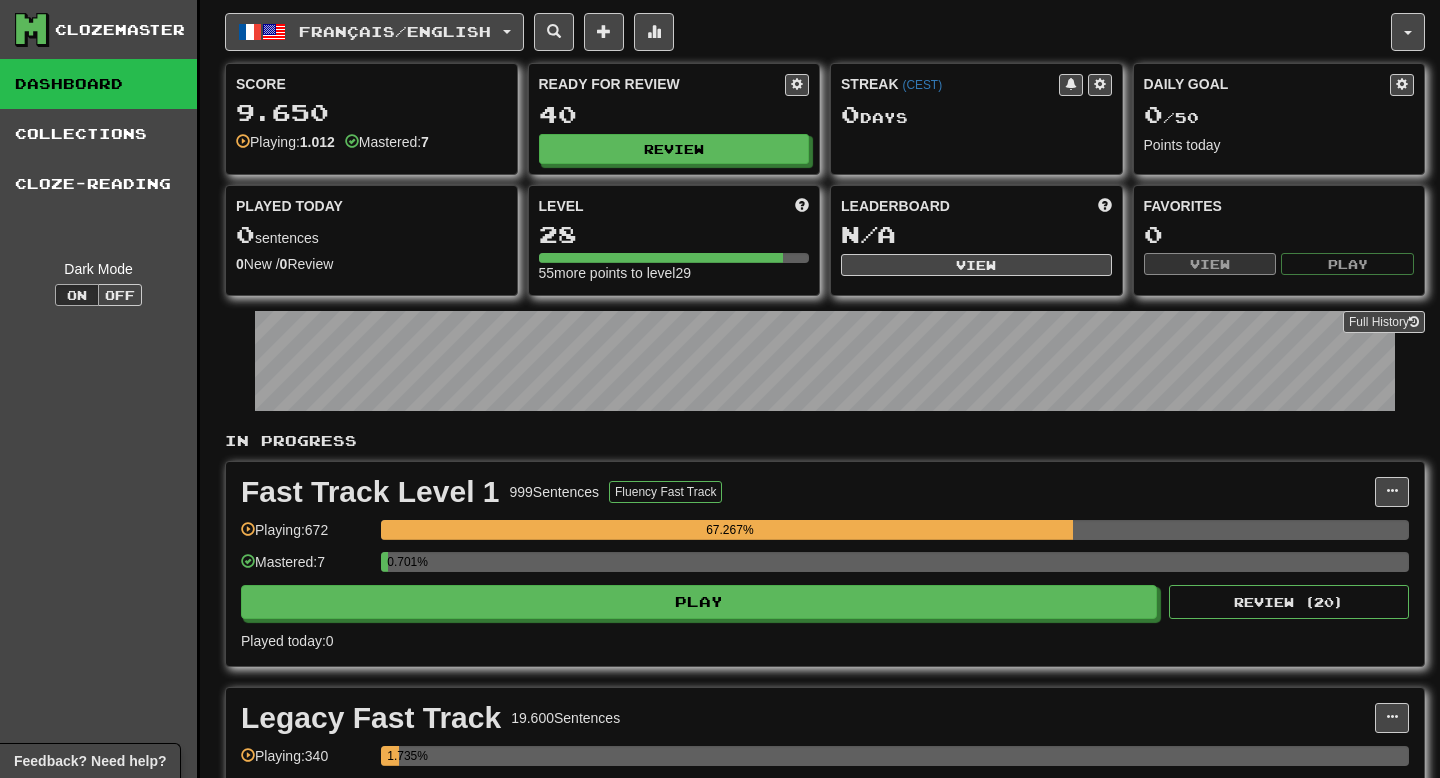 scroll, scrollTop: 0, scrollLeft: 0, axis: both 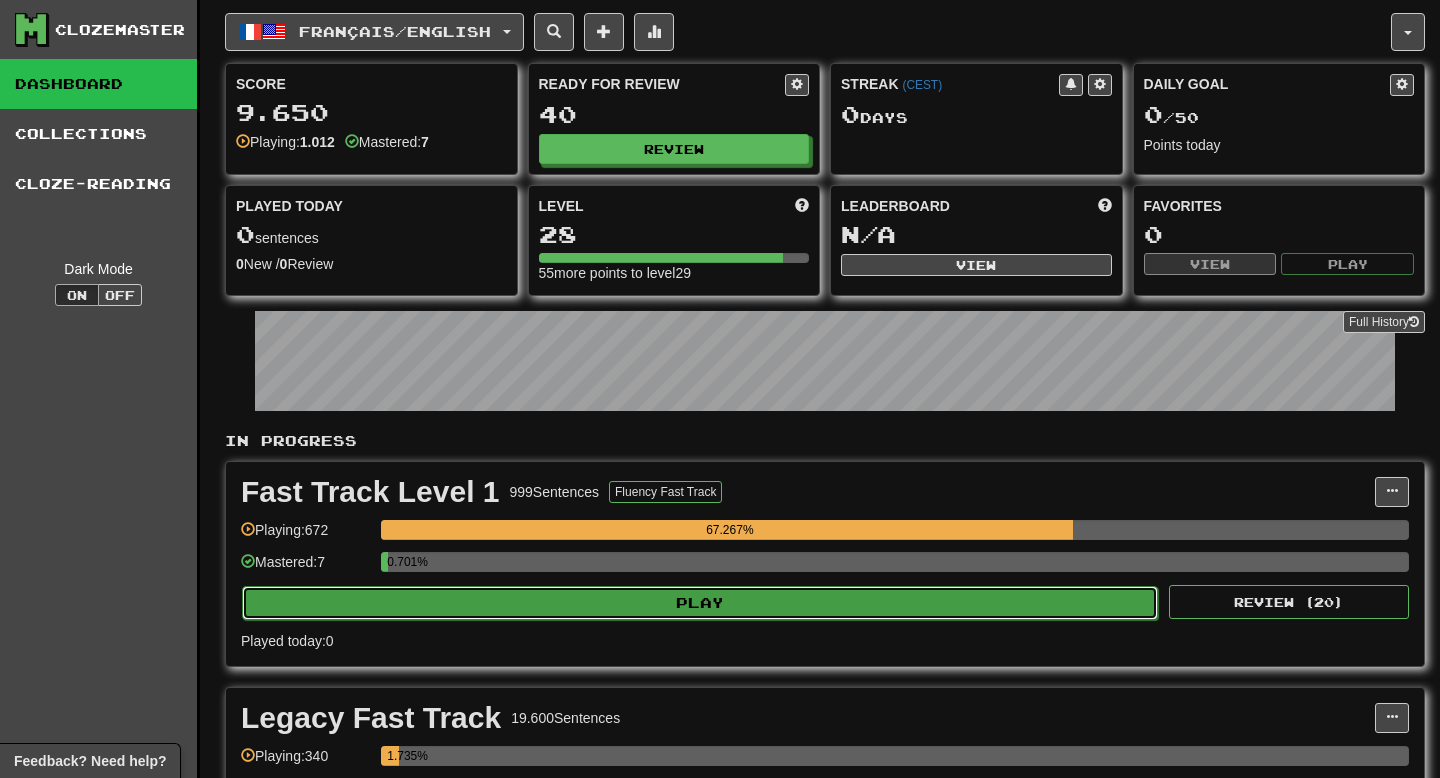 click on "Play" at bounding box center (700, 603) 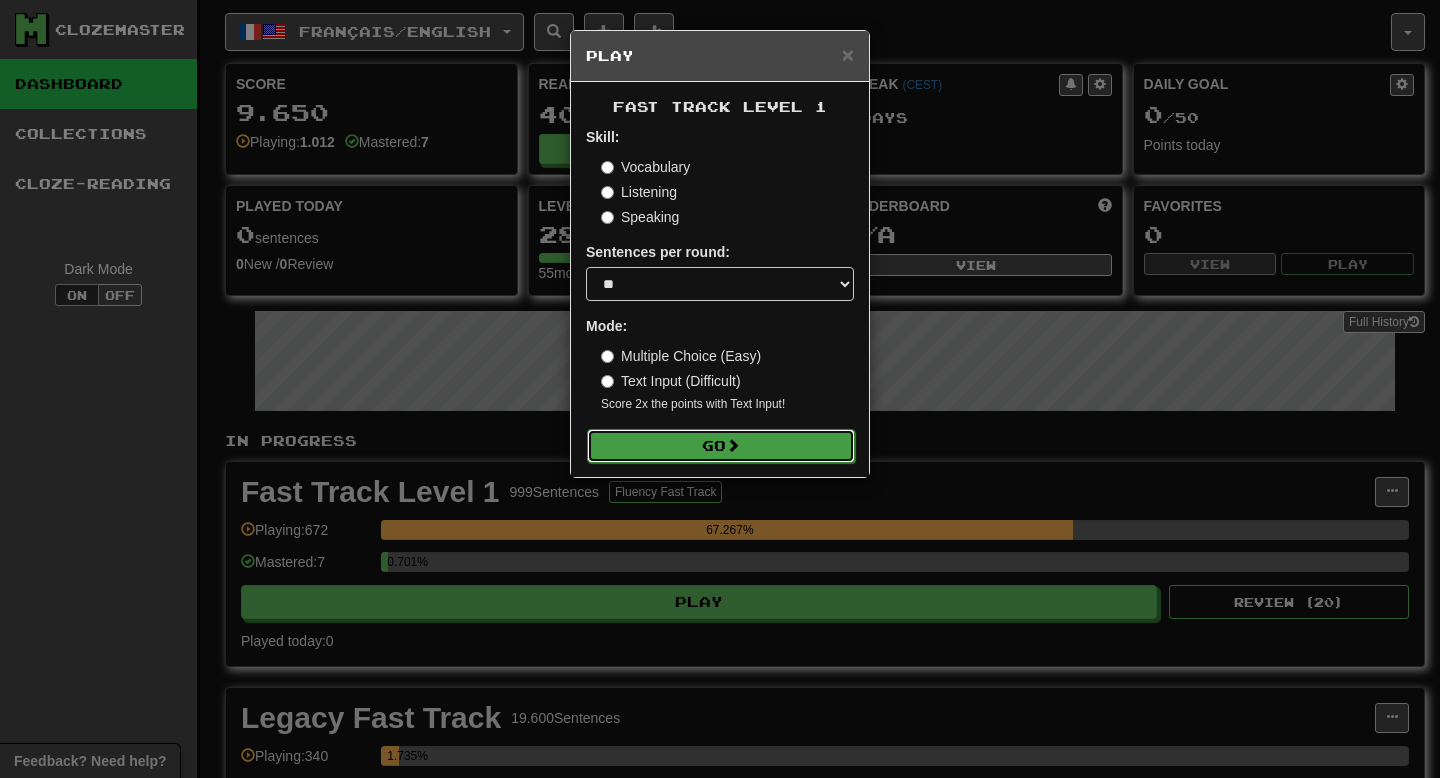 click on "Go" at bounding box center [721, 446] 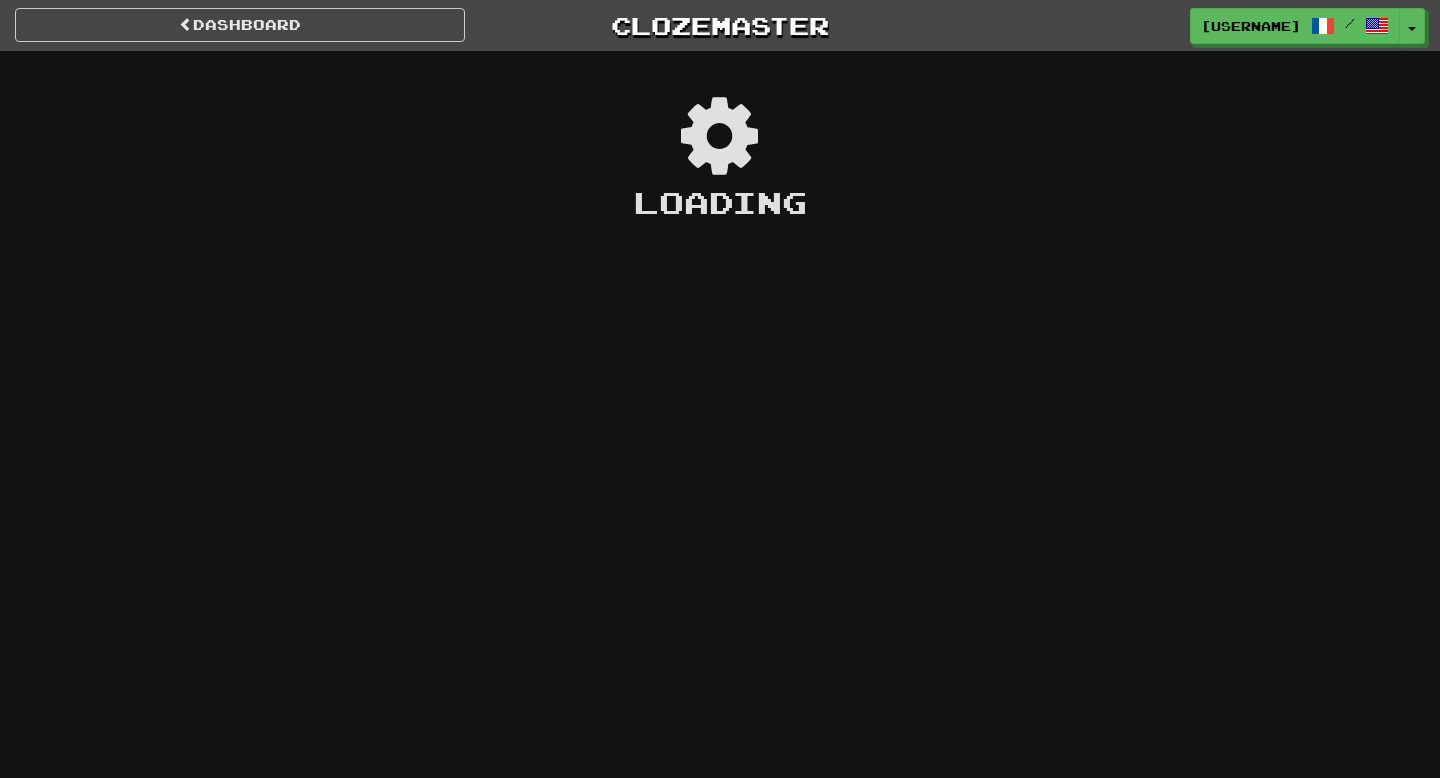 scroll, scrollTop: 0, scrollLeft: 0, axis: both 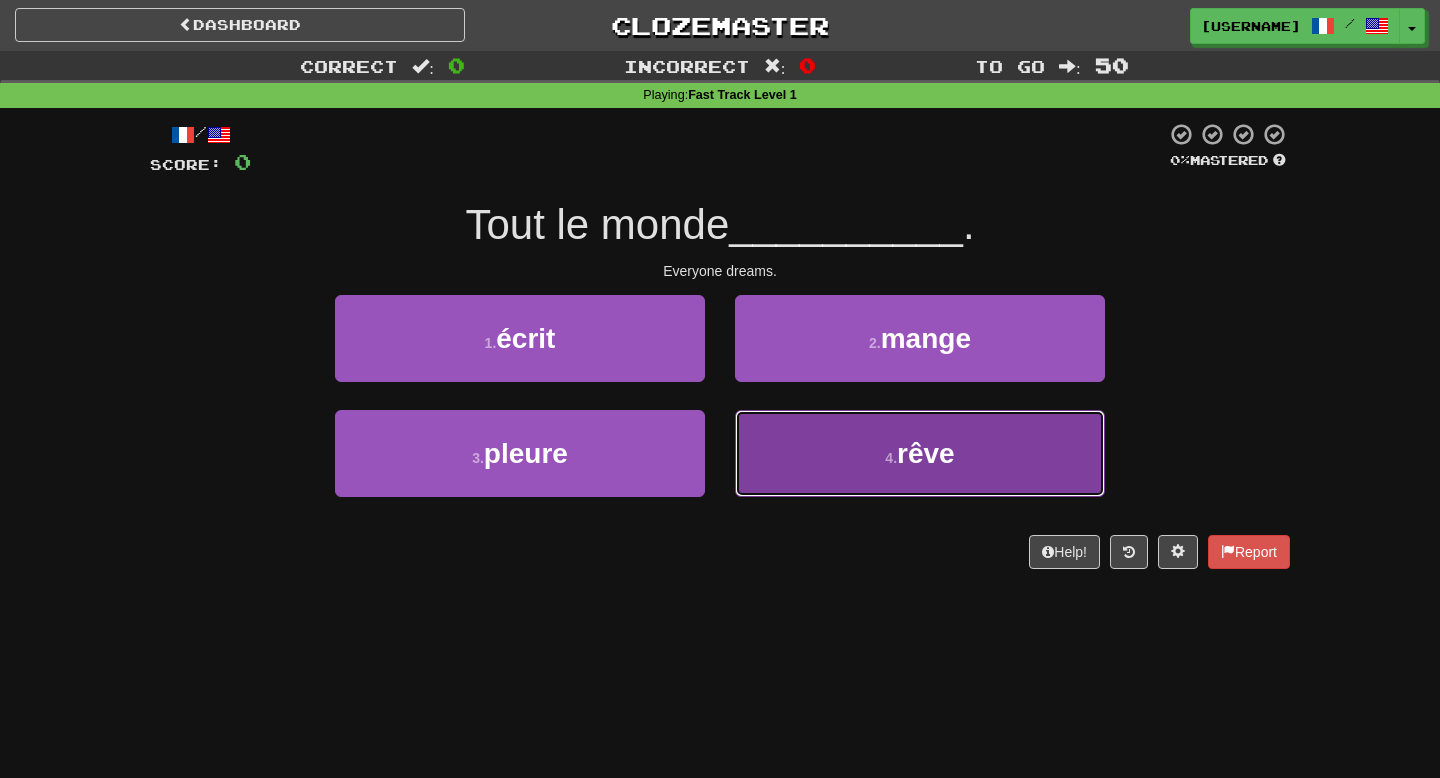 click on "4 .  rêve" at bounding box center (920, 453) 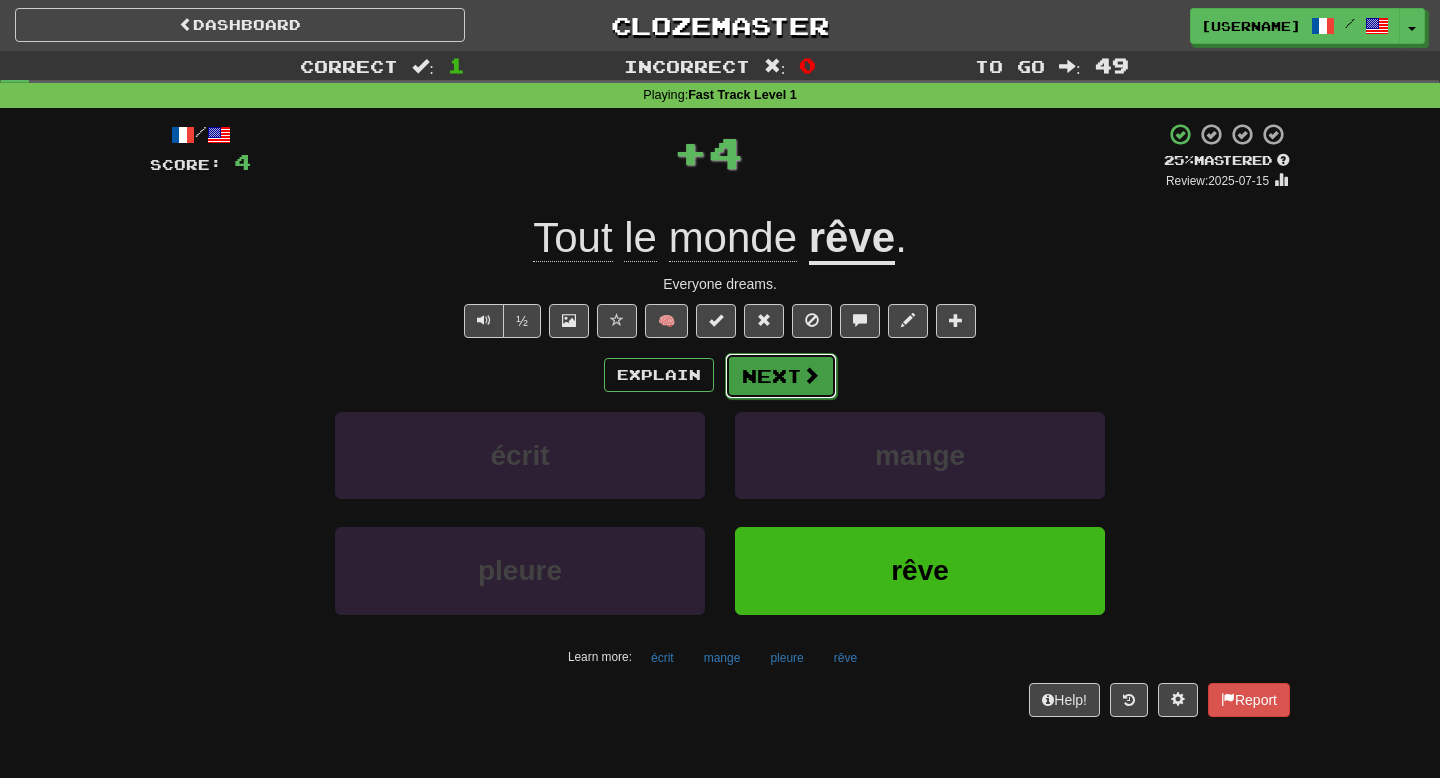 click on "Next" at bounding box center [781, 376] 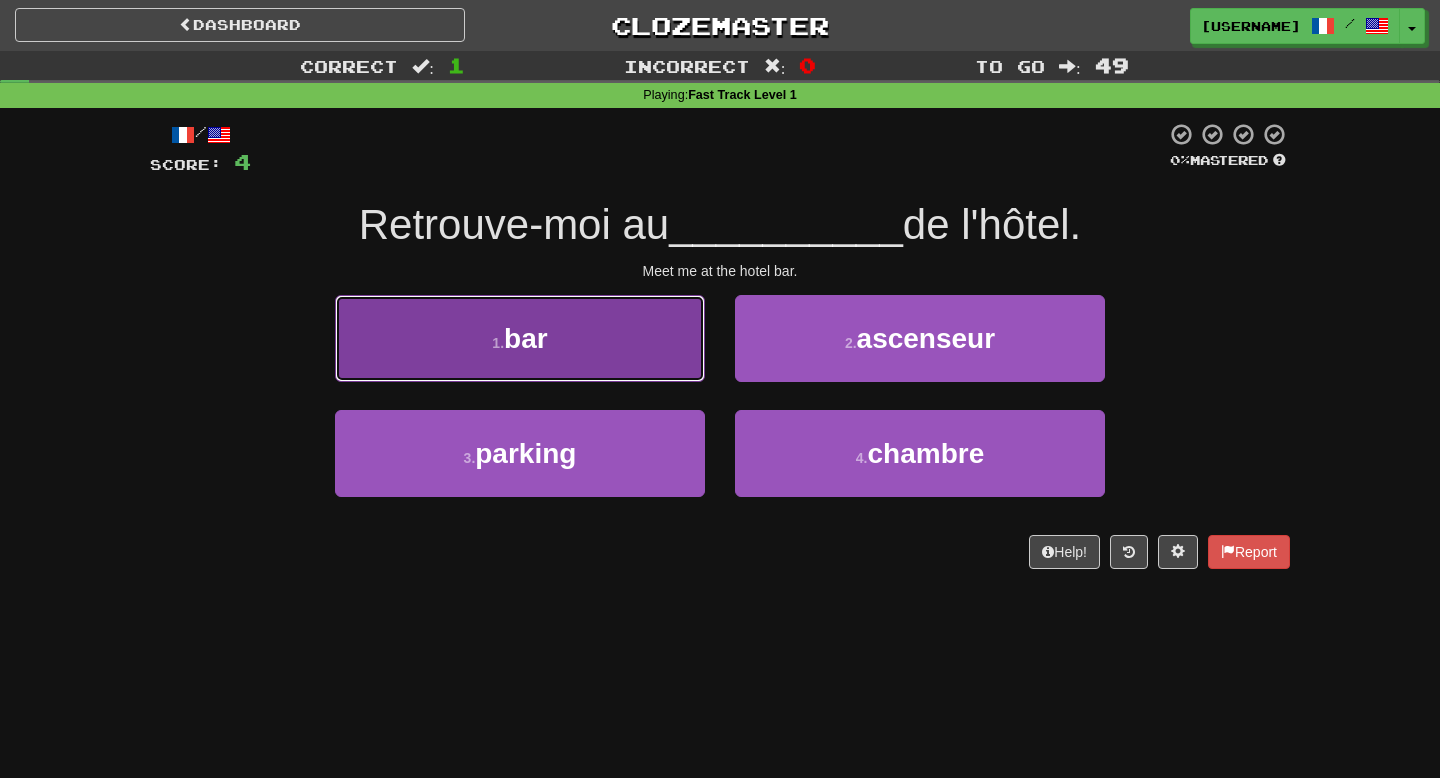 click on "1 .  bar" at bounding box center (520, 338) 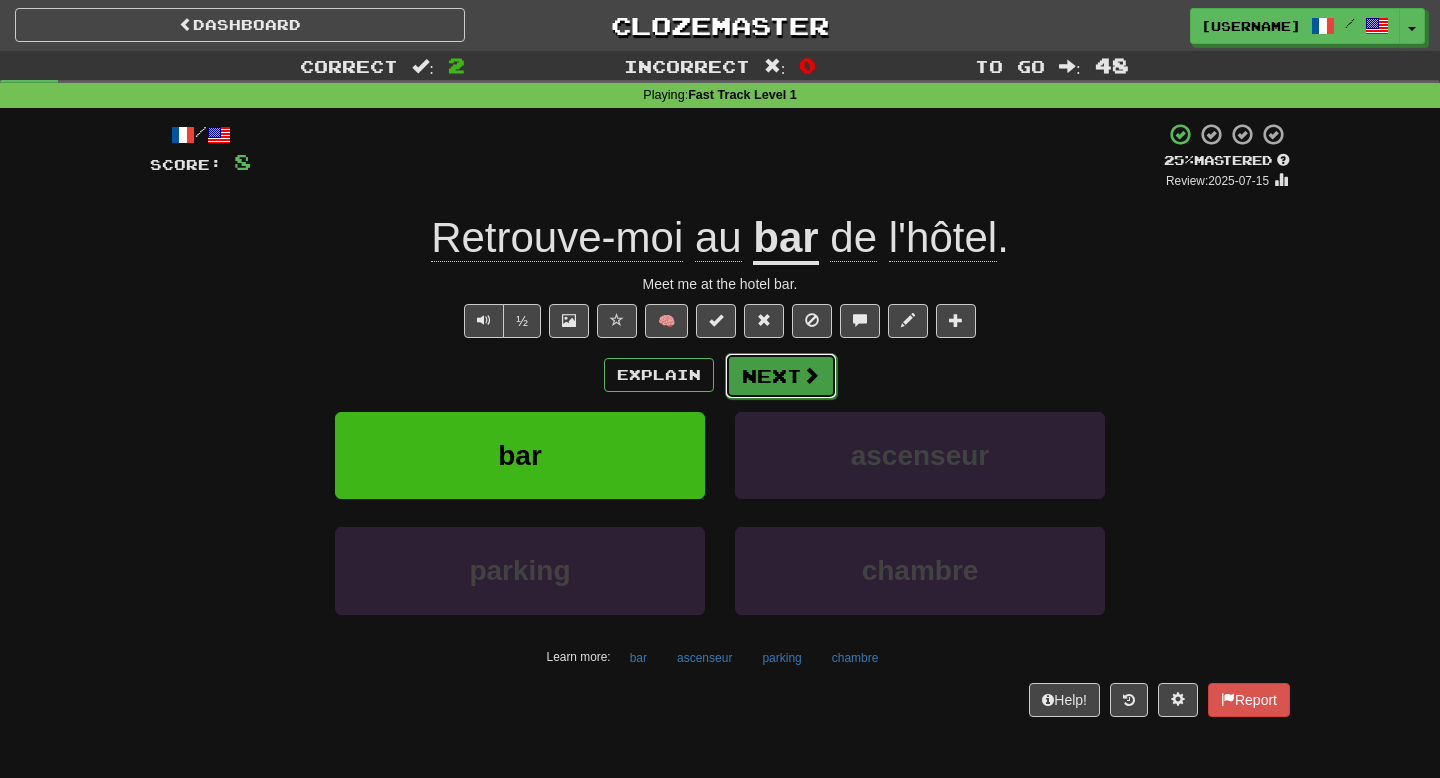 click on "Next" at bounding box center (781, 376) 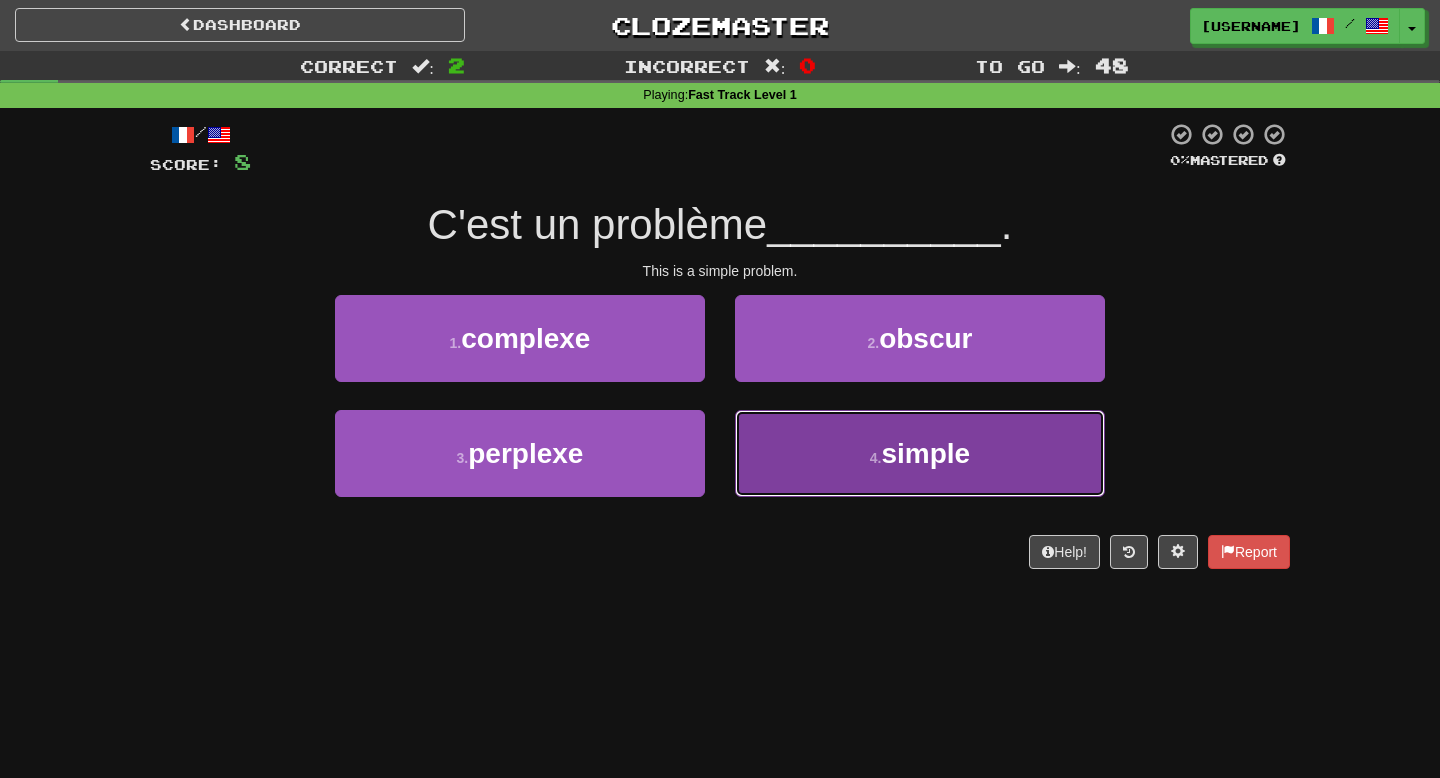 click on "4 .  simple" at bounding box center [920, 453] 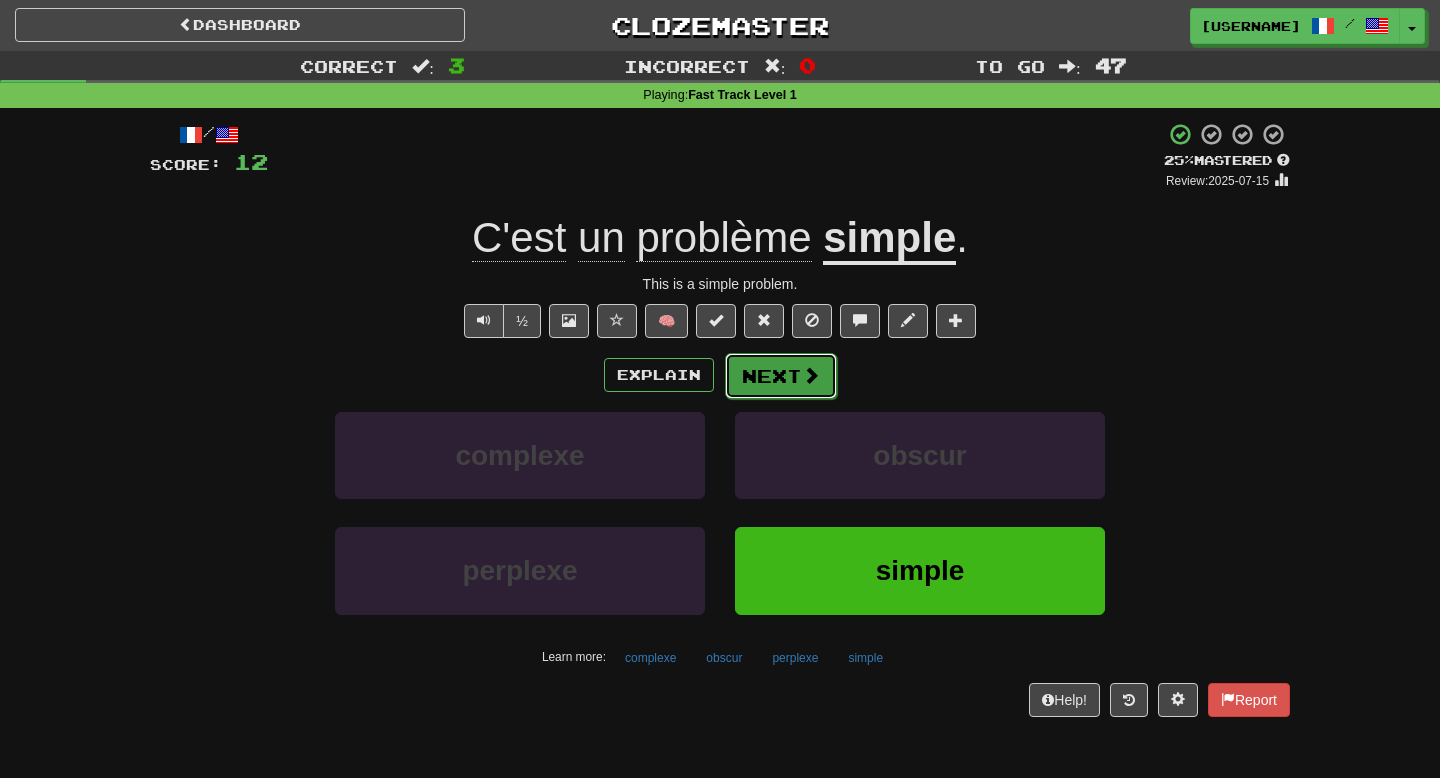 click on "Next" at bounding box center [781, 376] 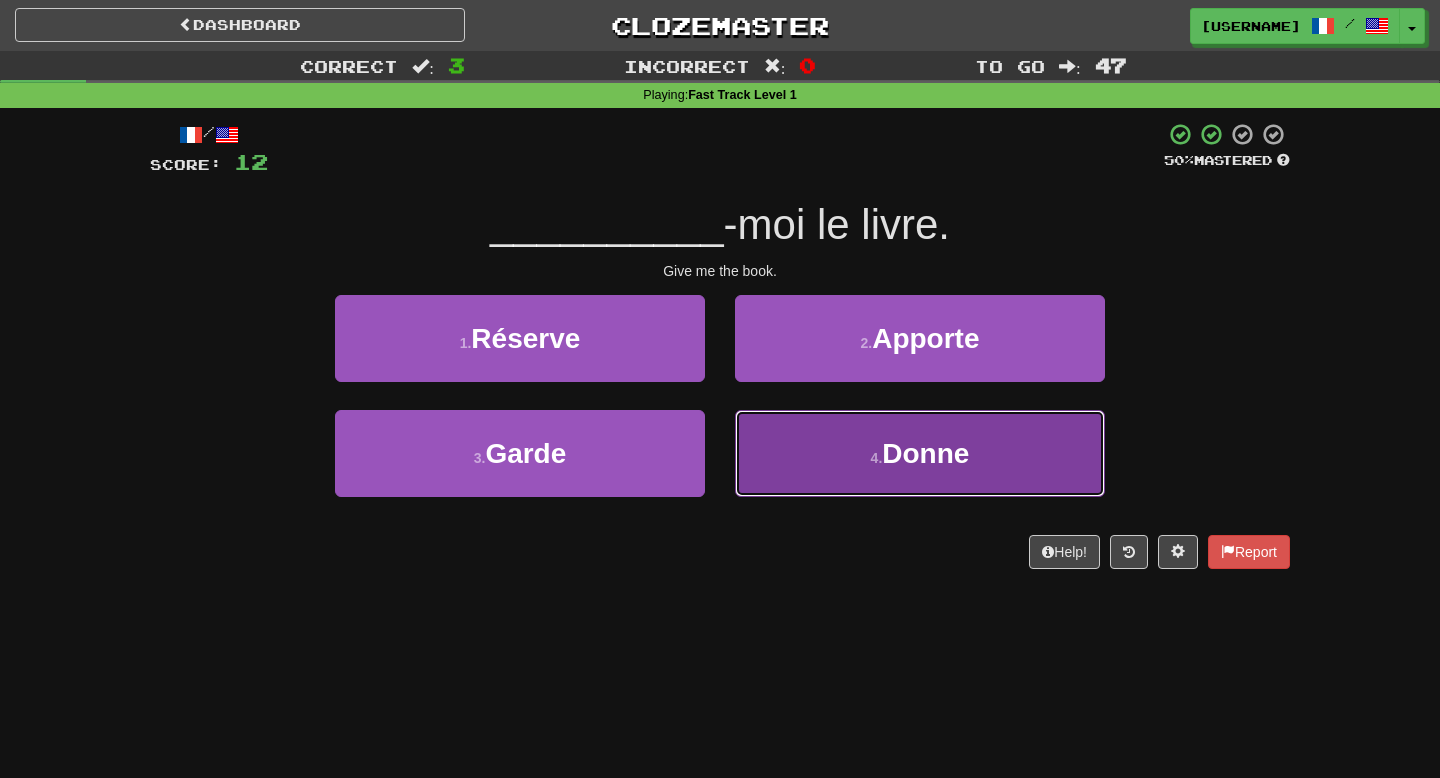 click on "4 .  Donne" at bounding box center (920, 453) 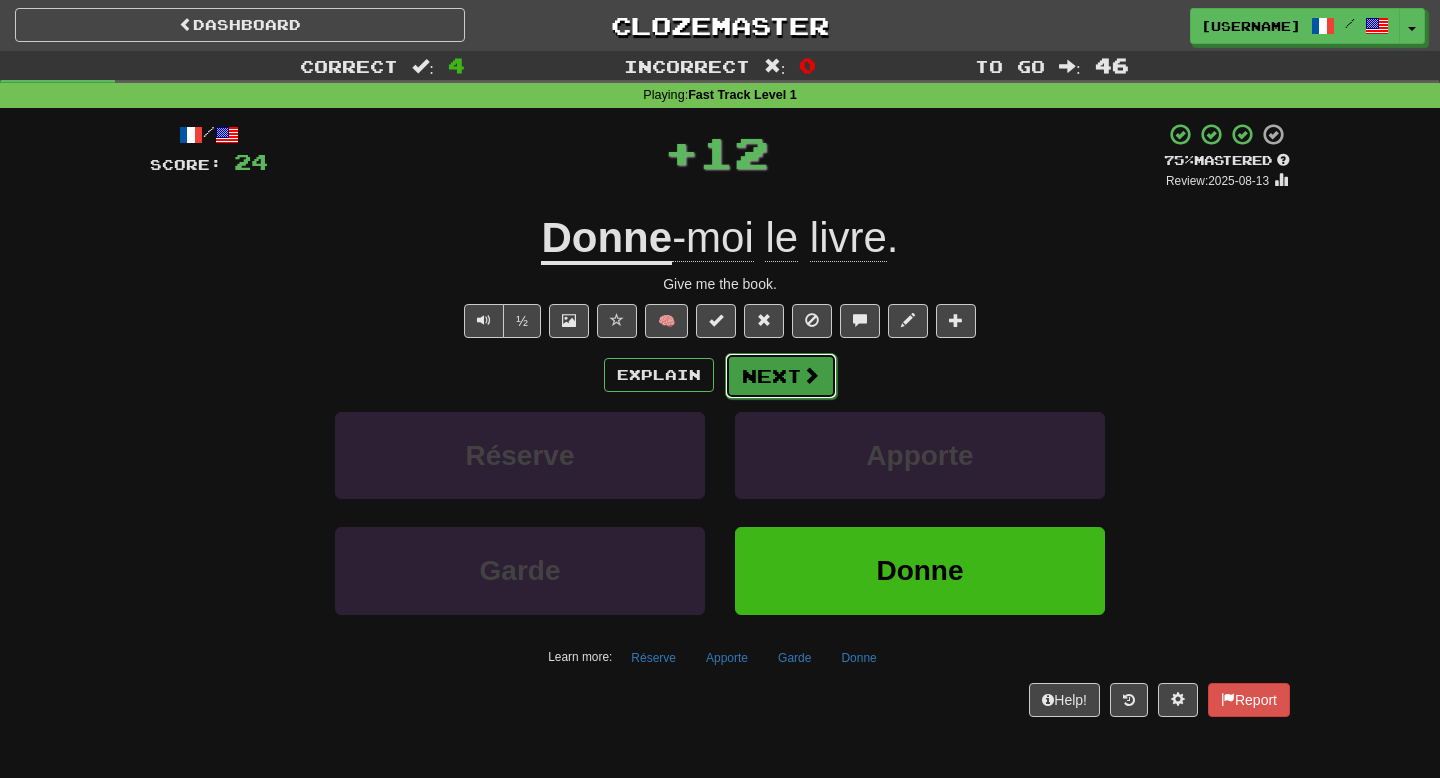 click on "Next" at bounding box center [781, 376] 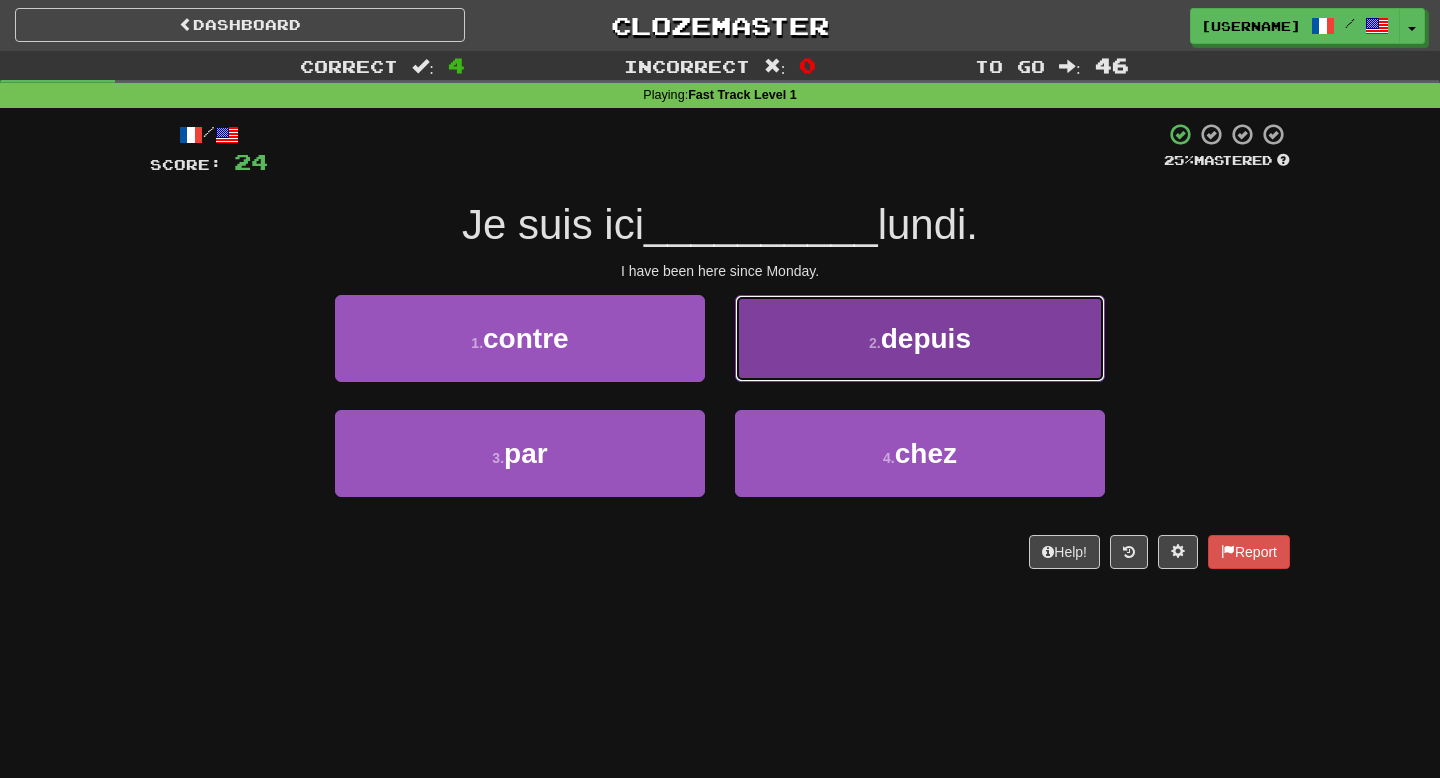 click on "2 .  depuis" at bounding box center (920, 338) 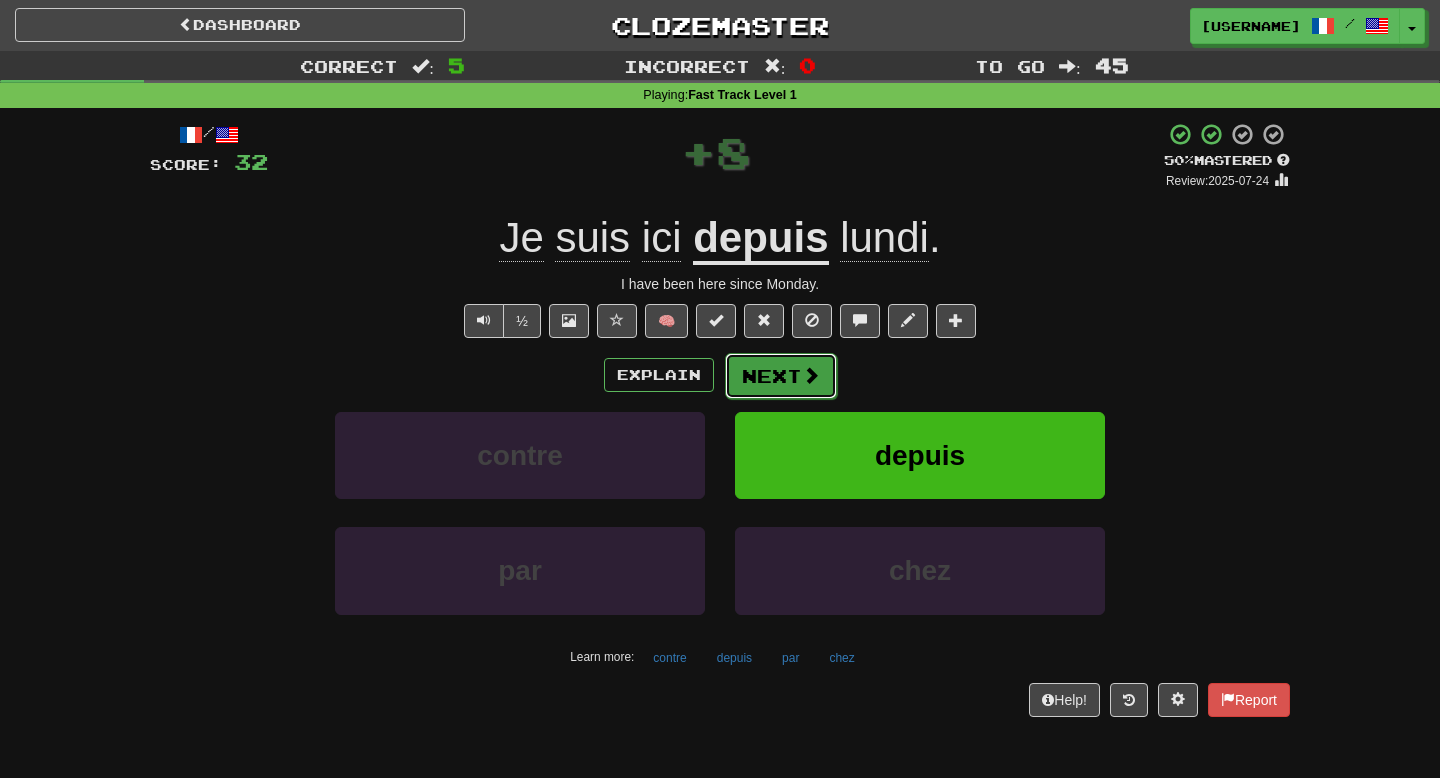 click on "Next" at bounding box center [781, 376] 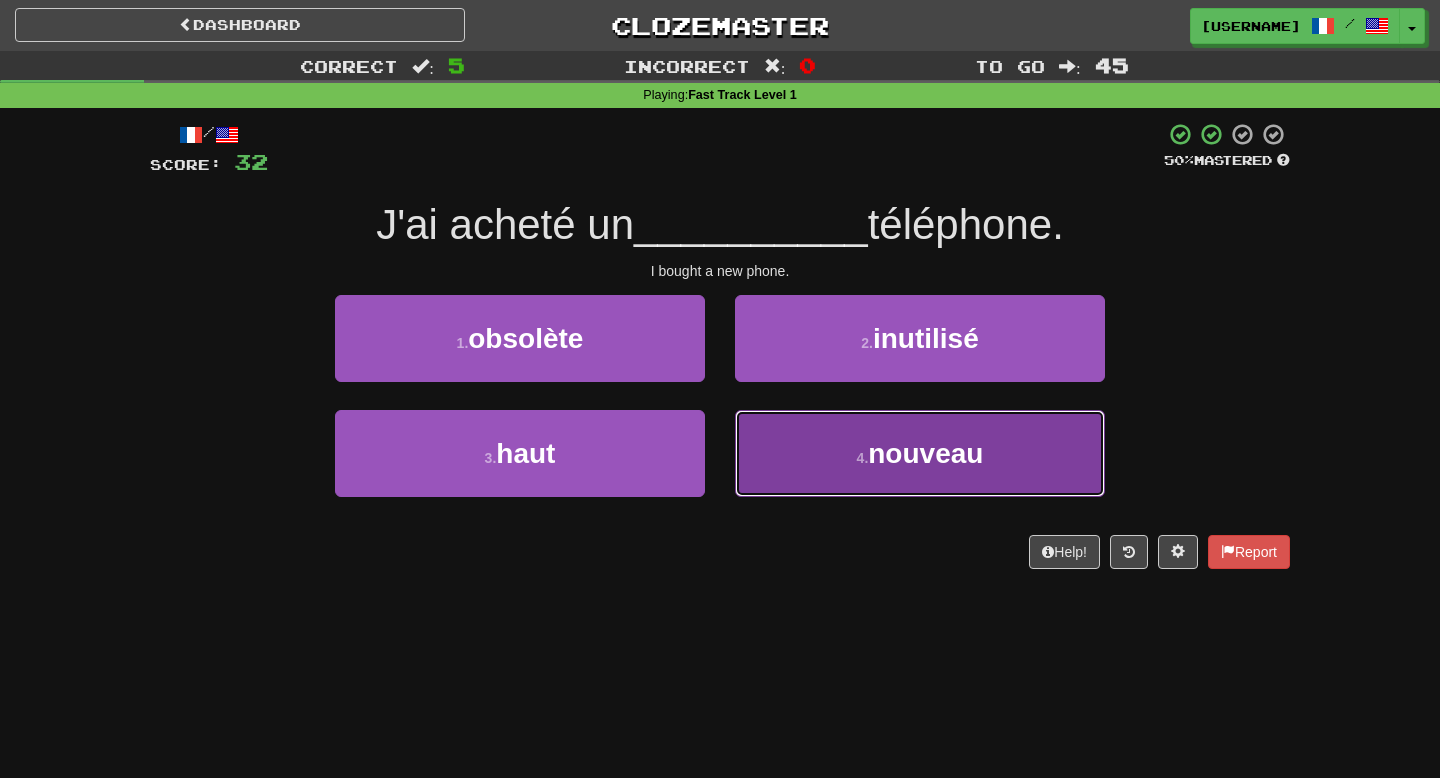 click on "4 .  nouveau" at bounding box center (920, 453) 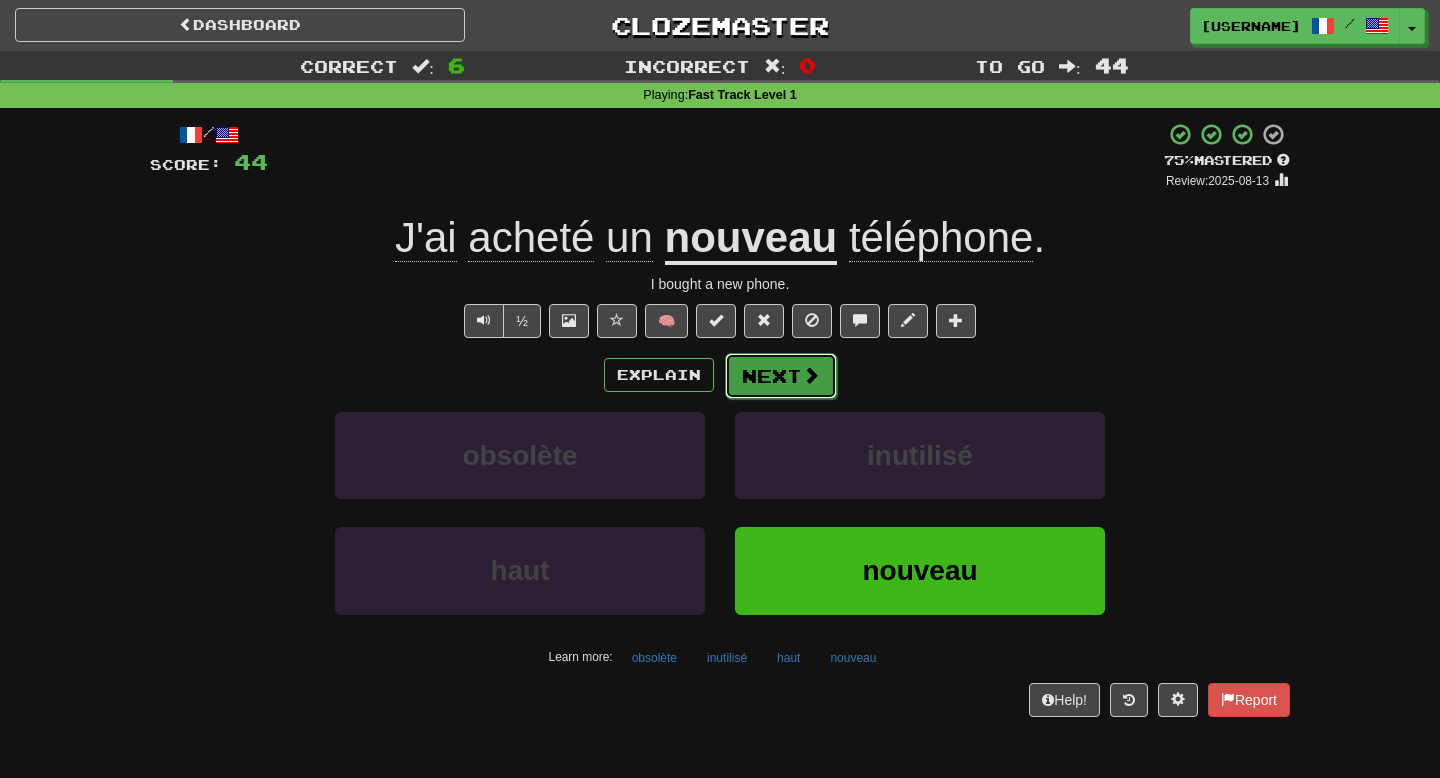 click on "Next" at bounding box center (781, 376) 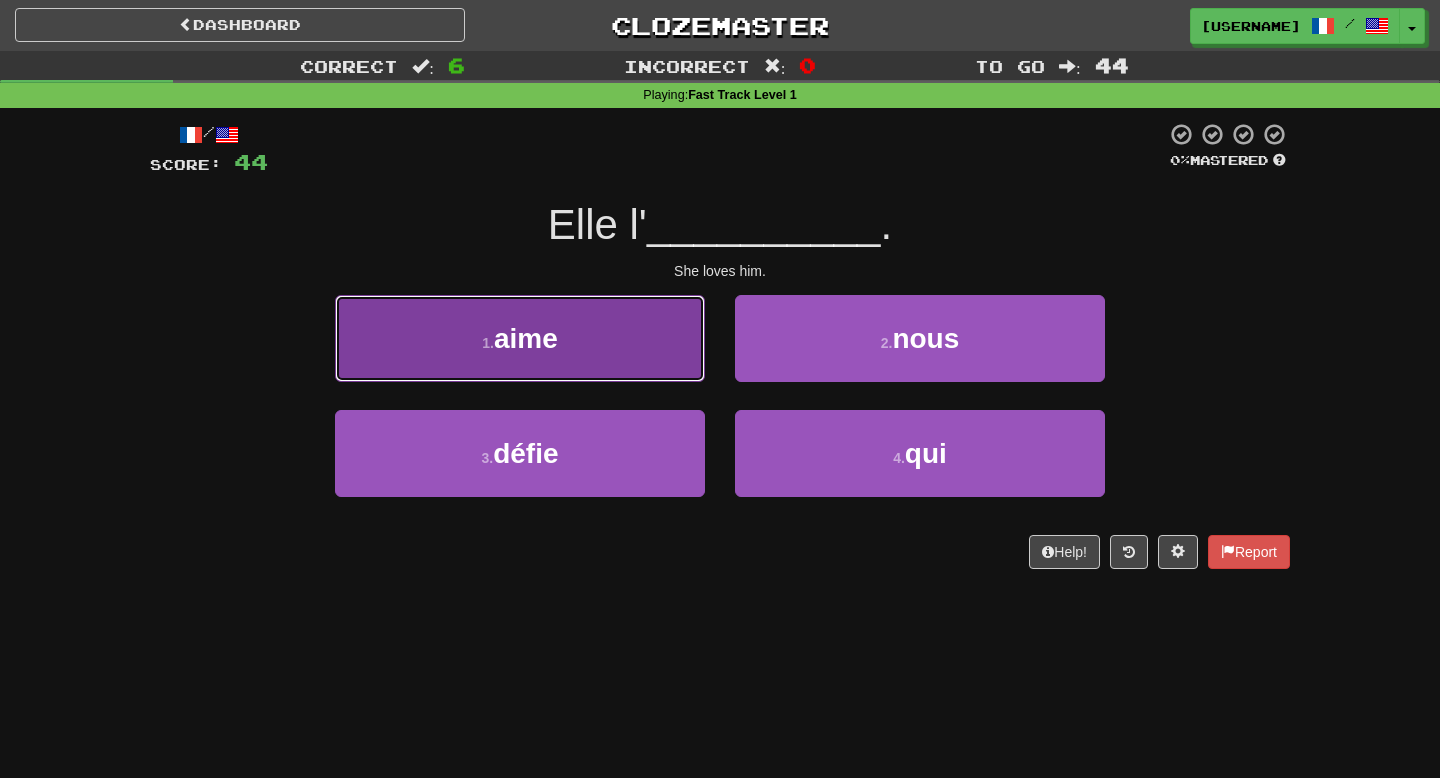 click on "1 .  aime" at bounding box center (520, 338) 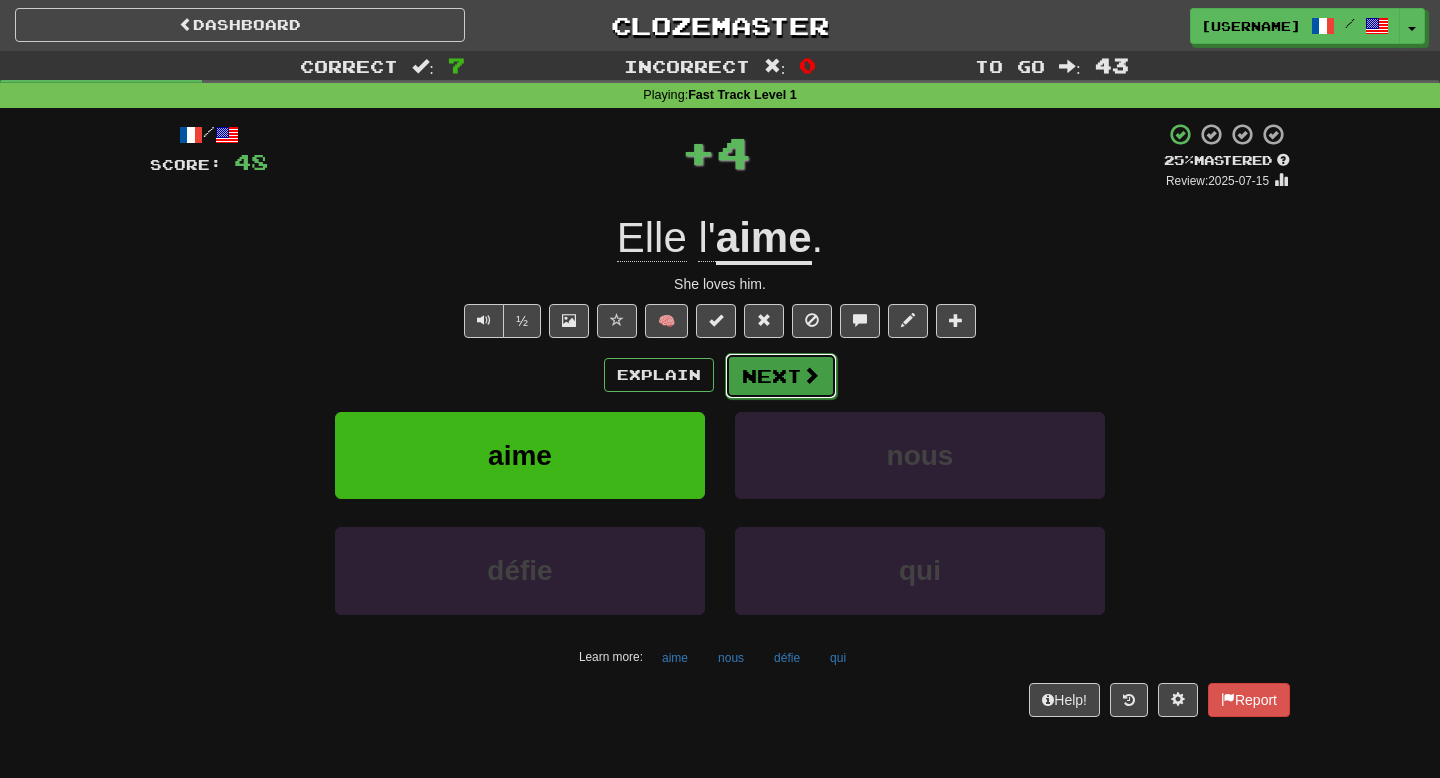 click on "Next" at bounding box center [781, 376] 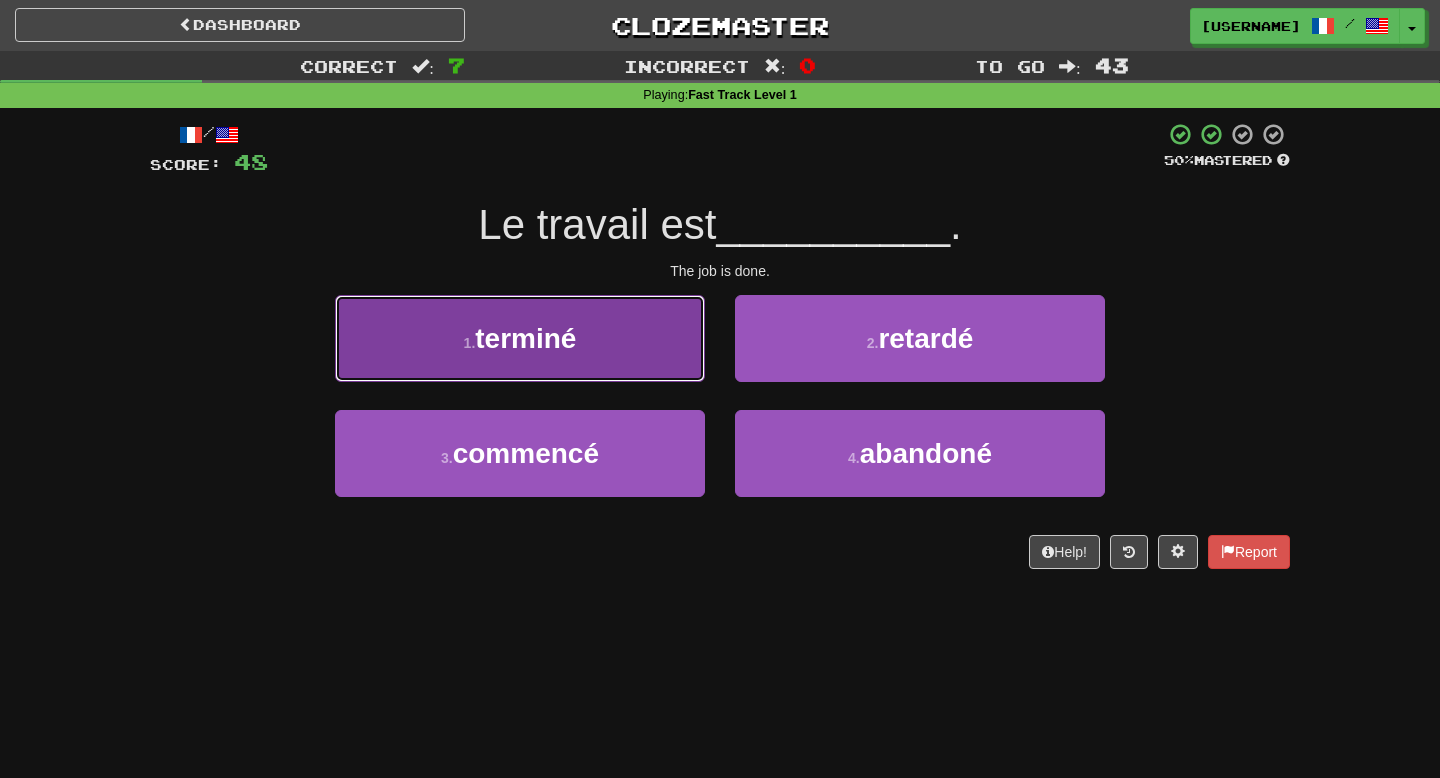 click on "1 .  terminé" at bounding box center [520, 338] 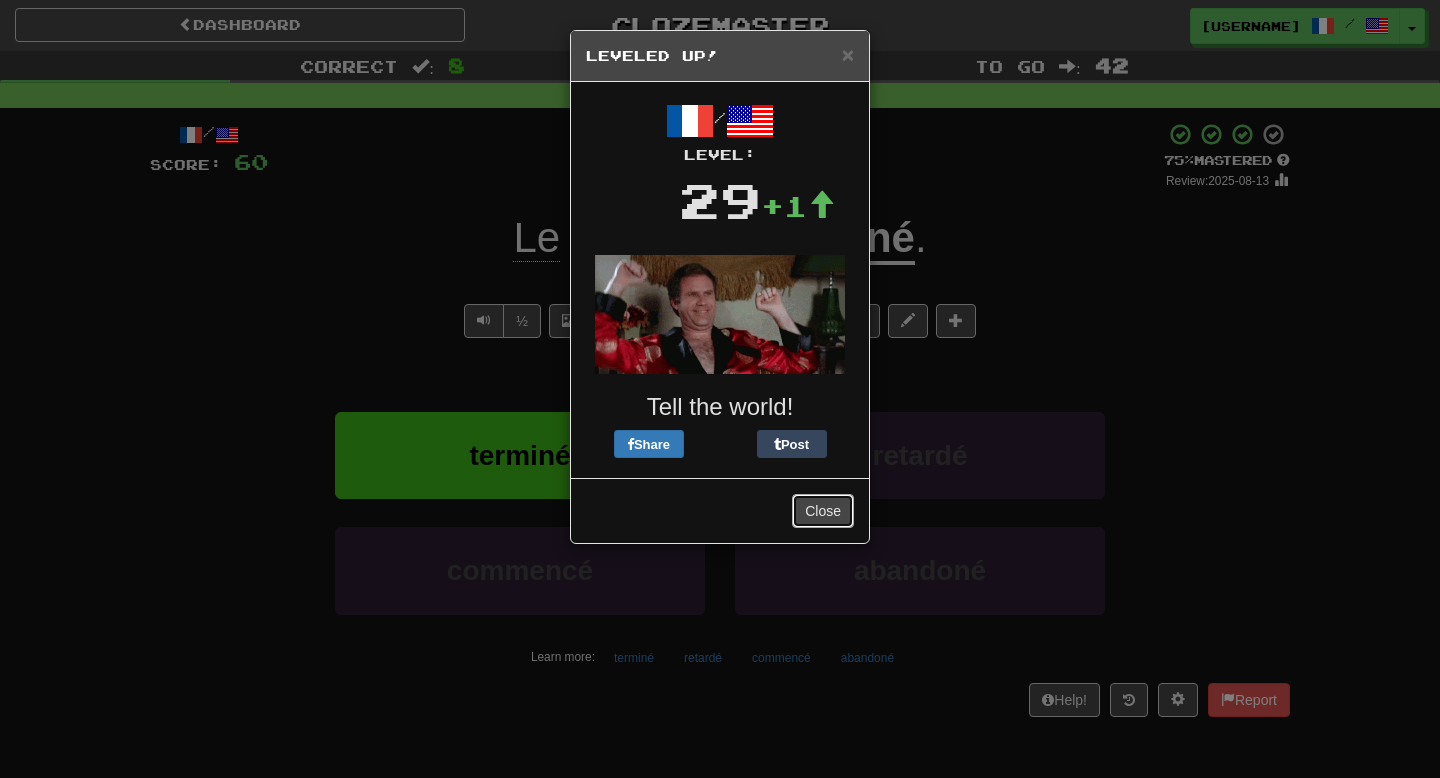 click on "Close" at bounding box center (823, 511) 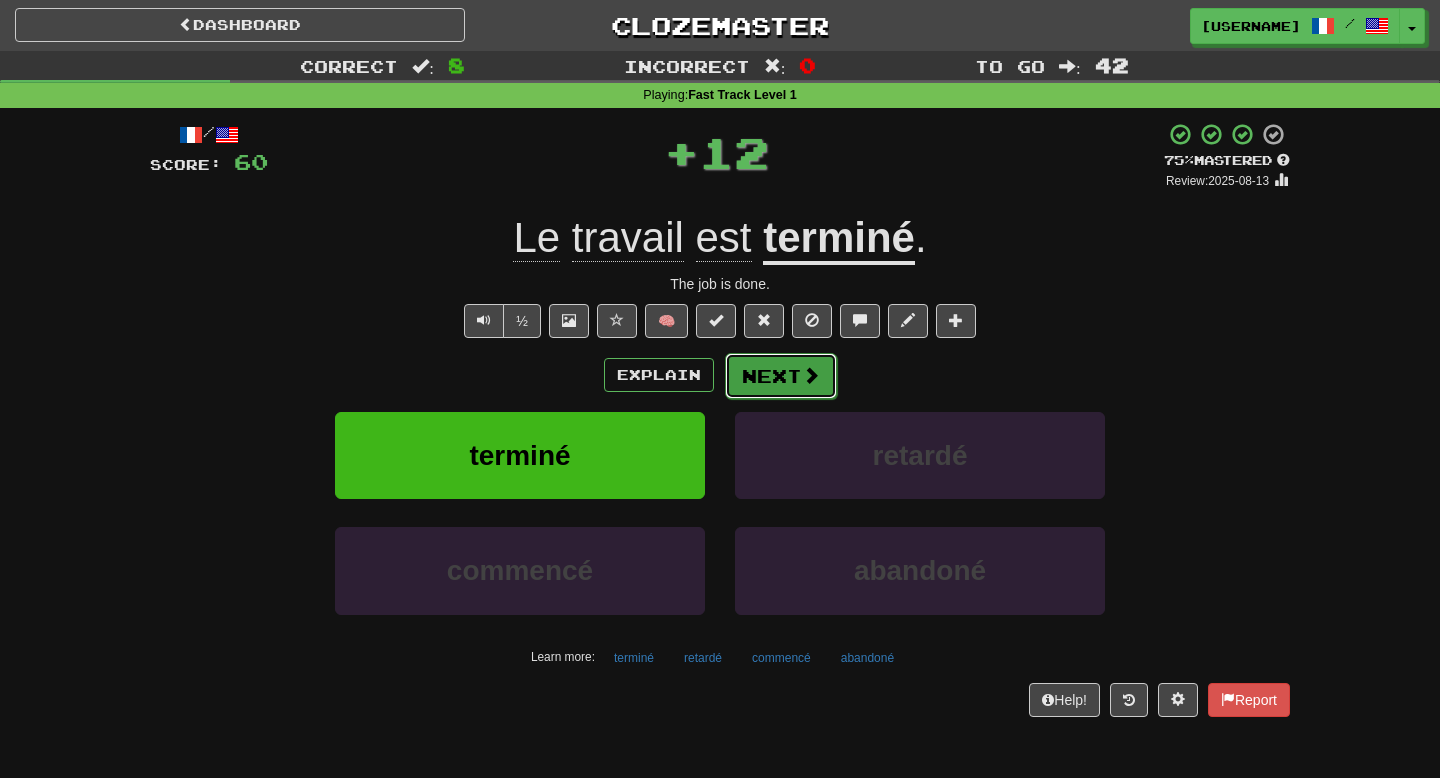 click on "Next" at bounding box center [781, 376] 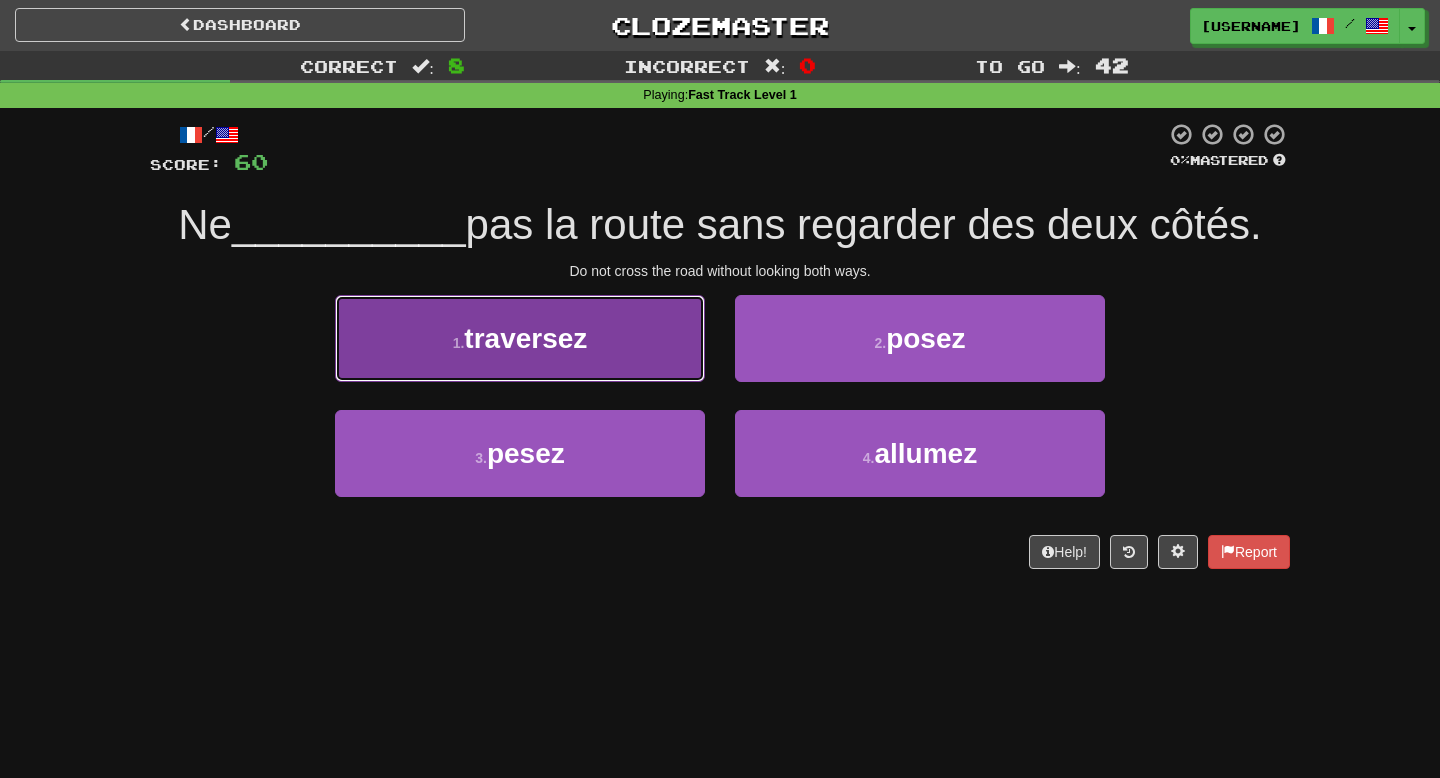 click on "1 .  traversez" at bounding box center [520, 338] 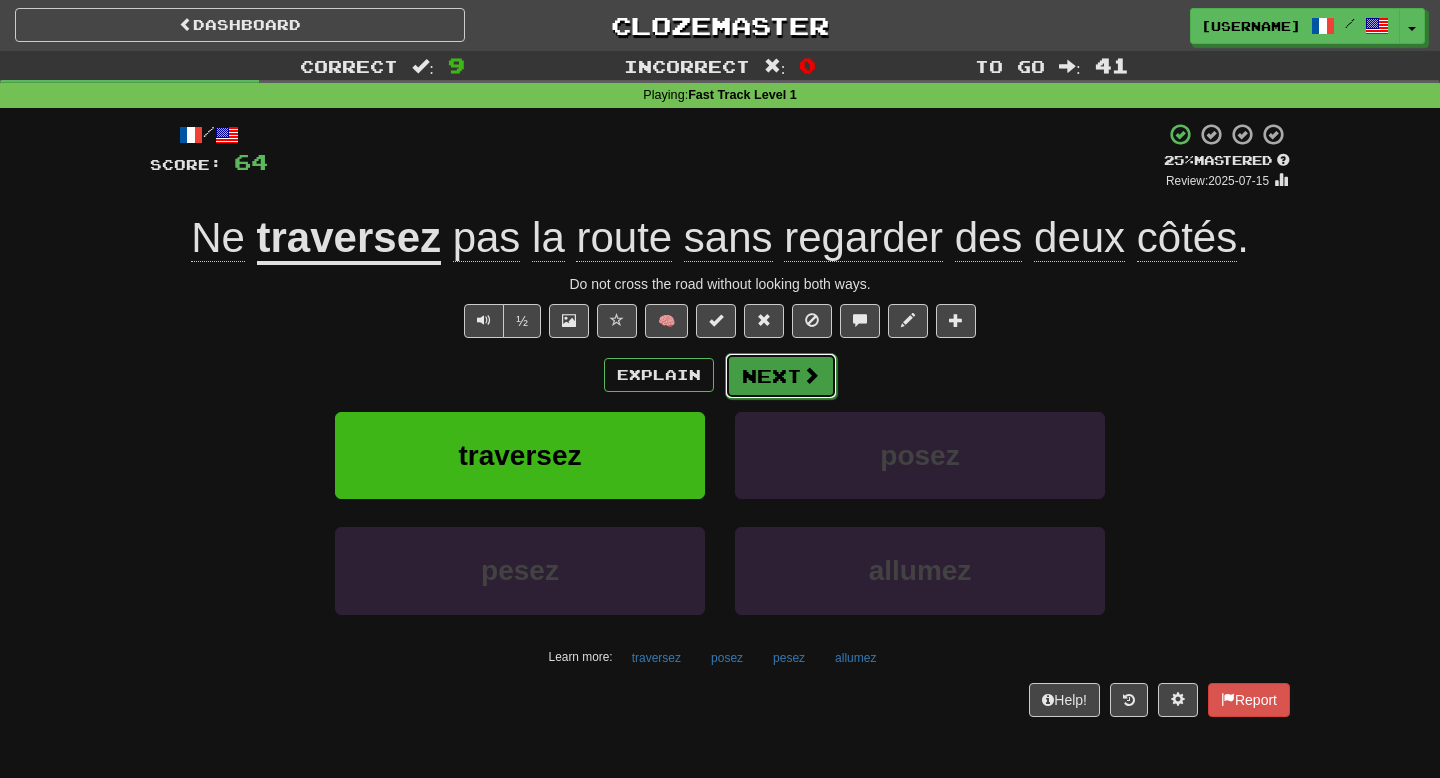 click on "Next" at bounding box center (781, 376) 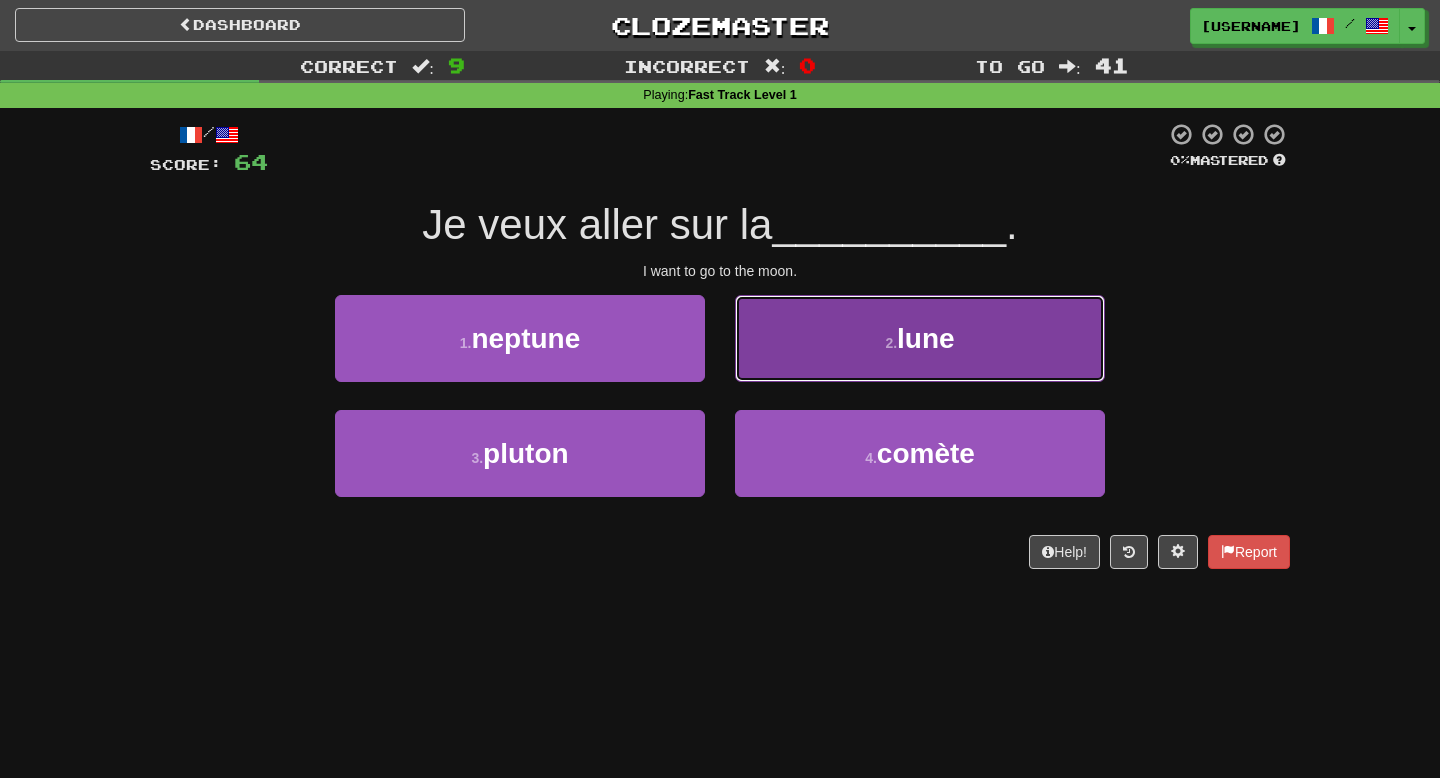 click on "2 .  lune" at bounding box center [920, 338] 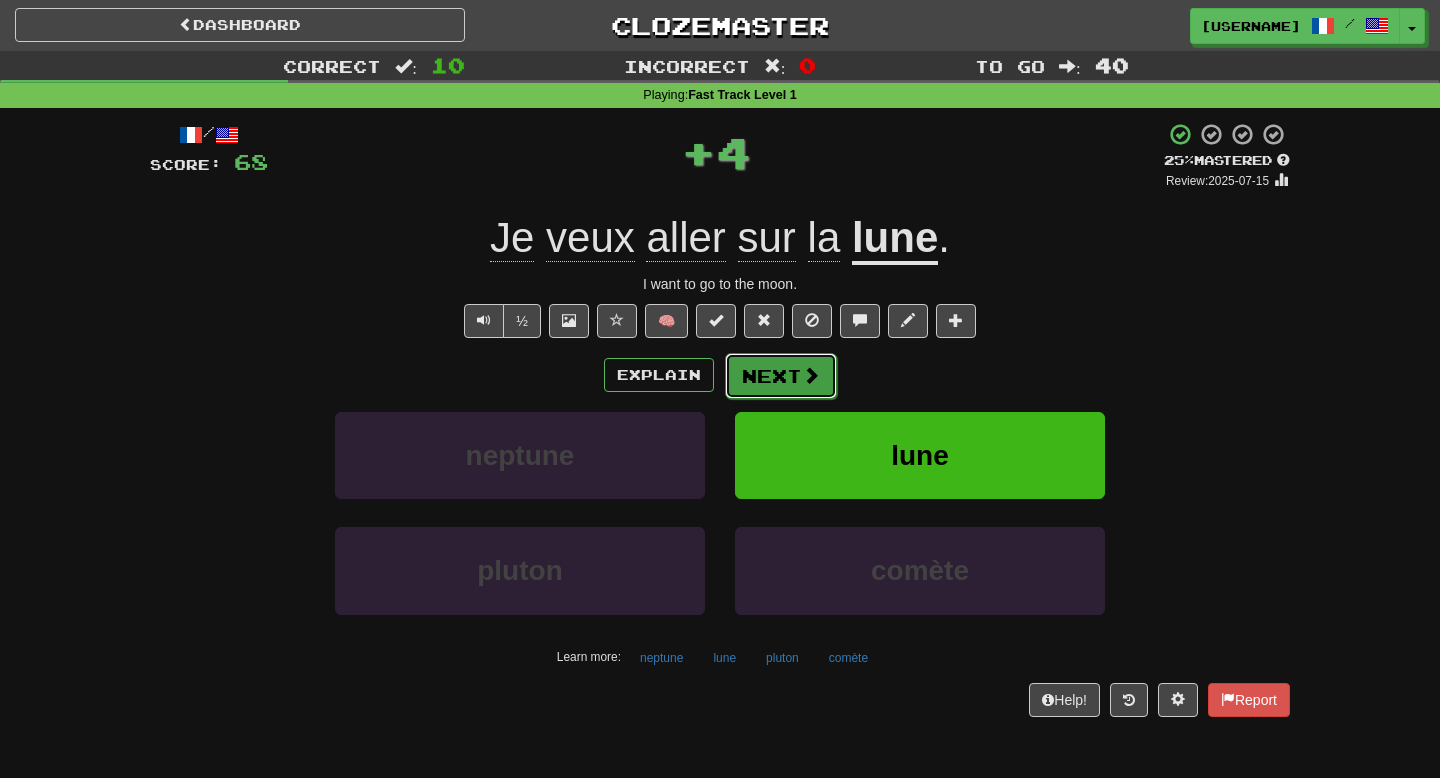 click on "Next" at bounding box center [781, 376] 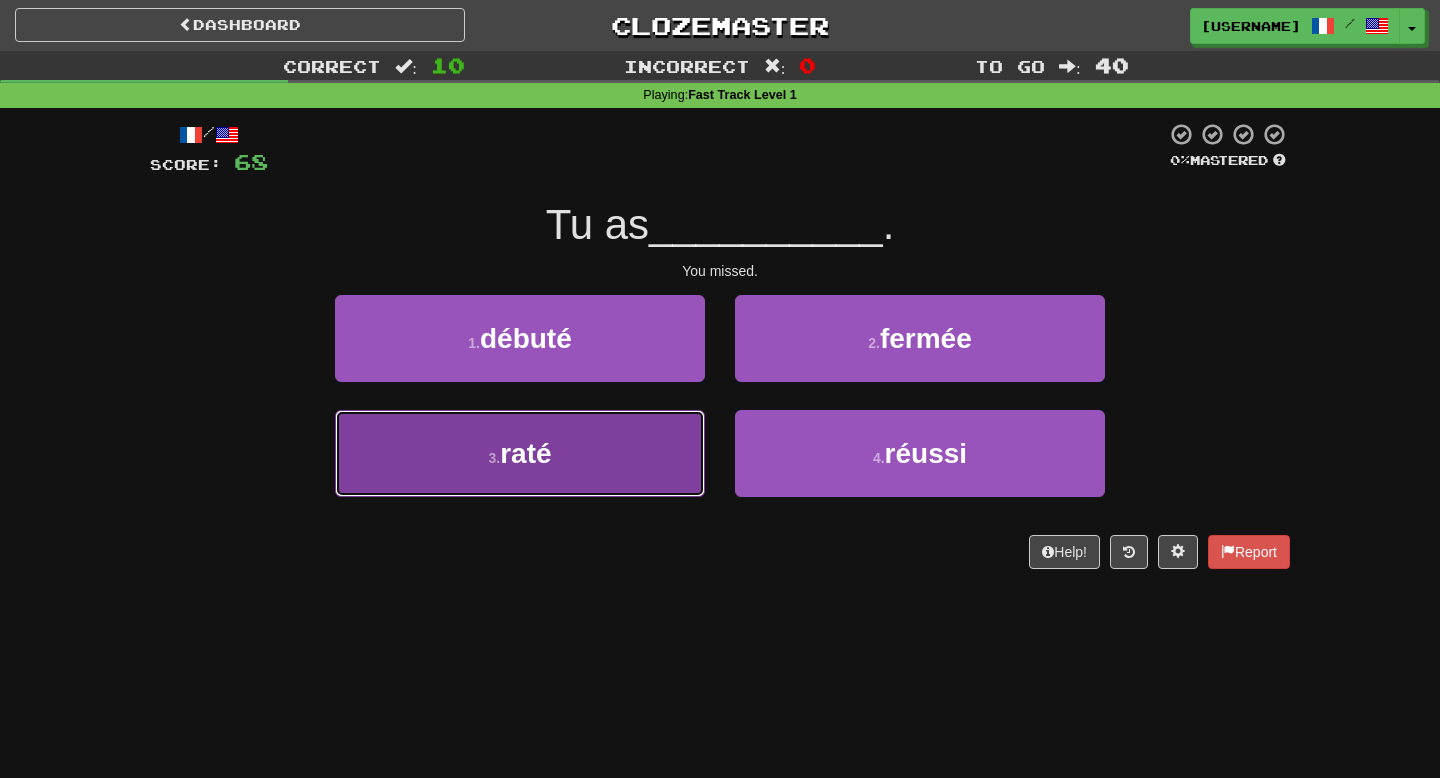 click on "3 .  raté" at bounding box center (520, 453) 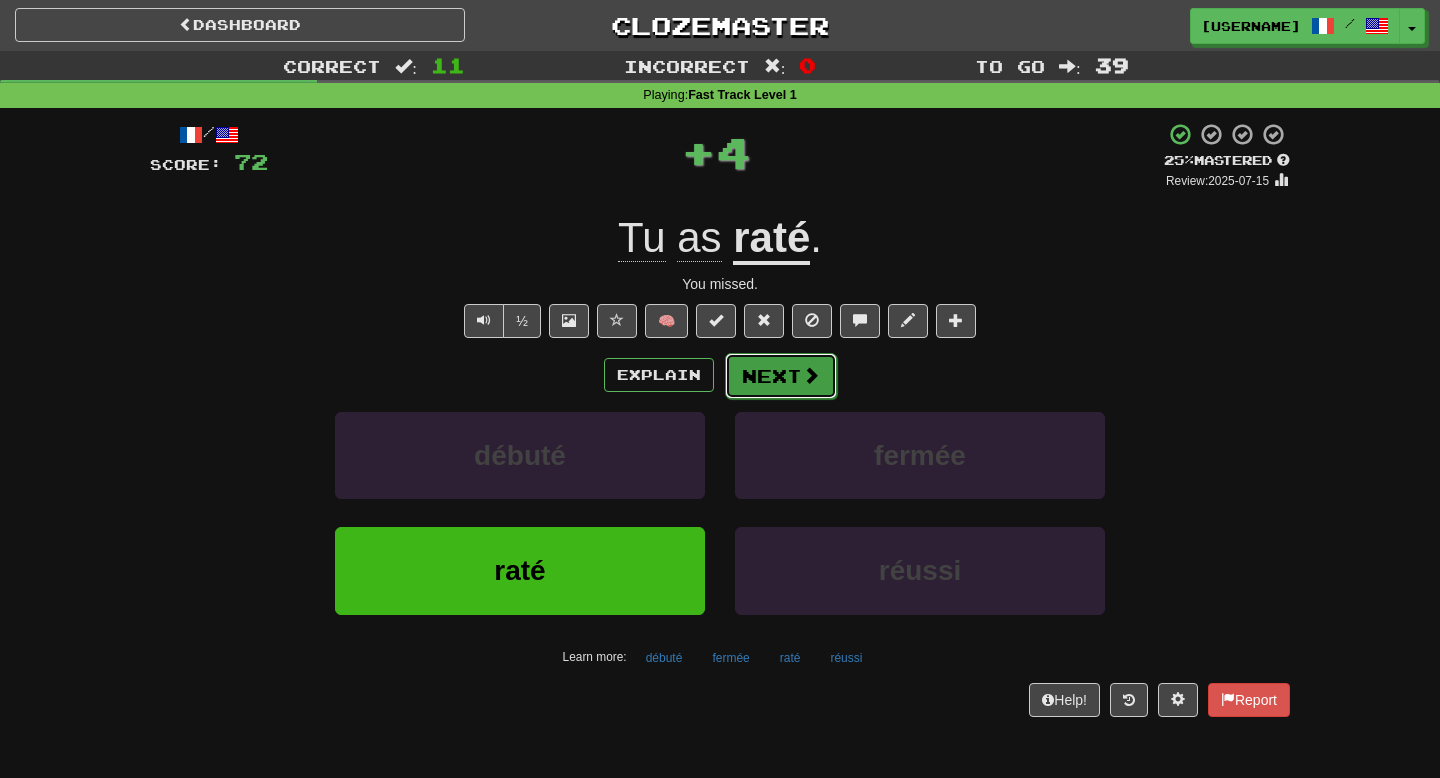click on "Next" at bounding box center [781, 376] 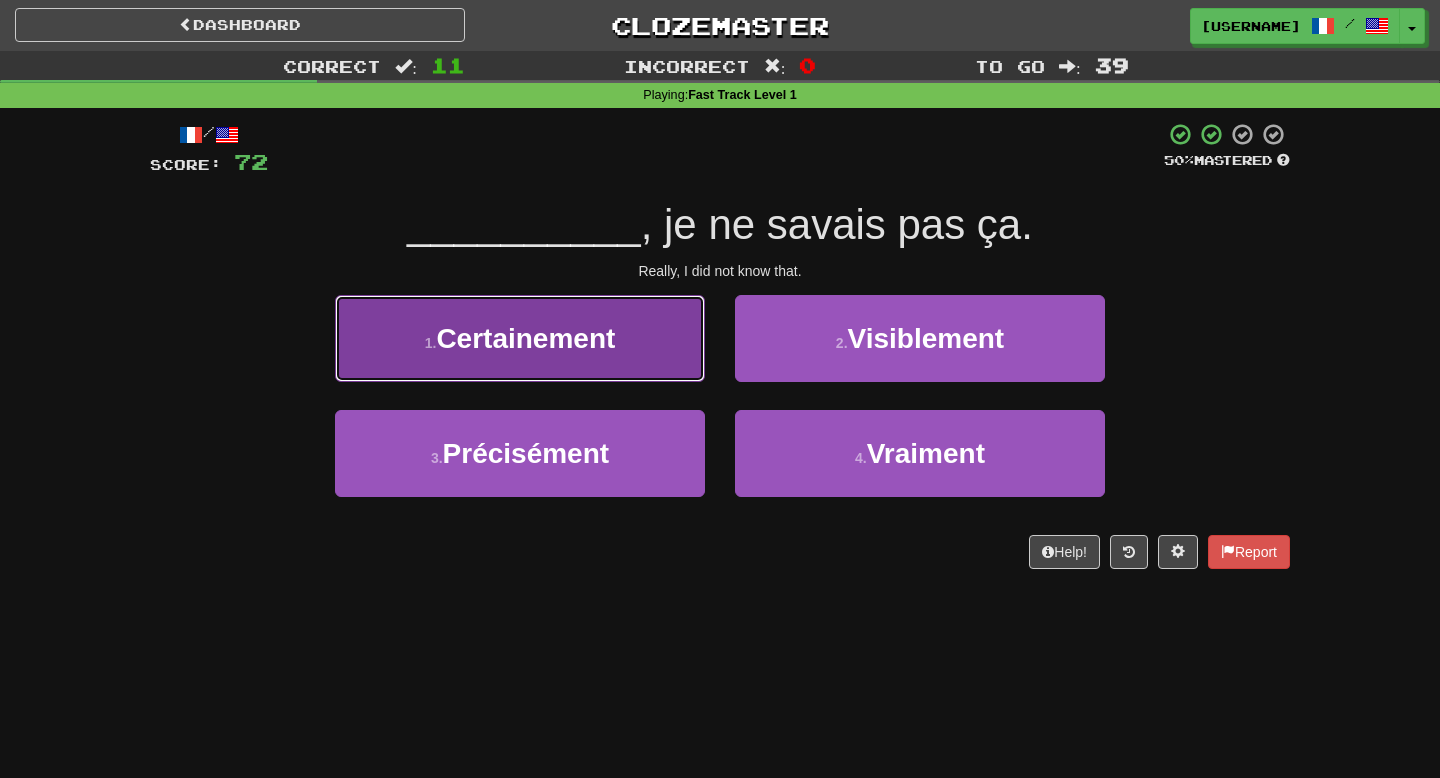 click on "1 .  Certainement" at bounding box center (520, 338) 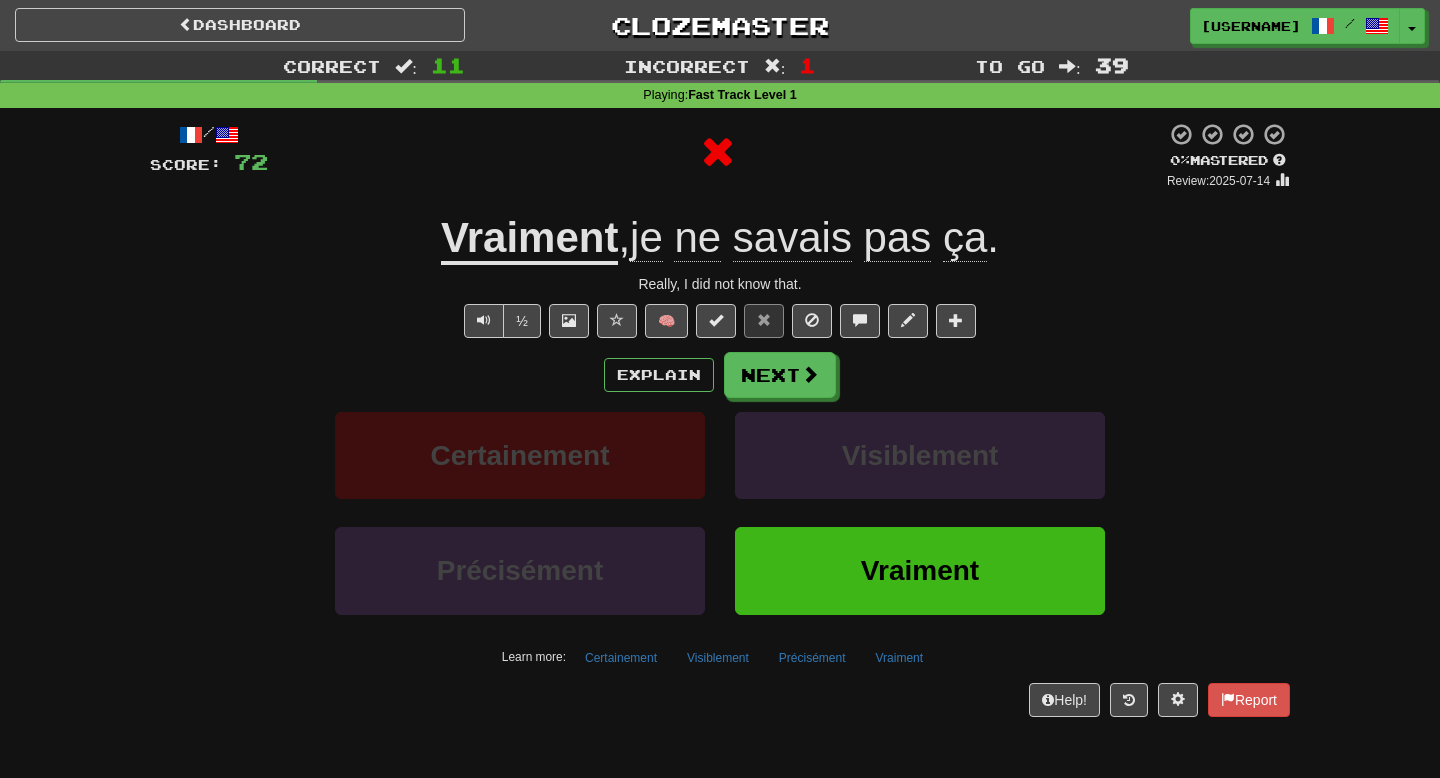 click on "Explain Next Certainement Visiblement Précisément Vraiment Learn more: Certainement Visiblement Précisément Vraiment" at bounding box center (720, 512) 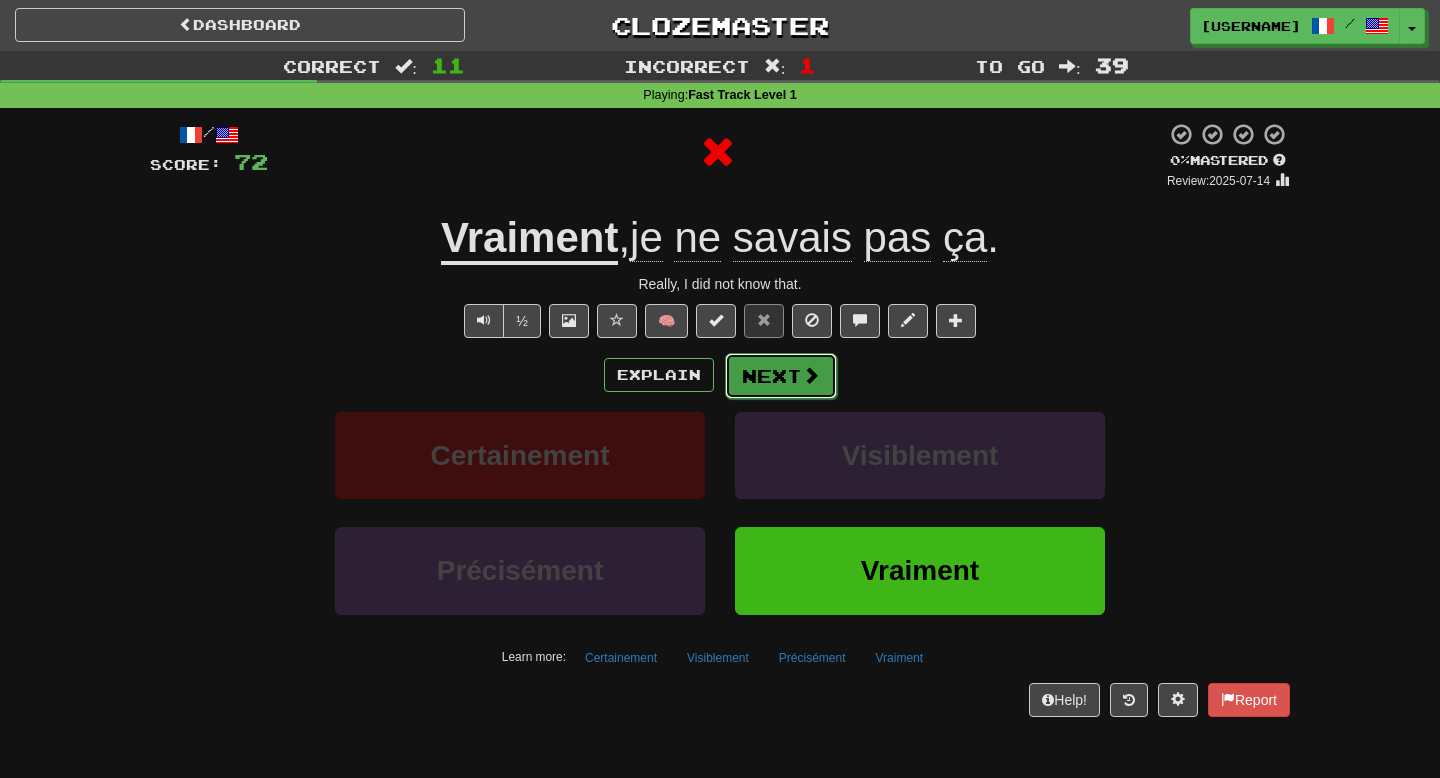 click on "Next" at bounding box center (781, 376) 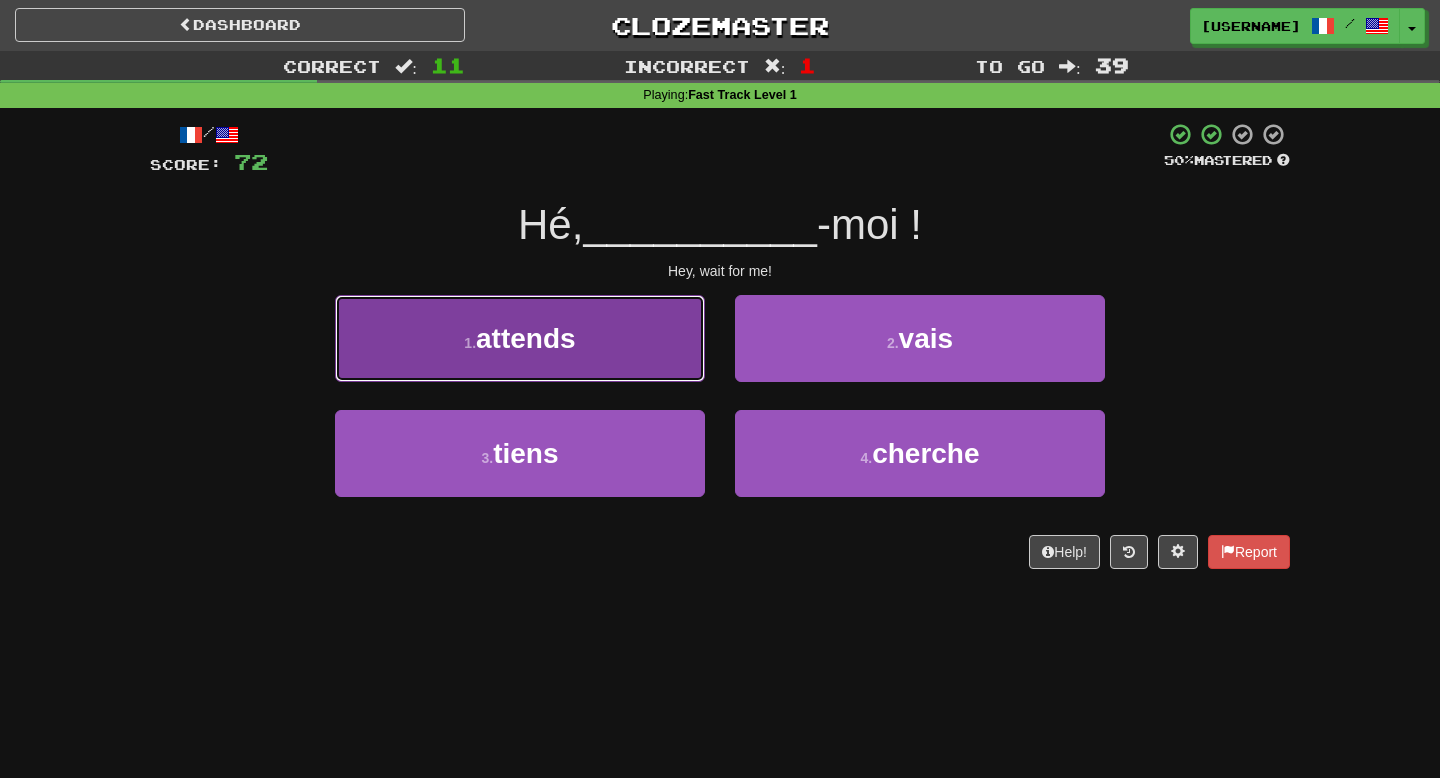 click on "1 .  attends" at bounding box center [520, 338] 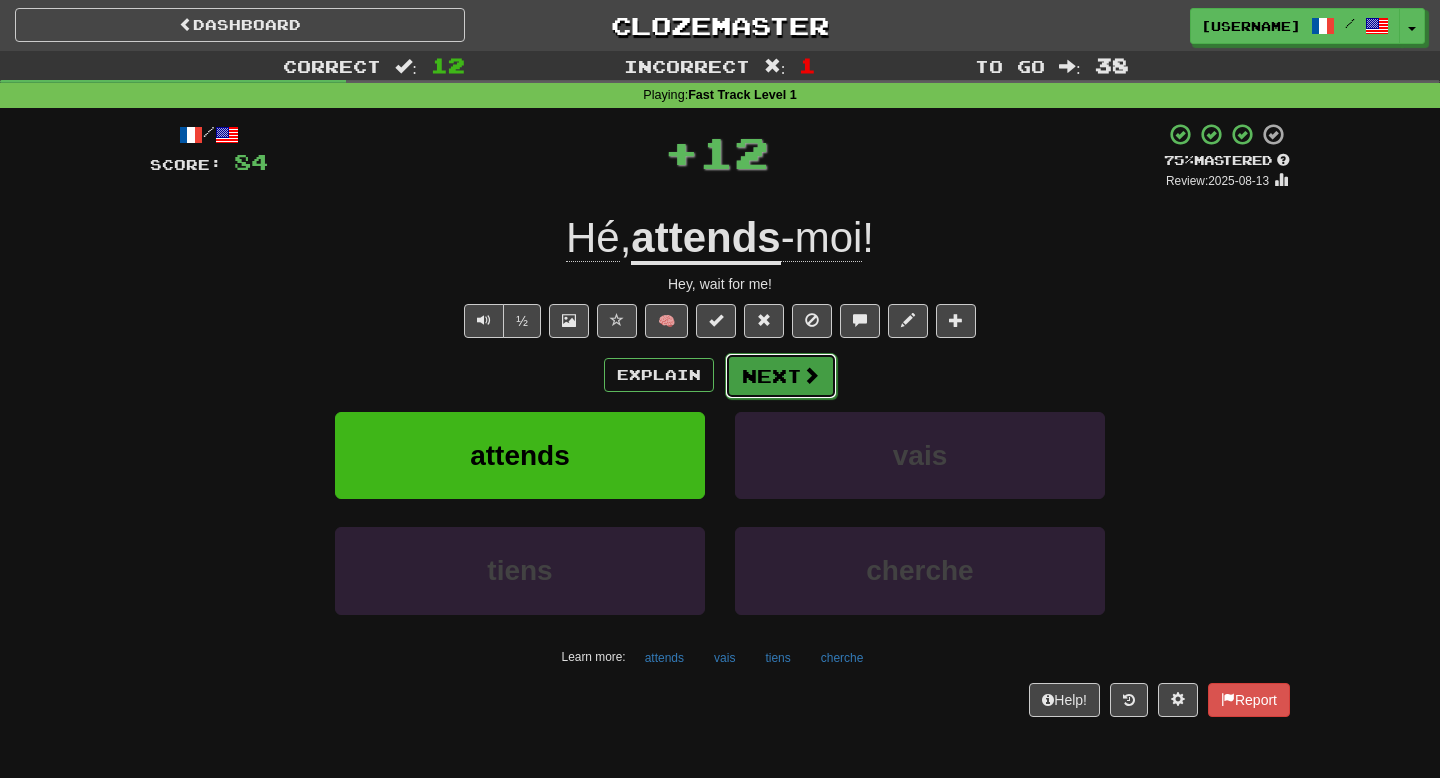click on "Next" at bounding box center [781, 376] 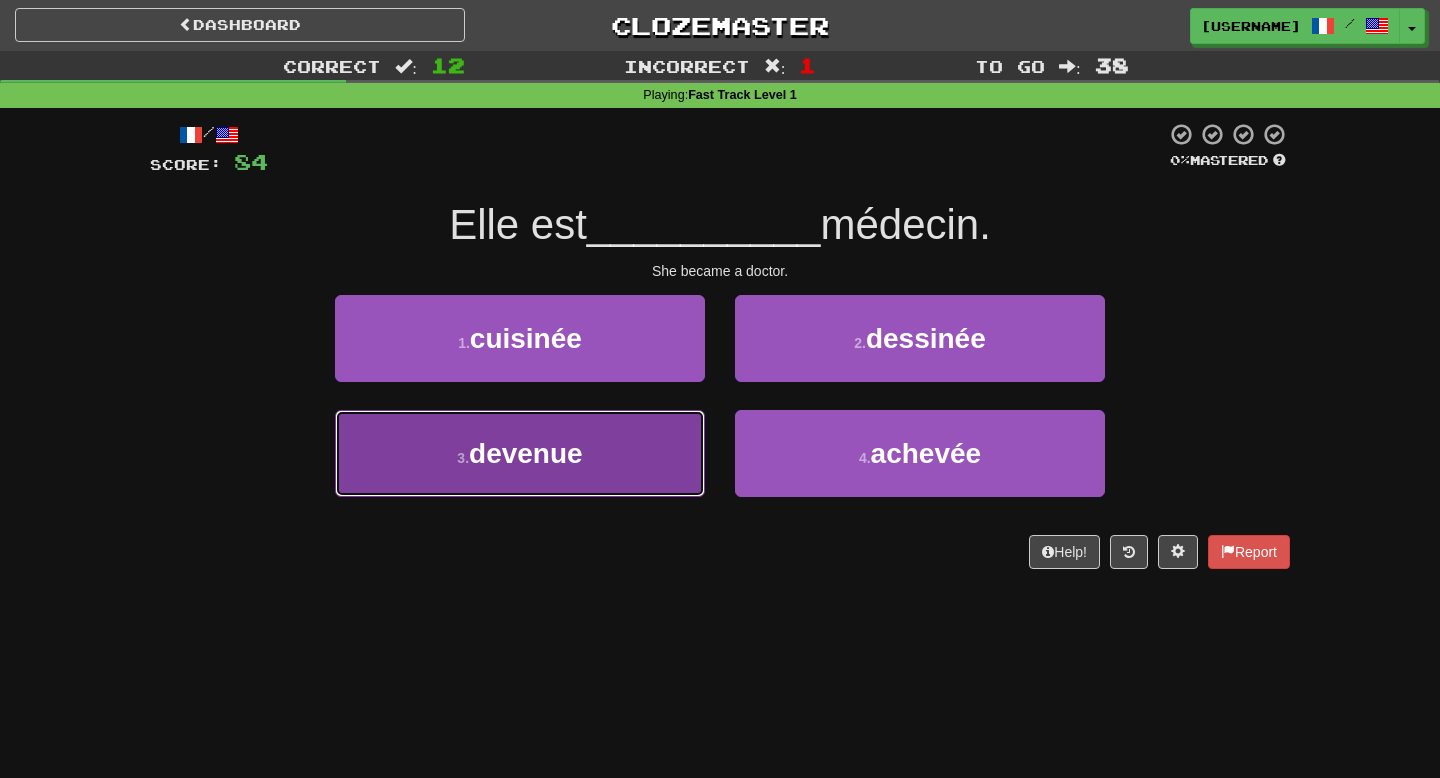 click on "3 .  devenue" at bounding box center (520, 453) 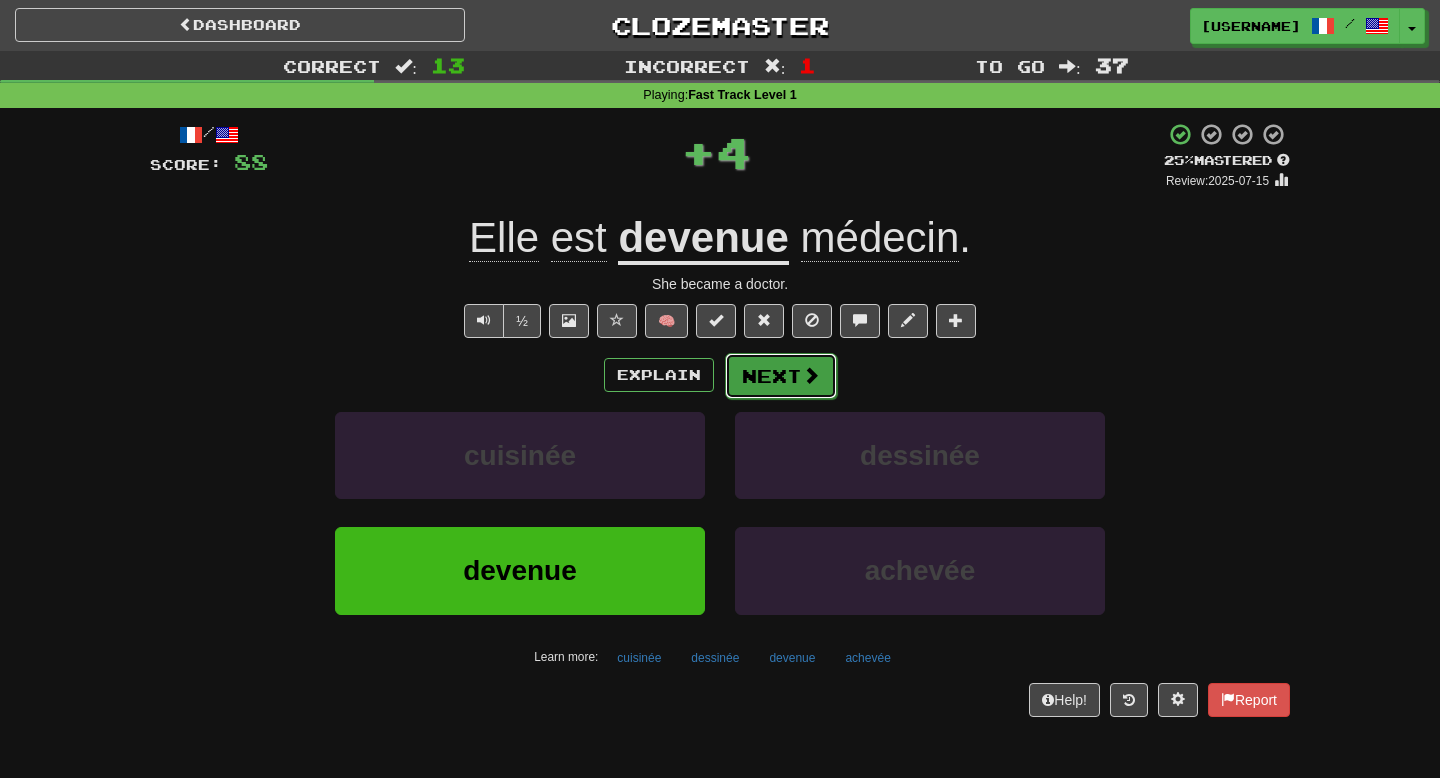 click on "Next" at bounding box center (781, 376) 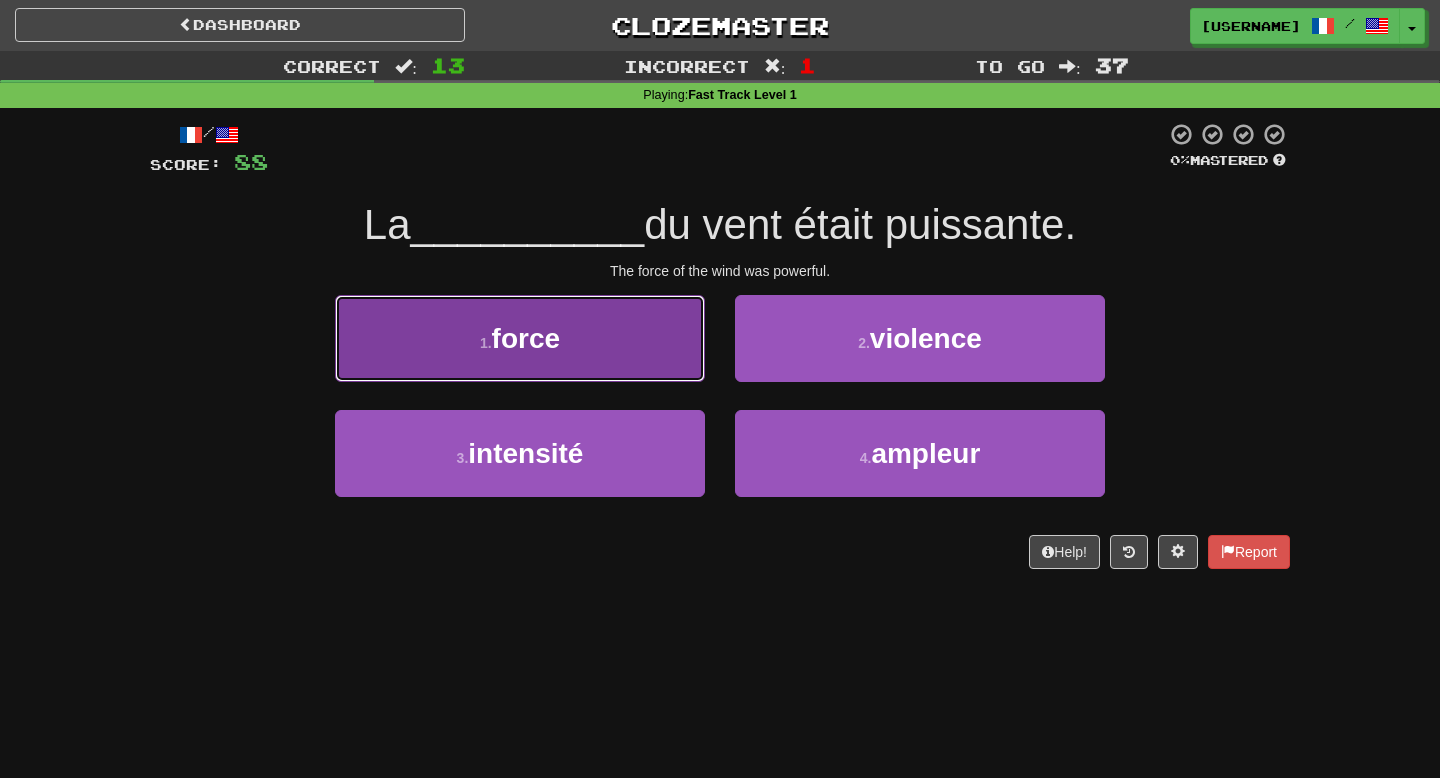 click on "1 .  force" at bounding box center [520, 338] 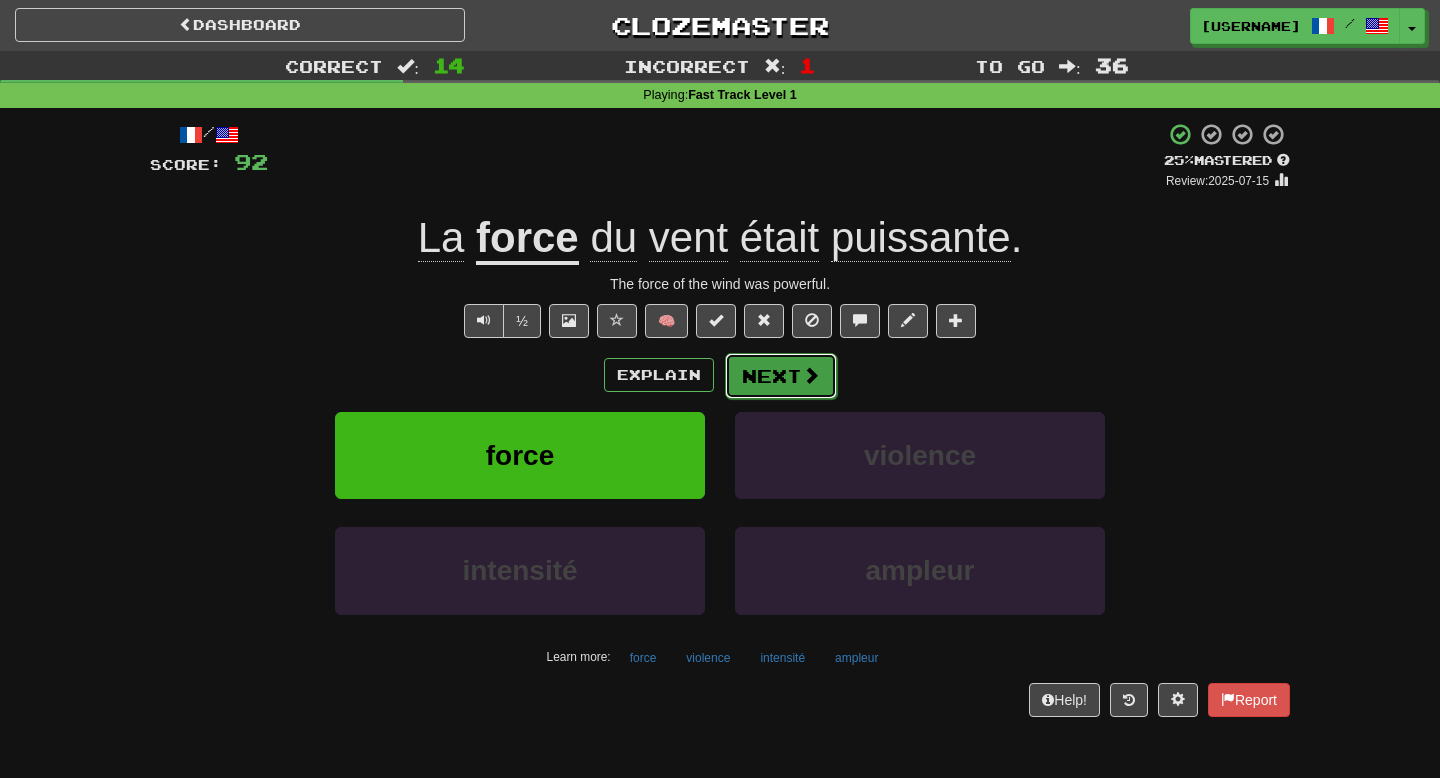 click on "Next" at bounding box center (781, 376) 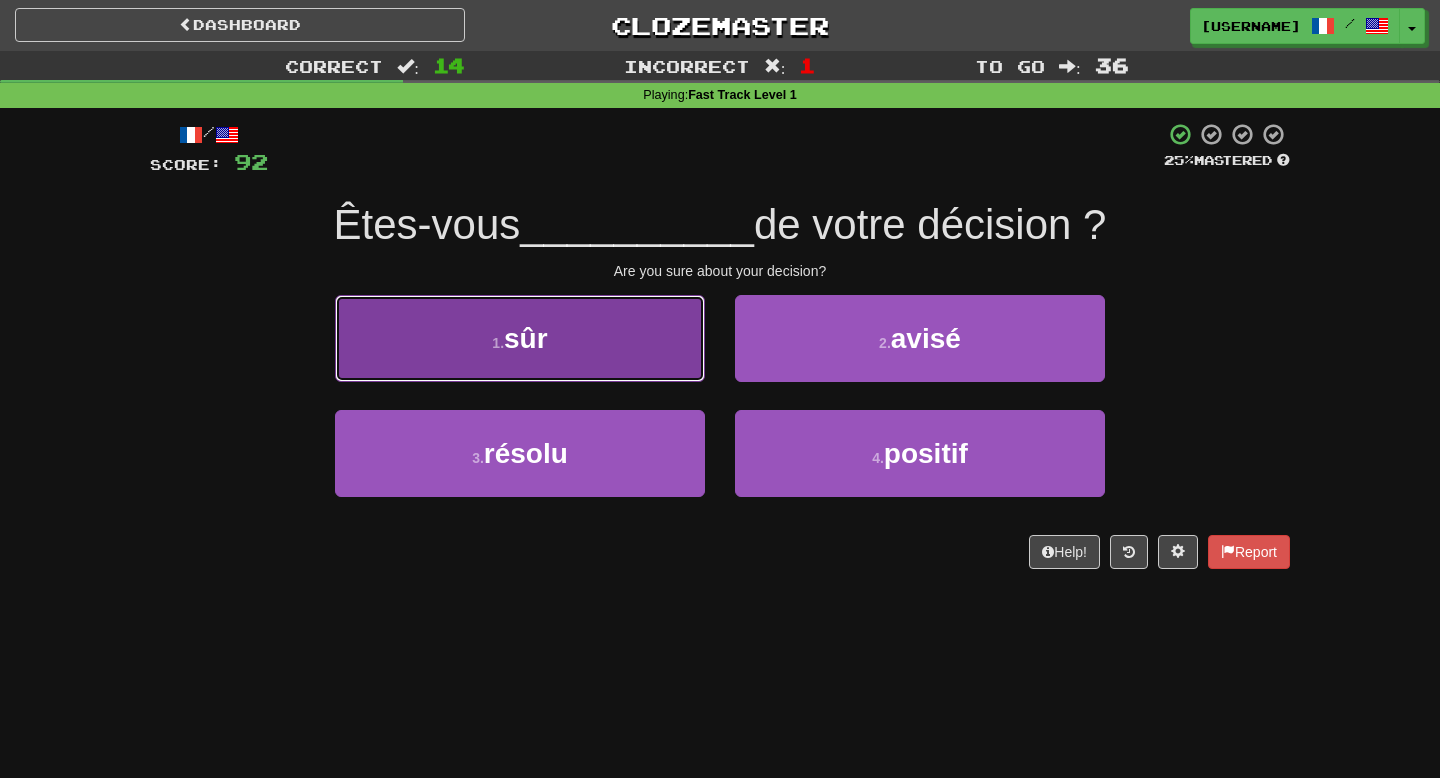 click on "1 .  sûr" at bounding box center (520, 338) 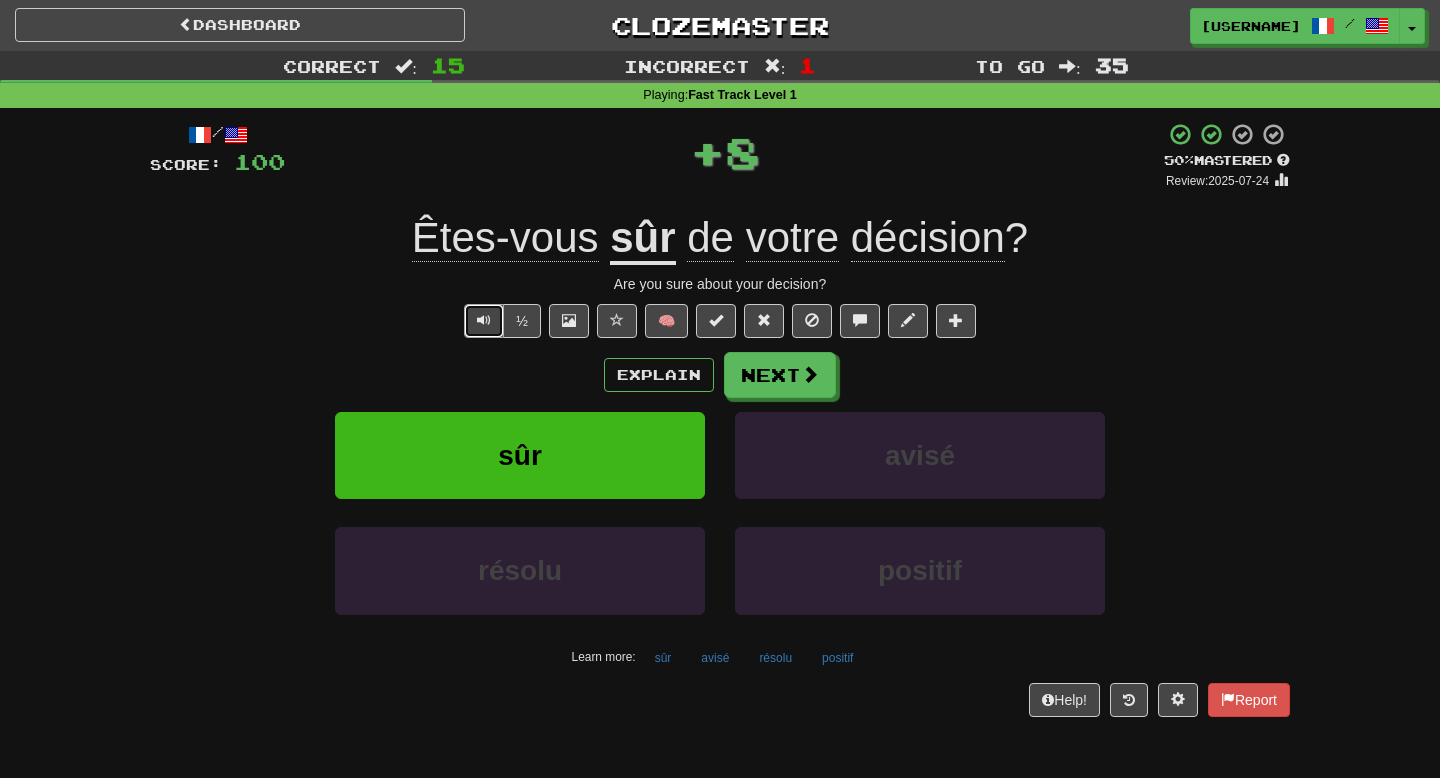 click at bounding box center [484, 320] 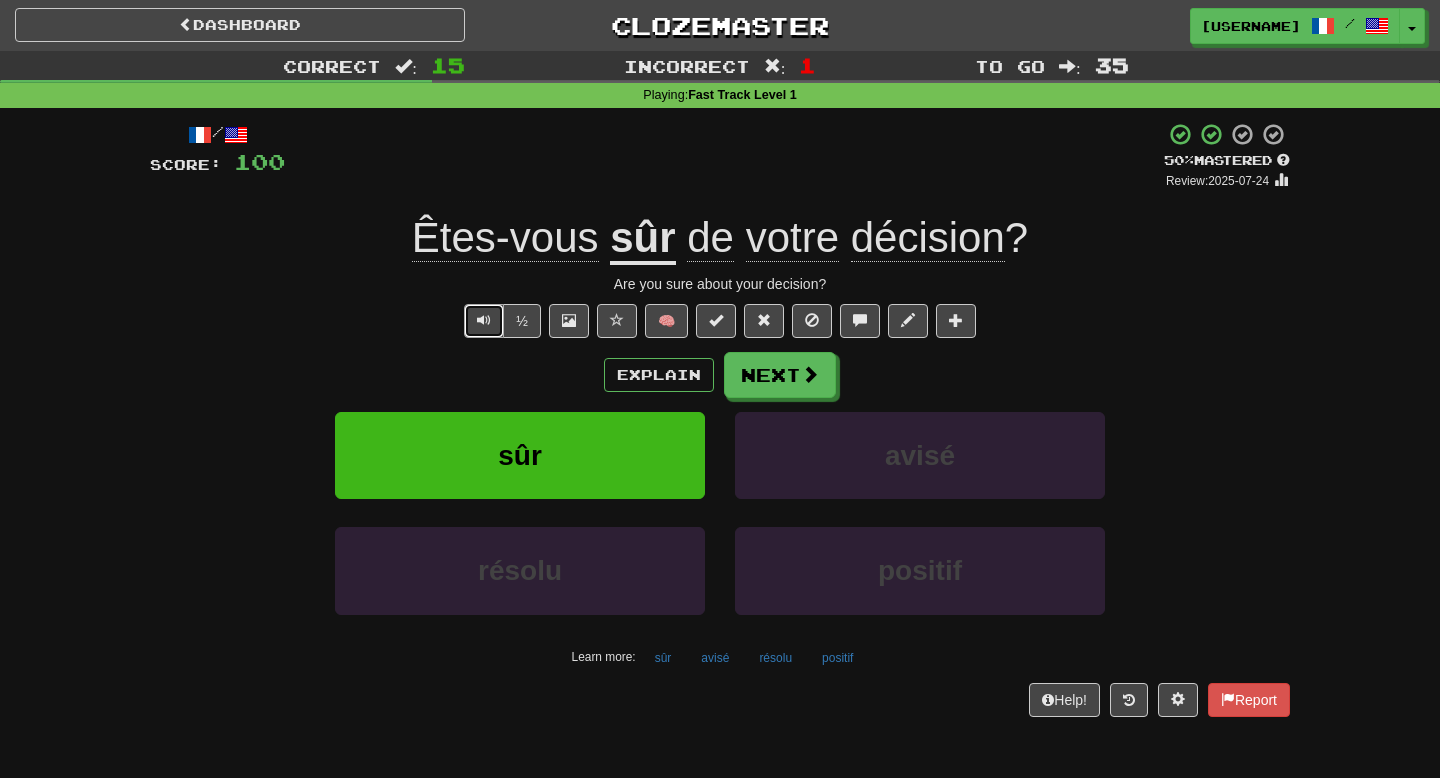 click at bounding box center [484, 321] 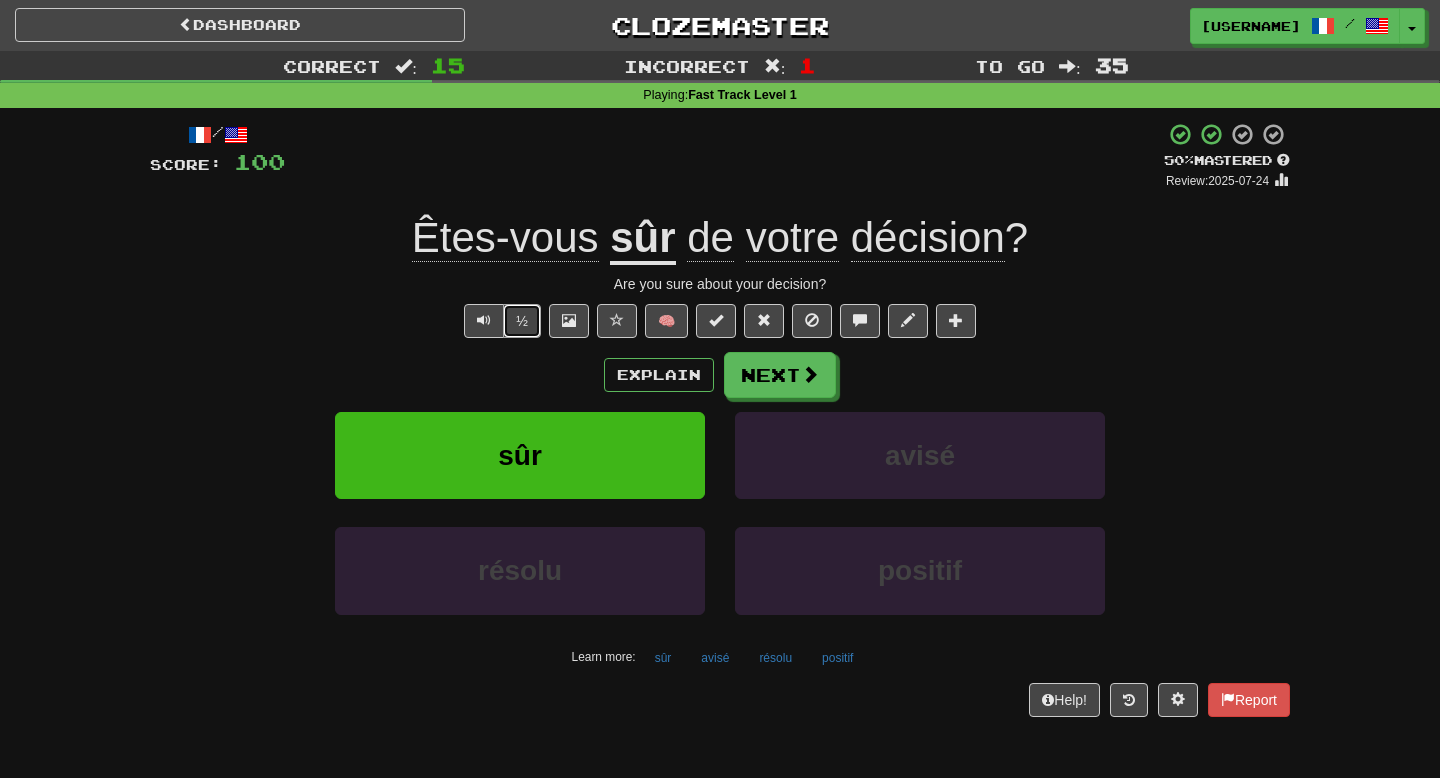 click on "½" at bounding box center (522, 321) 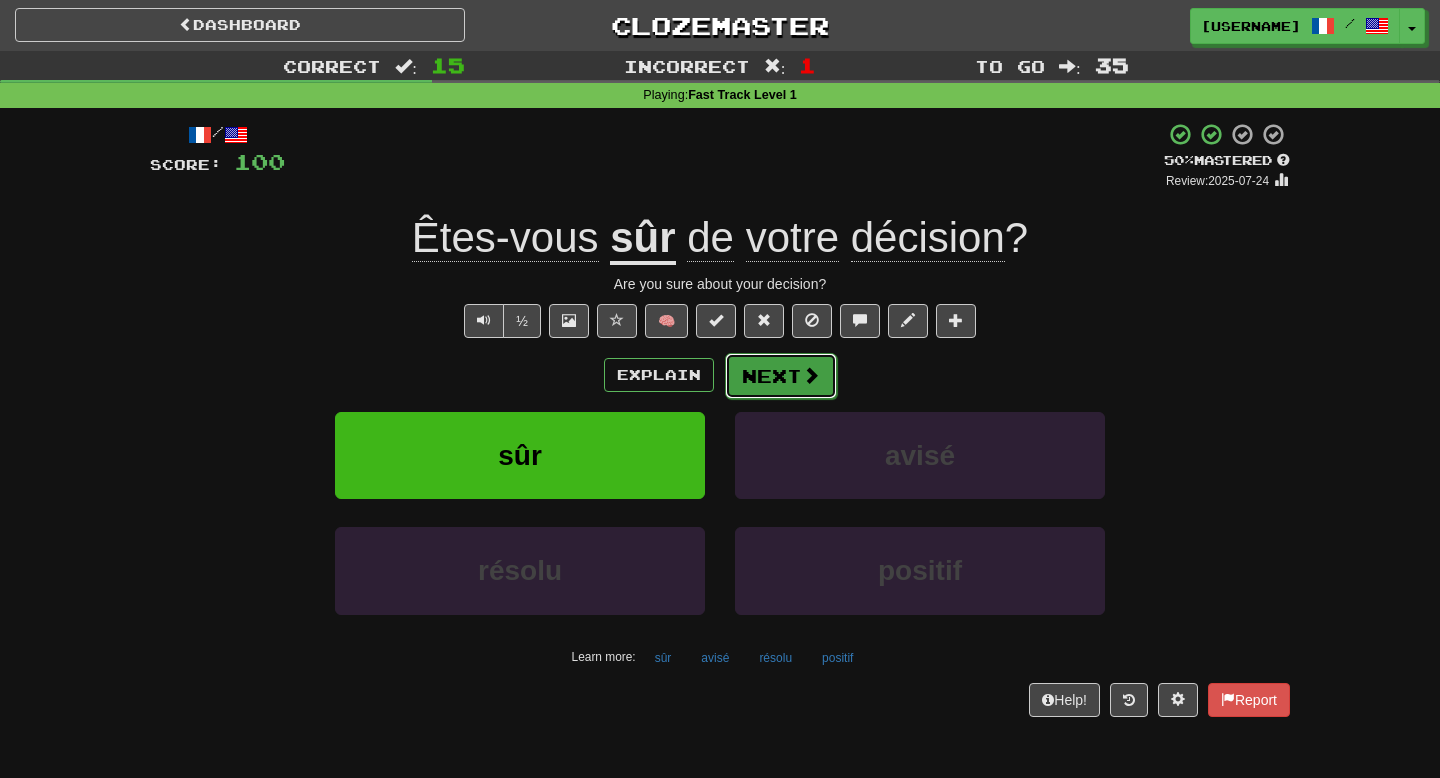click at bounding box center (811, 375) 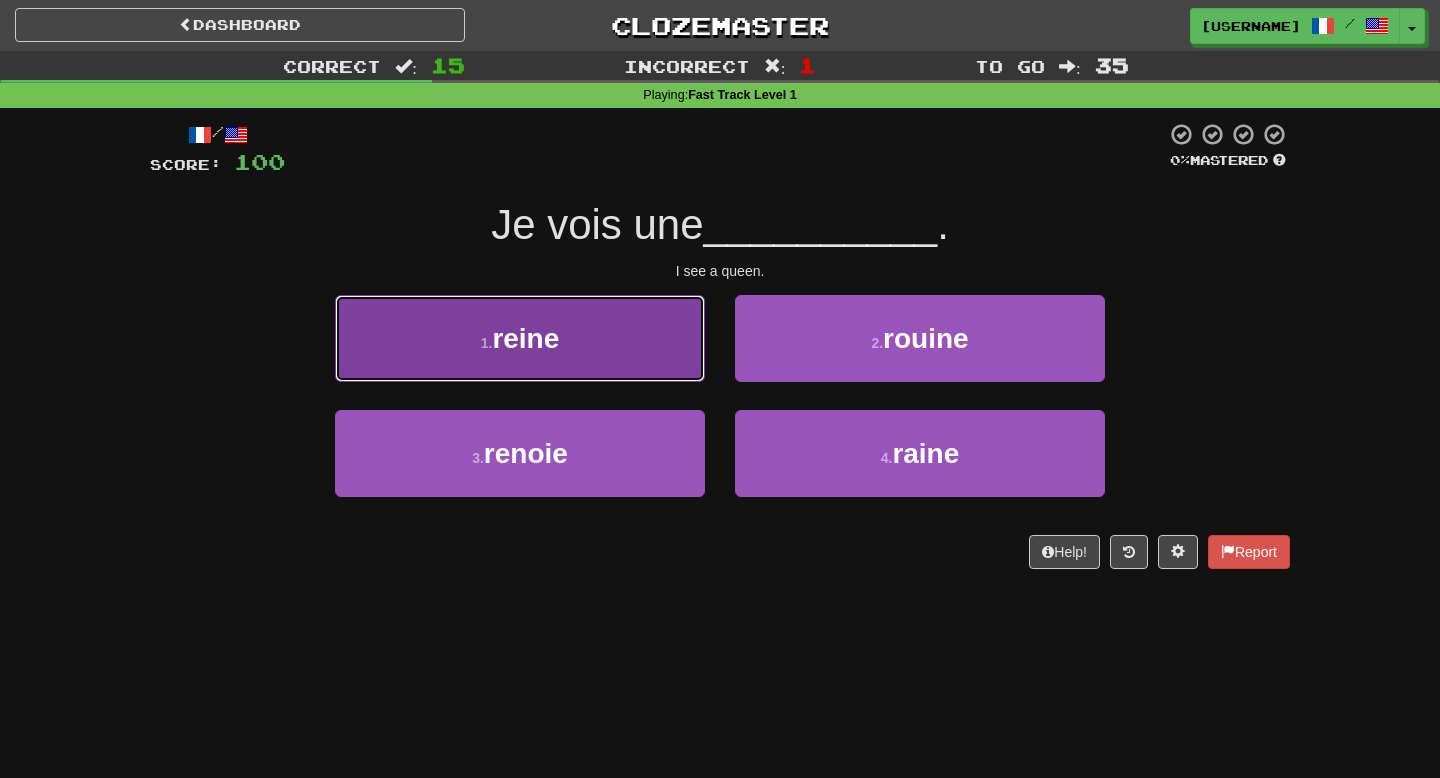 click on "1 .  reine" at bounding box center (520, 338) 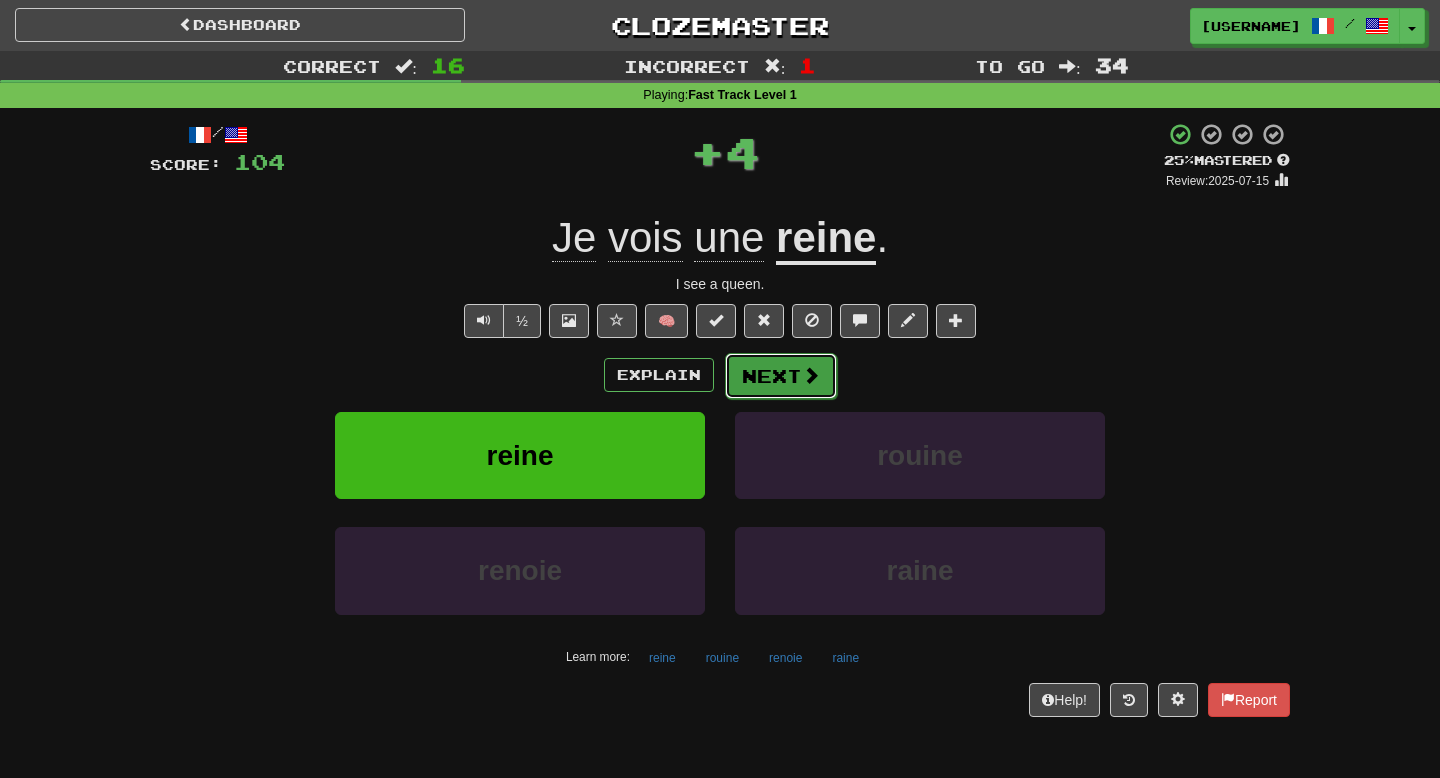 click on "Next" at bounding box center [781, 376] 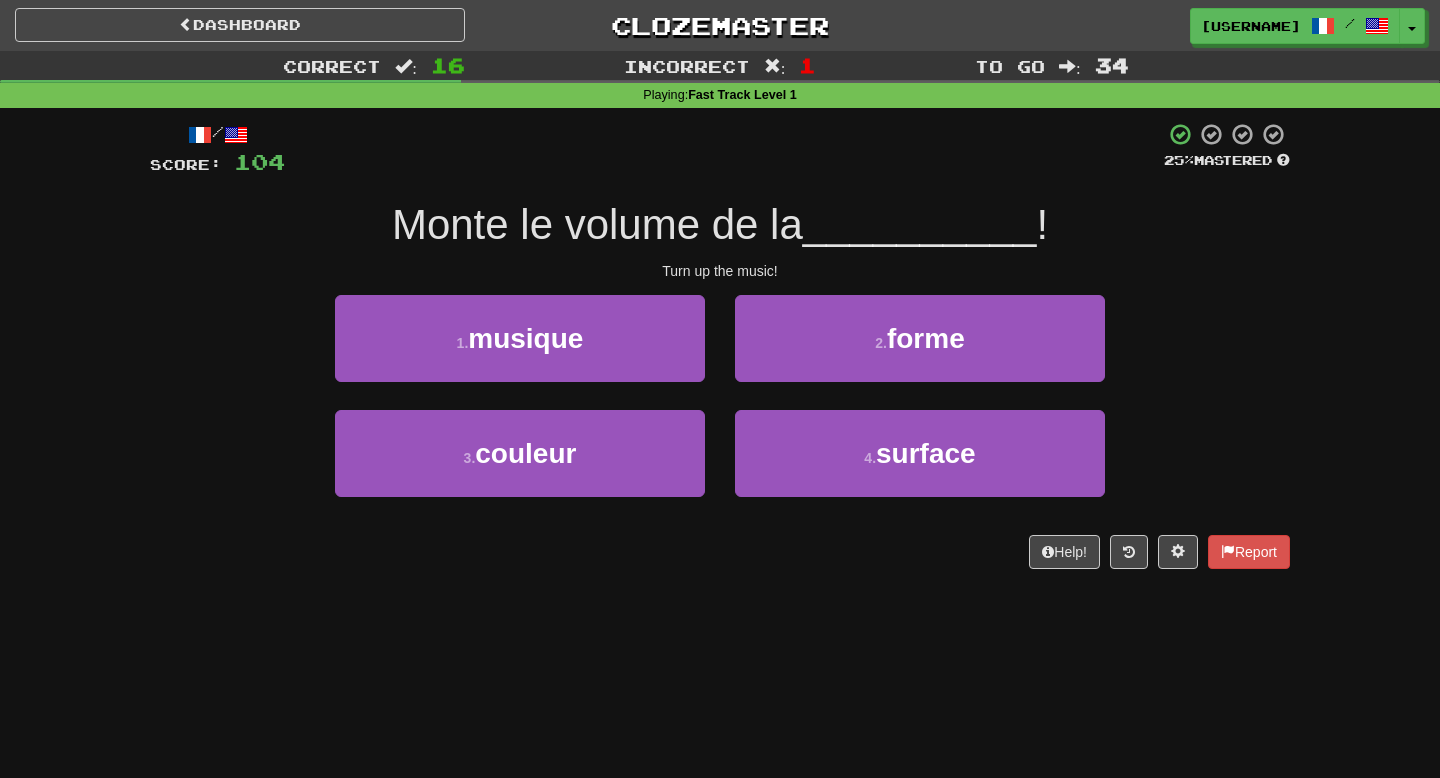click on "/  Score:   104 25 %  Mastered Monte le volume de la  __________  ! Turn up the music! 1 .  musique 2 .  forme 3 .  couleur 4 .  surface  Help!  Report" at bounding box center [720, 345] 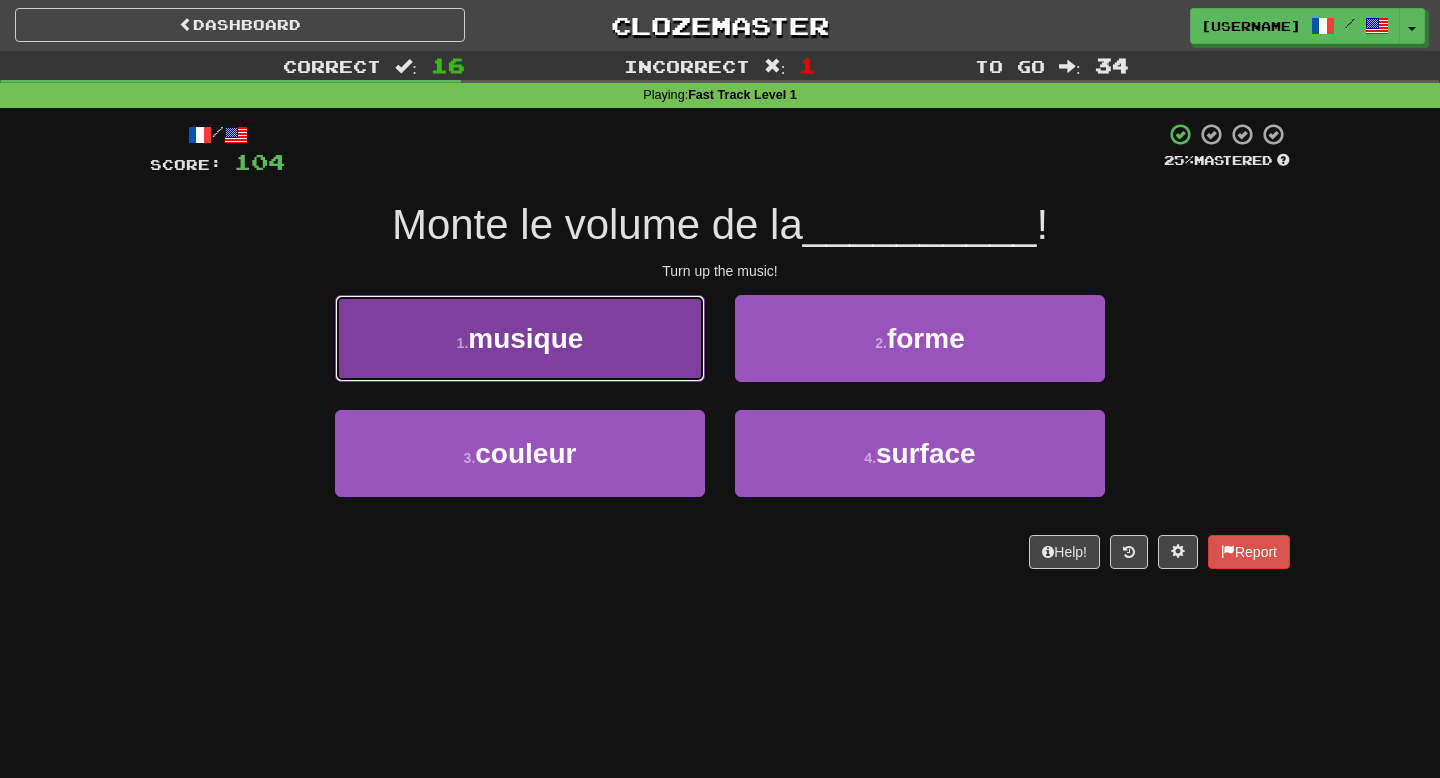 click on "1 .  musique" at bounding box center (520, 338) 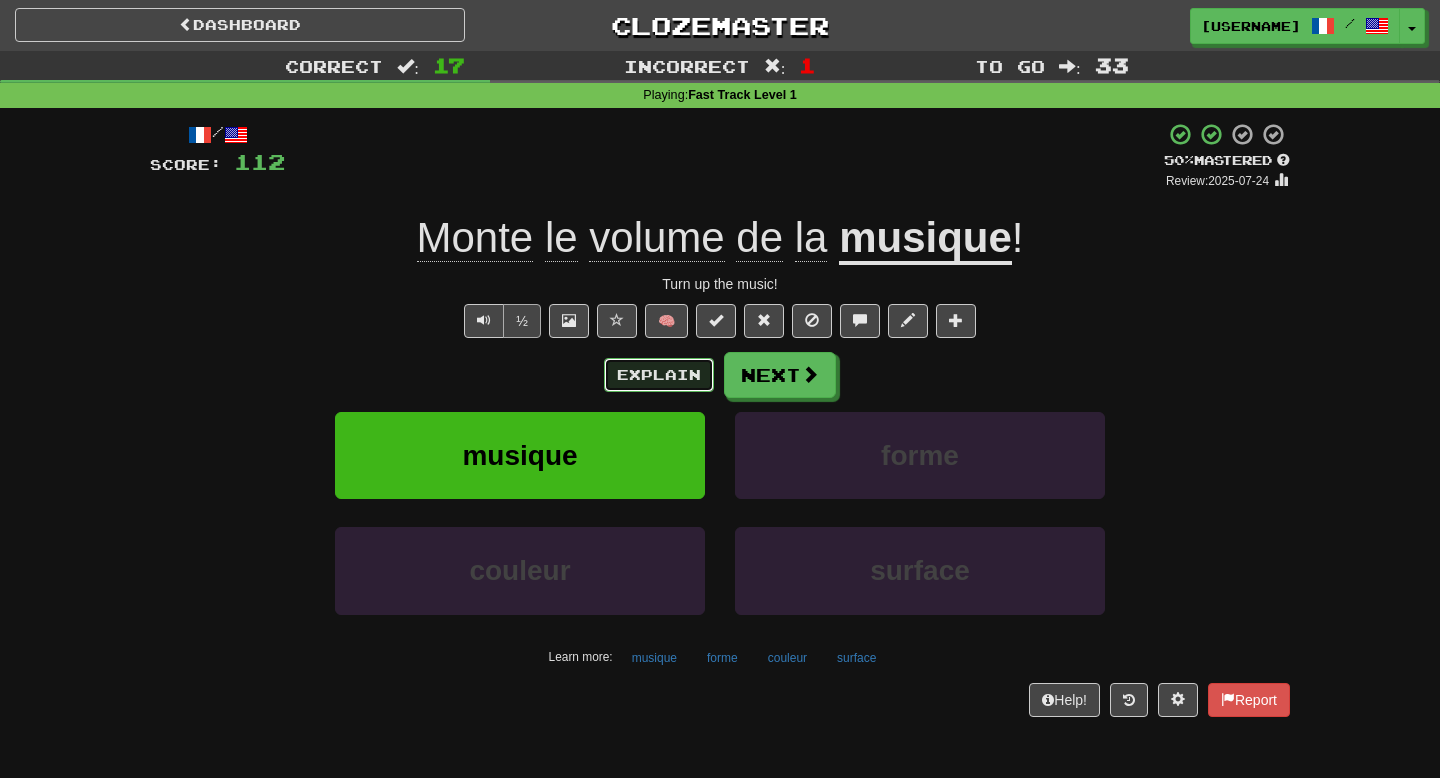drag, startPoint x: 690, startPoint y: 370, endPoint x: 531, endPoint y: 332, distance: 163.47783 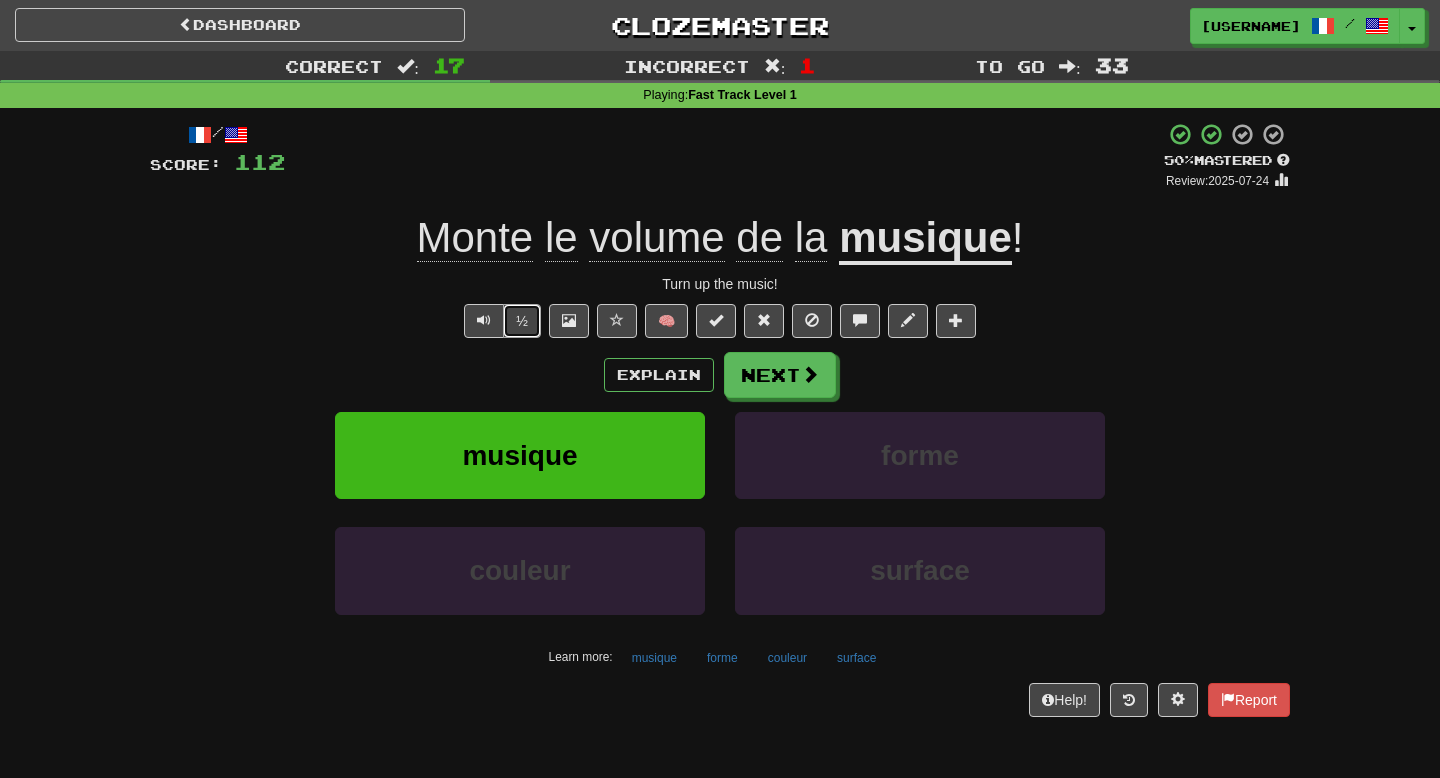 click on "½" at bounding box center (522, 321) 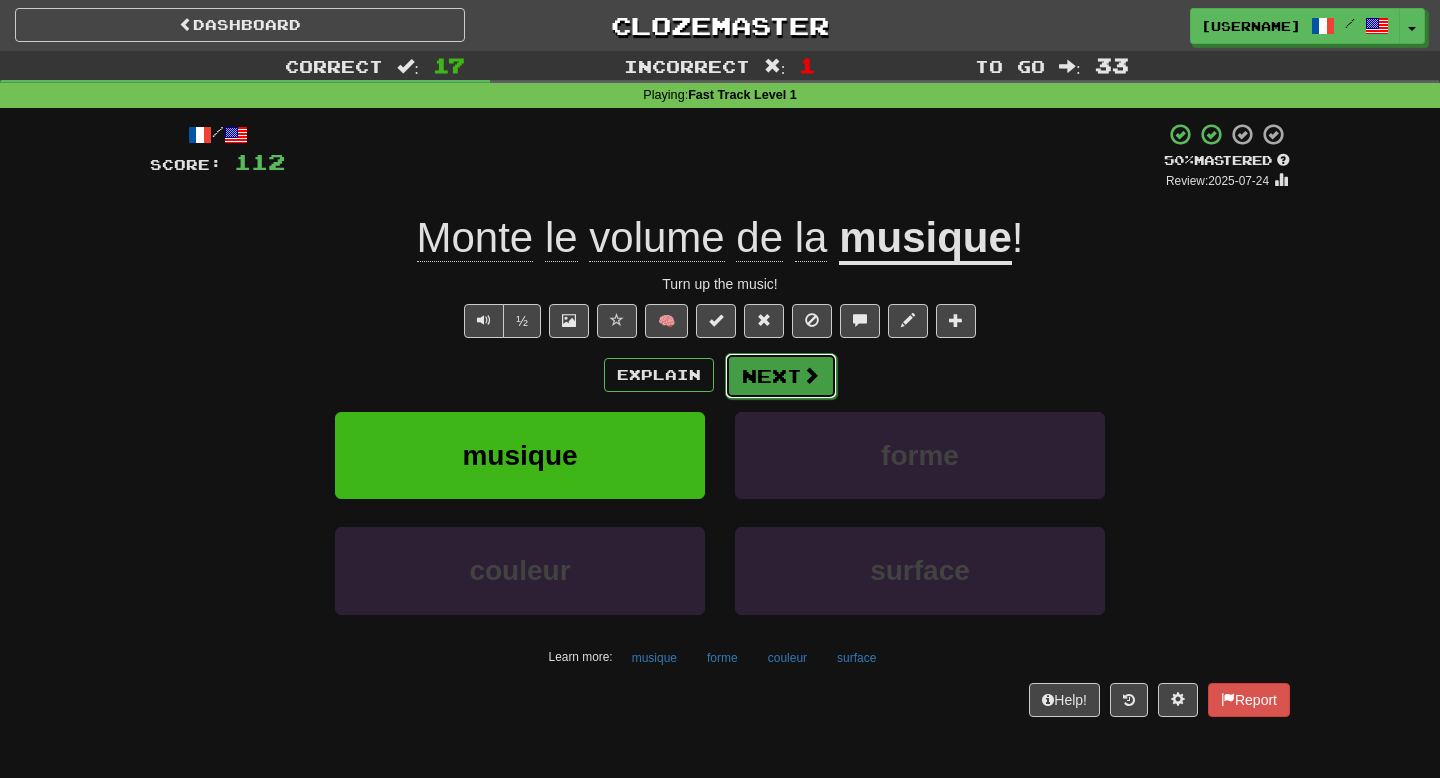 click on "Next" at bounding box center (781, 376) 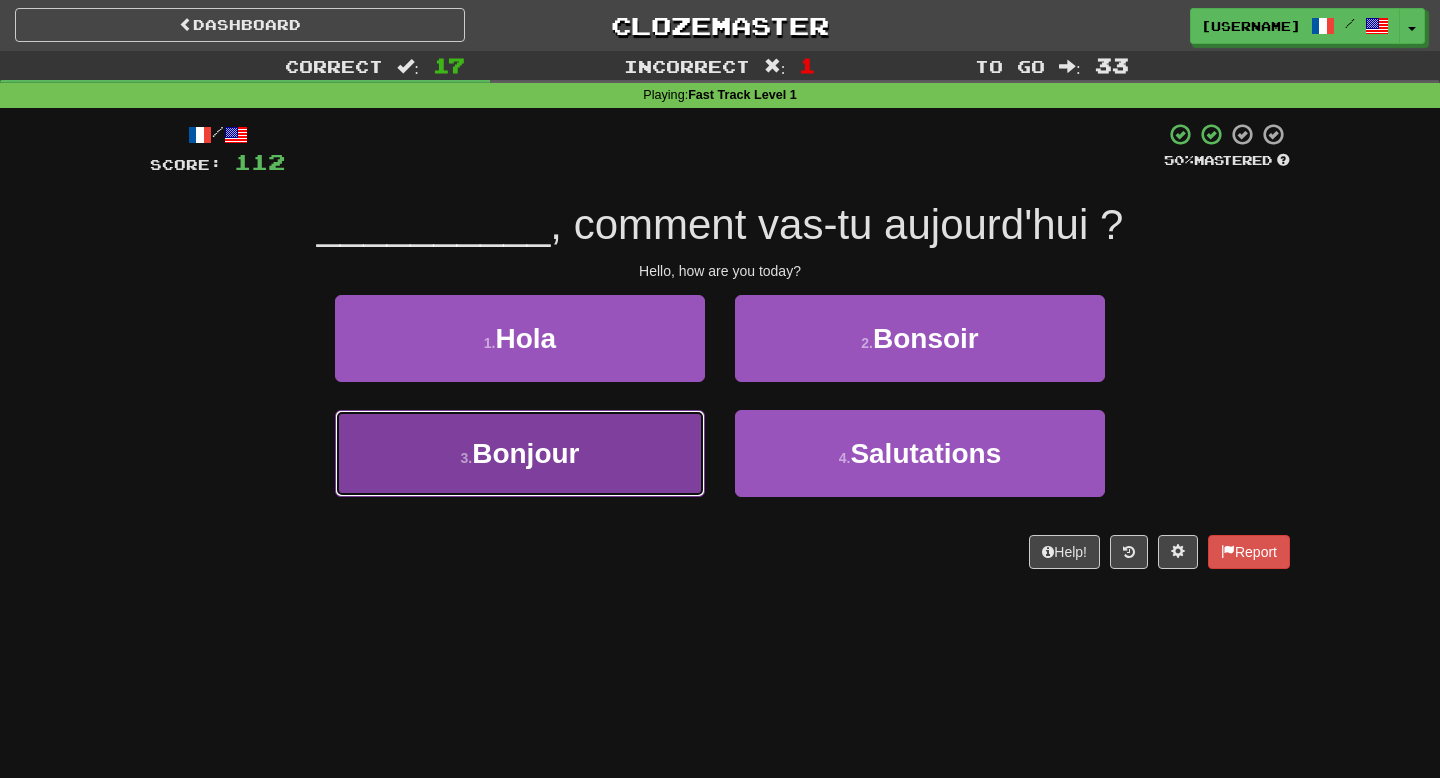 click on "3 .  Bonjour" at bounding box center [520, 453] 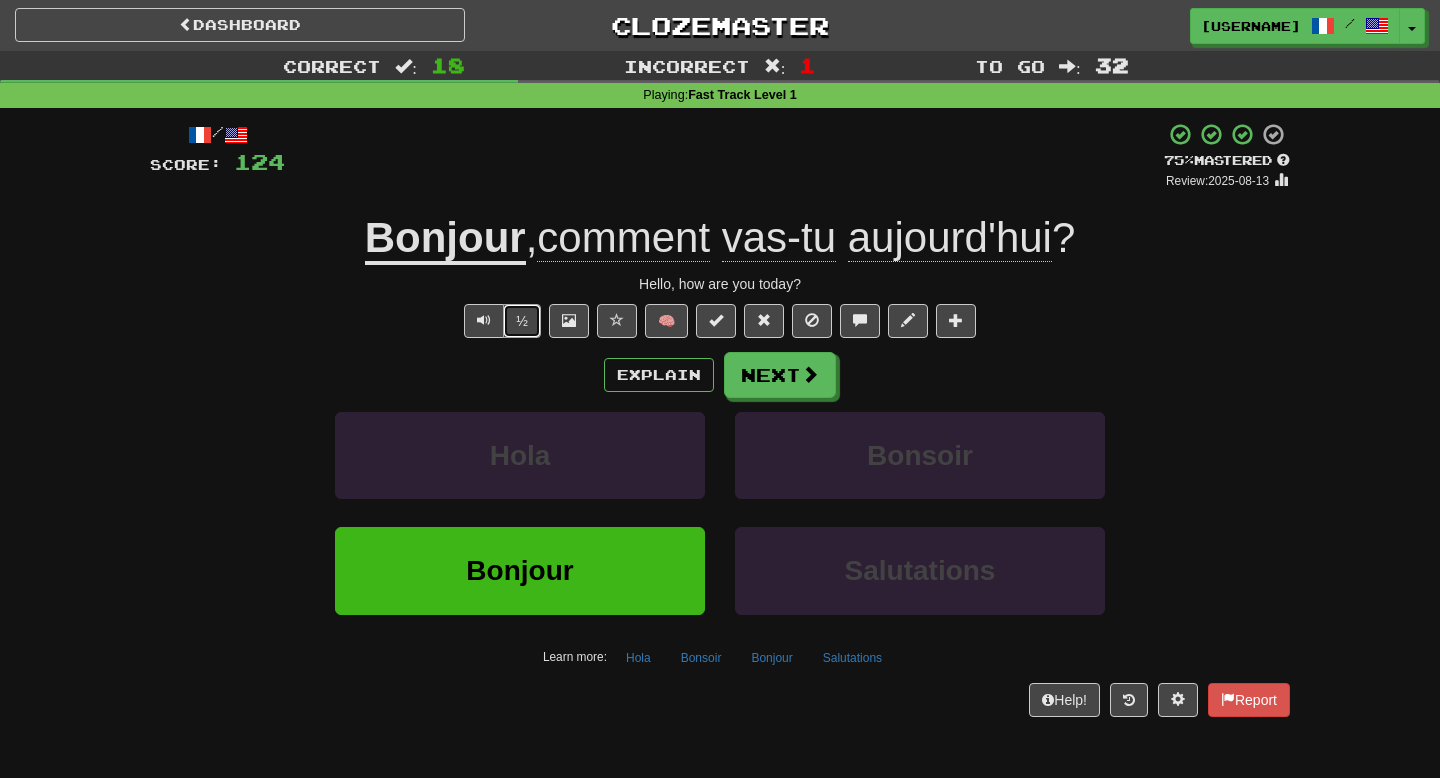 click on "½" at bounding box center (522, 321) 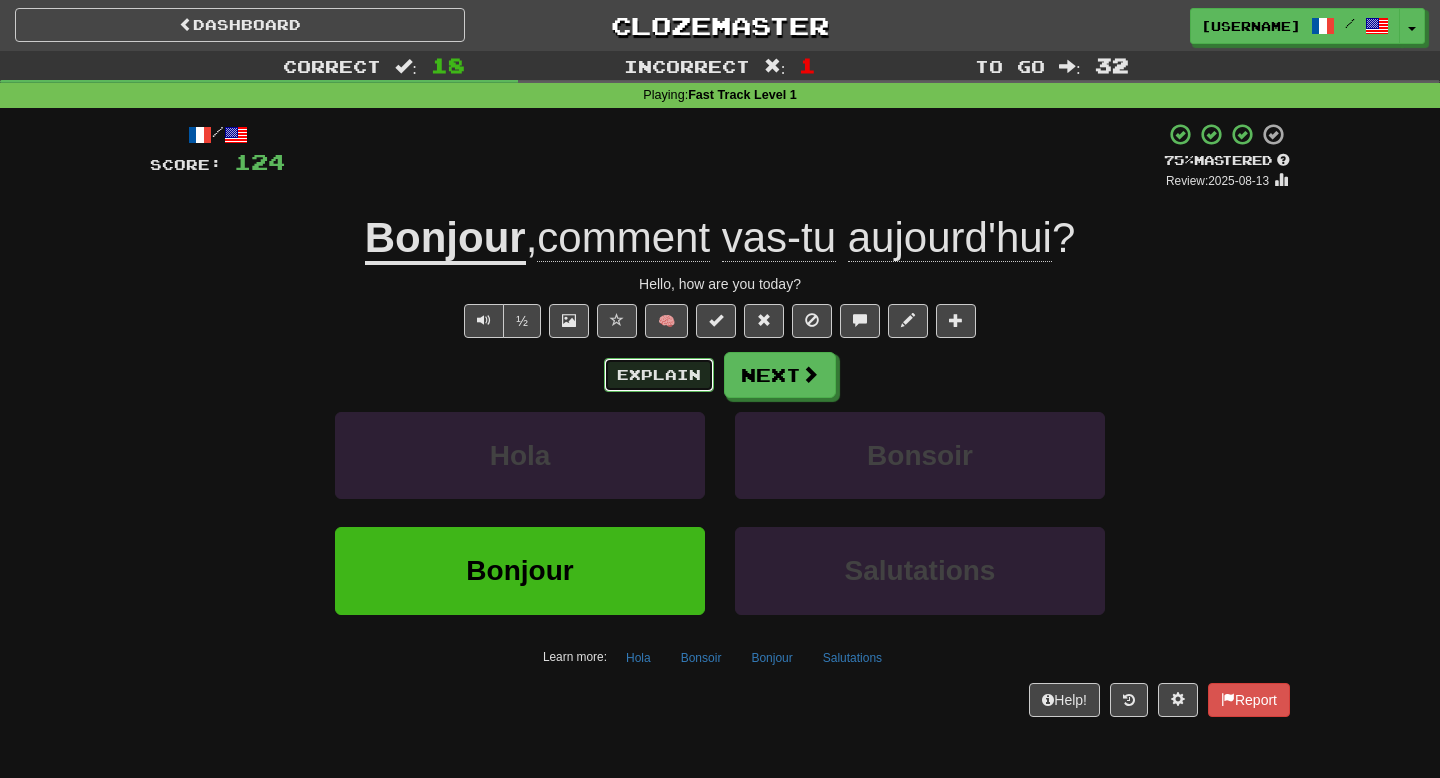 click on "Explain" at bounding box center [659, 375] 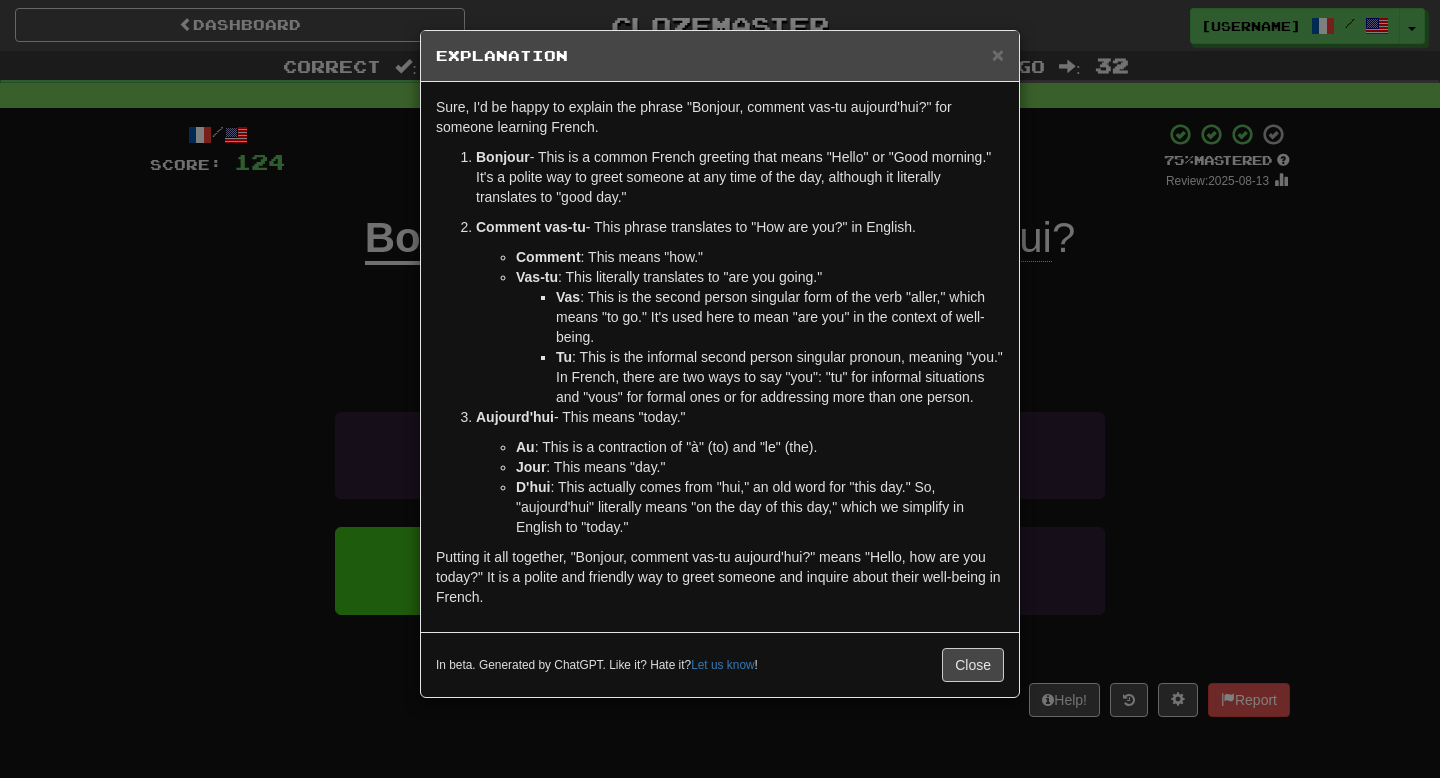 click on "× Explanation Sure, I'd be happy to explain the phrase "Bonjour, comment vas-tu aujourd'hui?" for someone learning French.
Bonjour  - This is a common French greeting that means "Hello" or "Good morning." It's a polite way to greet someone at any time of the day, although it literally translates to "good day."
Comment vas-tu  - This phrase translates to "How are you?" in English.
Comment : This means "how."
Vas-tu : This literally translates to "are you going."
Vas : This is the second person singular form of the verb "aller," which means "to go." It's used here to mean "are you" in the context of well-being.
Tu : This is the informal second person singular pronoun, meaning "you." In French, there are two ways to say "you": "tu" for informal situations and "vous" for formal ones or for addressing more than one person.
Aujourd'hui  - This means "today."
Au : This is a contraction of "à" (to) and "le" (the).
Jour : This means "day."
D'hui
Let us know ! Close" at bounding box center [720, 389] 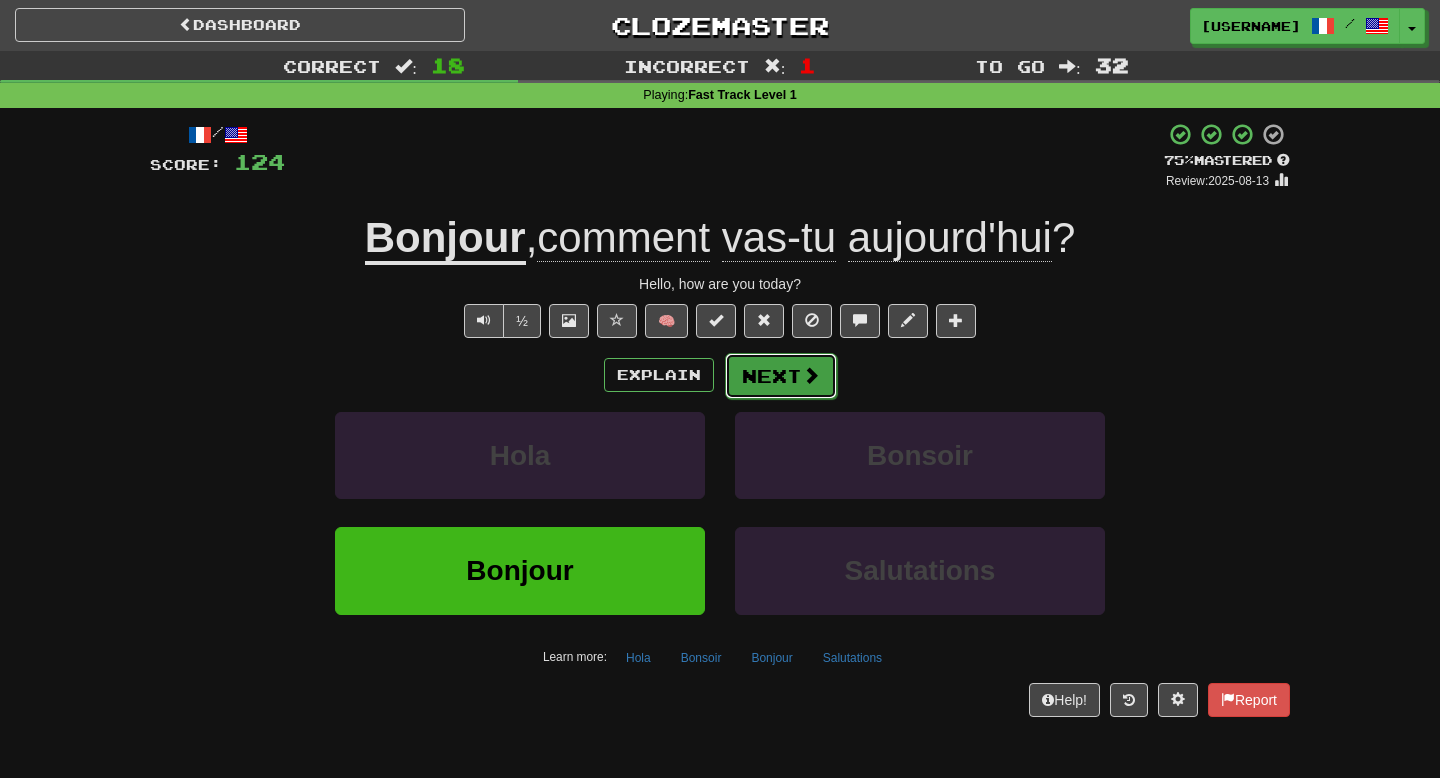 click on "Next" at bounding box center (781, 376) 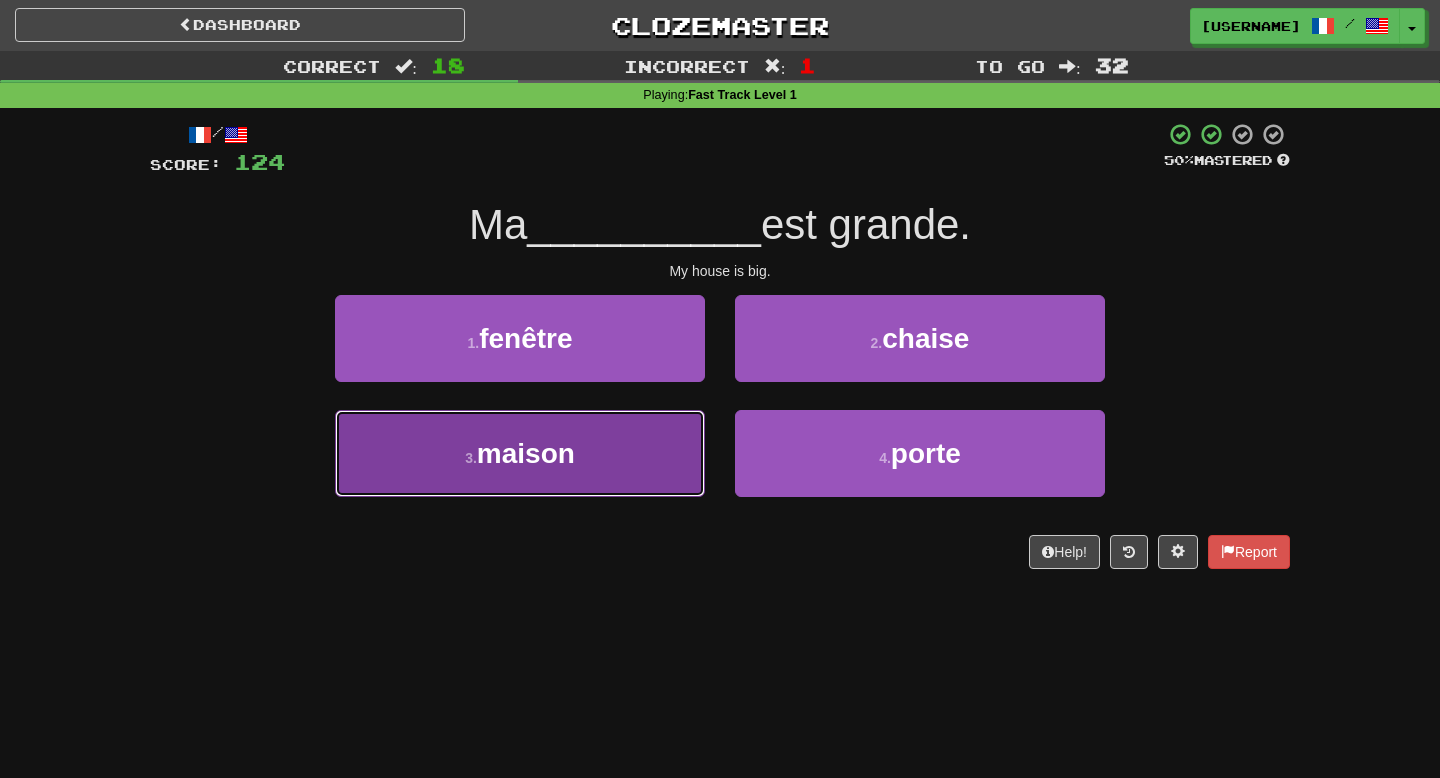 click on "3 .  maison" at bounding box center [520, 453] 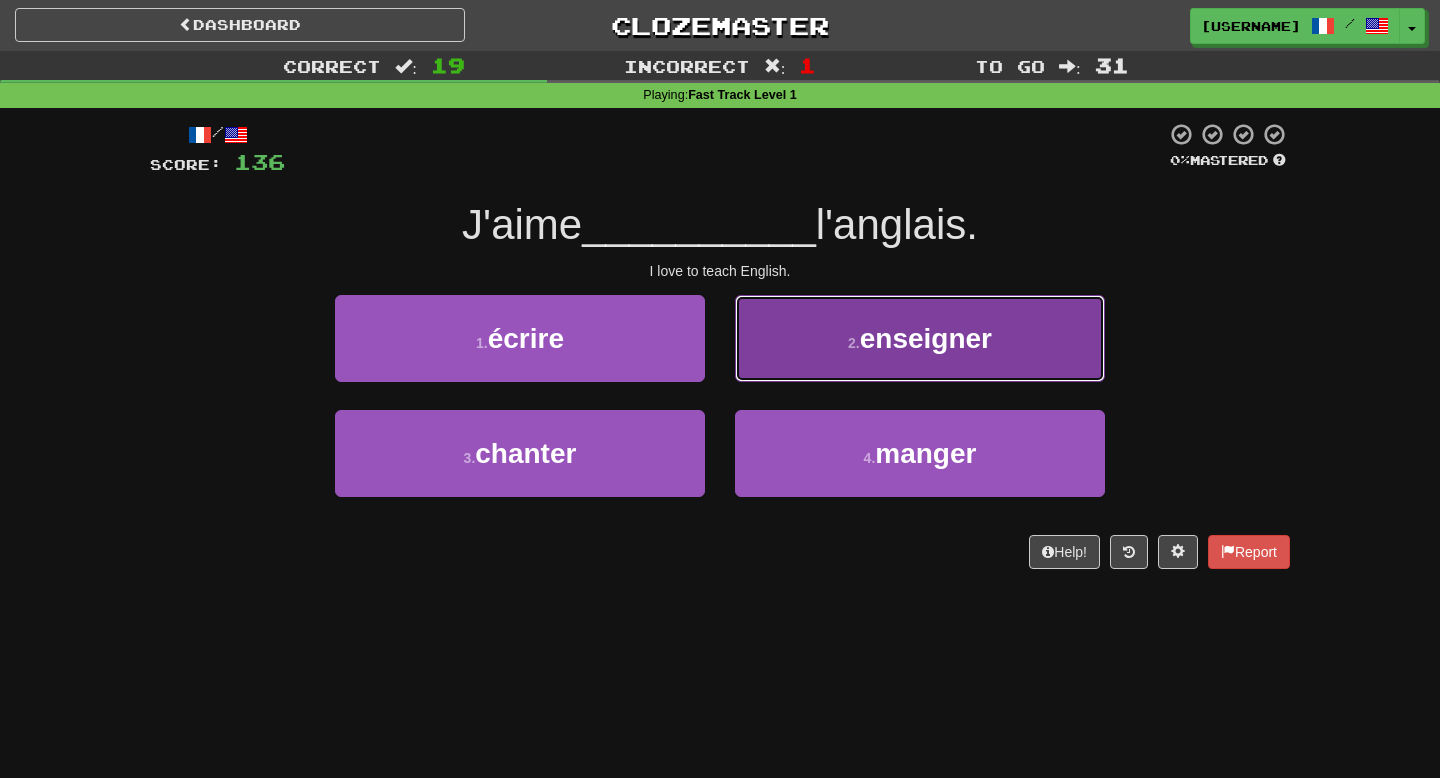 click on "2 .  enseigner" at bounding box center (920, 338) 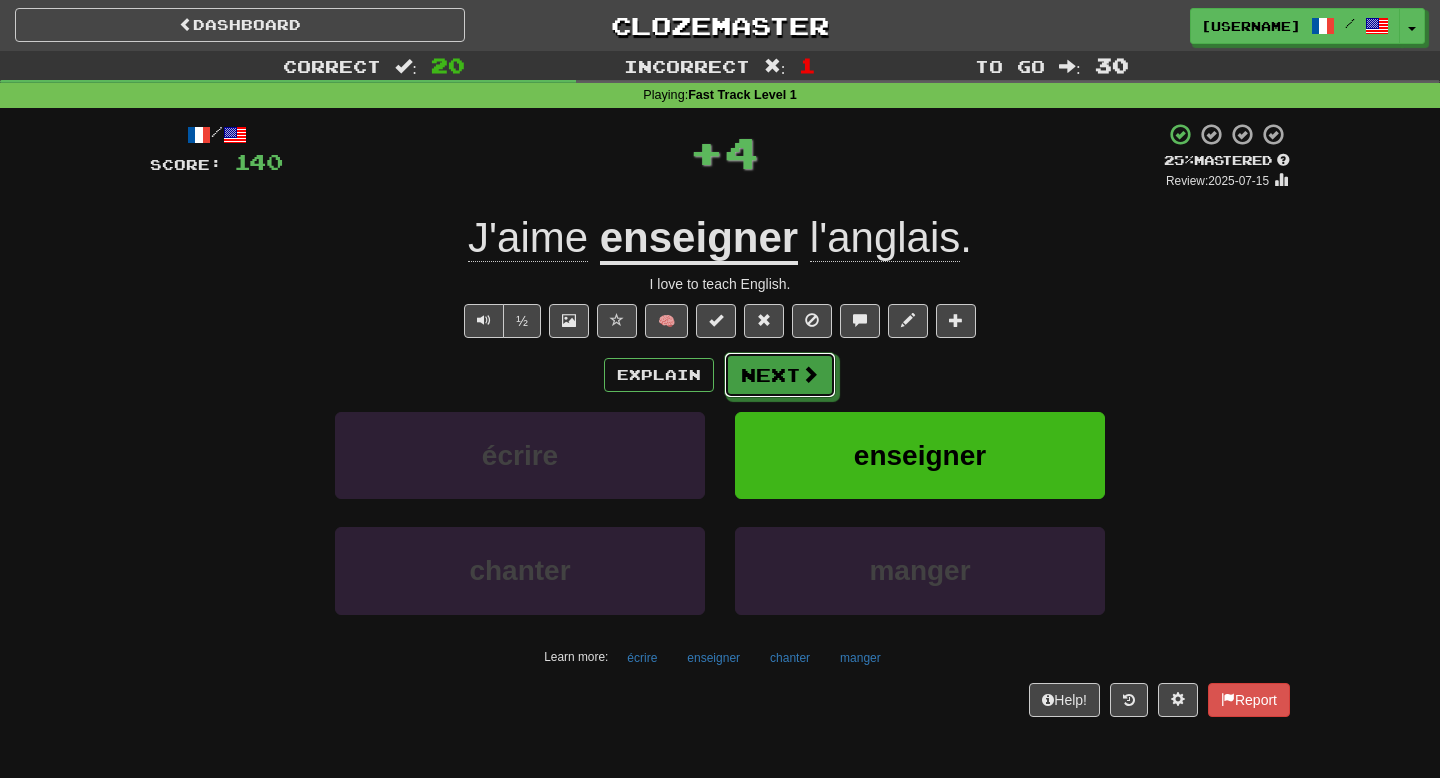 click on "Next" at bounding box center (780, 375) 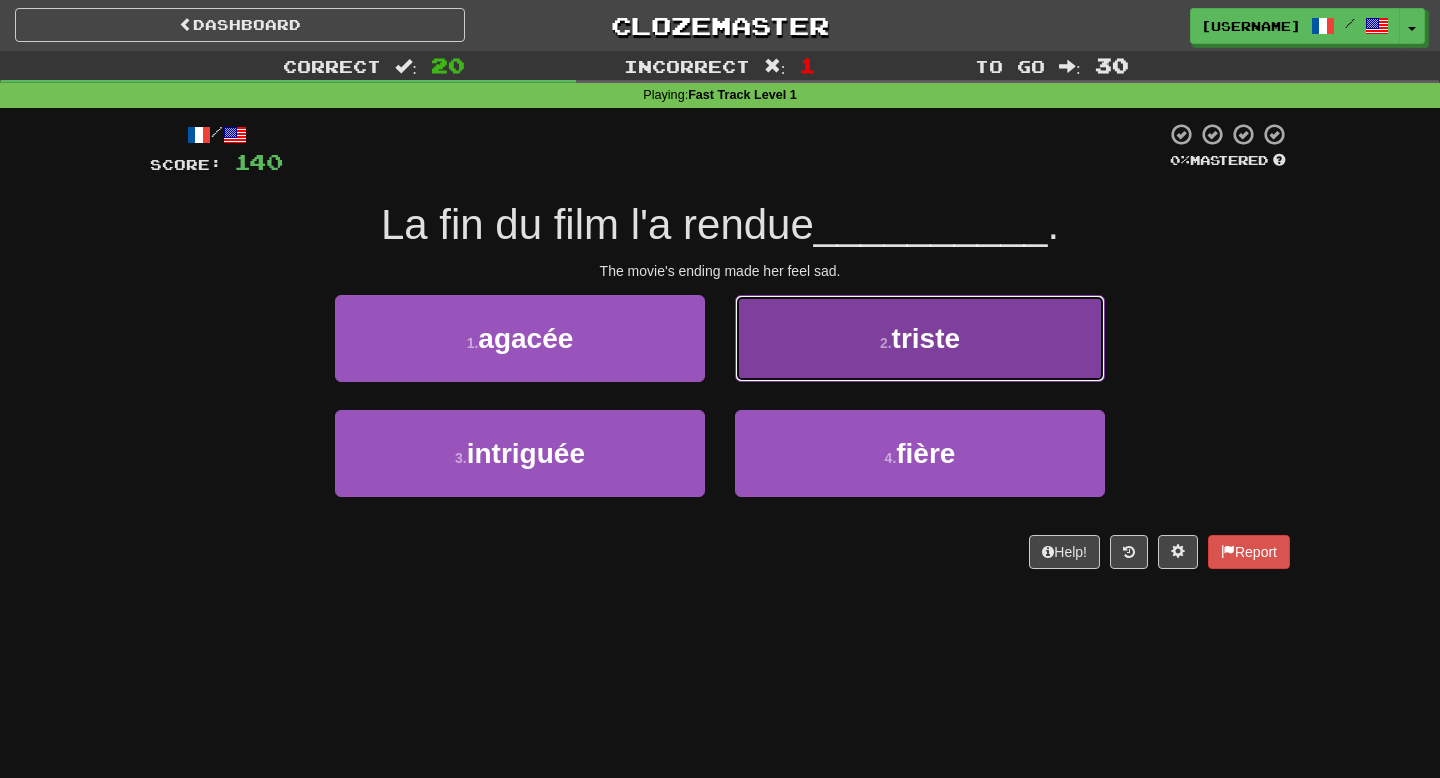 click on "2 .  triste" at bounding box center (920, 338) 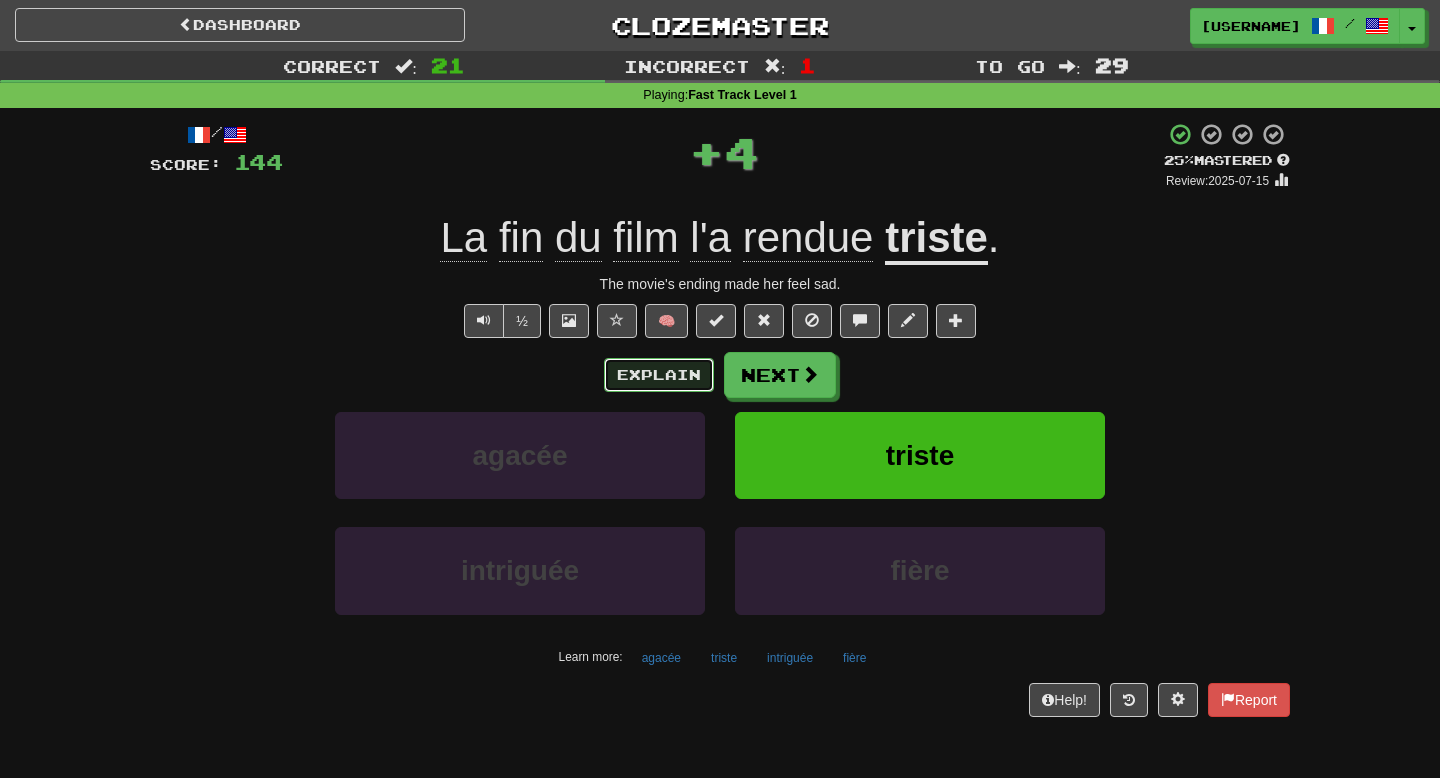 click on "Explain" at bounding box center (659, 375) 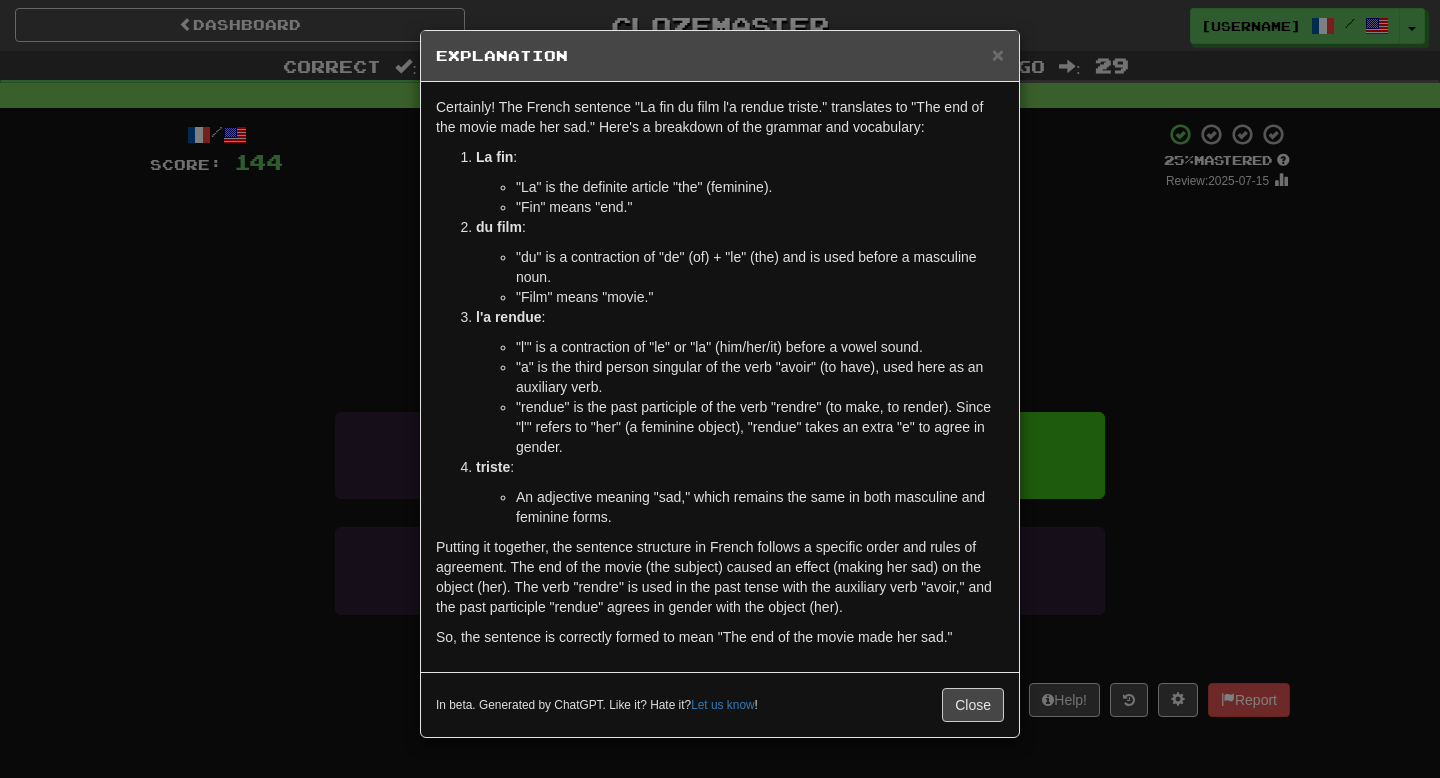 click on "× Explanation Certainly! The French sentence "La fin du film l'a rendue triste." translates to "The end of the movie made her sad." Here's a breakdown of the grammar and vocabulary:
La fin :
"La" is the definite article "the" (feminine).
"Fin" means "end."
du film :
"du" is a contraction of "de" (of) + "le" (the) and is used before a masculine noun.
"Film" means "movie."
l'a rendue :
"l'" is a contraction of "le" or "la" (him/her/it) before a vowel sound.
"a" is the third person singular of the verb "avoir" (to have), used here as an auxiliary verb.
"rendue" is the past participle of the verb "rendre" (to make, to render). Since "l'" refers to "her" (a feminine object), "rendue" takes an extra "e" to agree in gender.
triste :
An adjective meaning "sad," which remains the same in both masculine and feminine forms.
So, the sentence is correctly formed to mean "The end of the movie made her sad." In beta. Generated by ChatGPT. Like it? Hate it?  !" at bounding box center (720, 389) 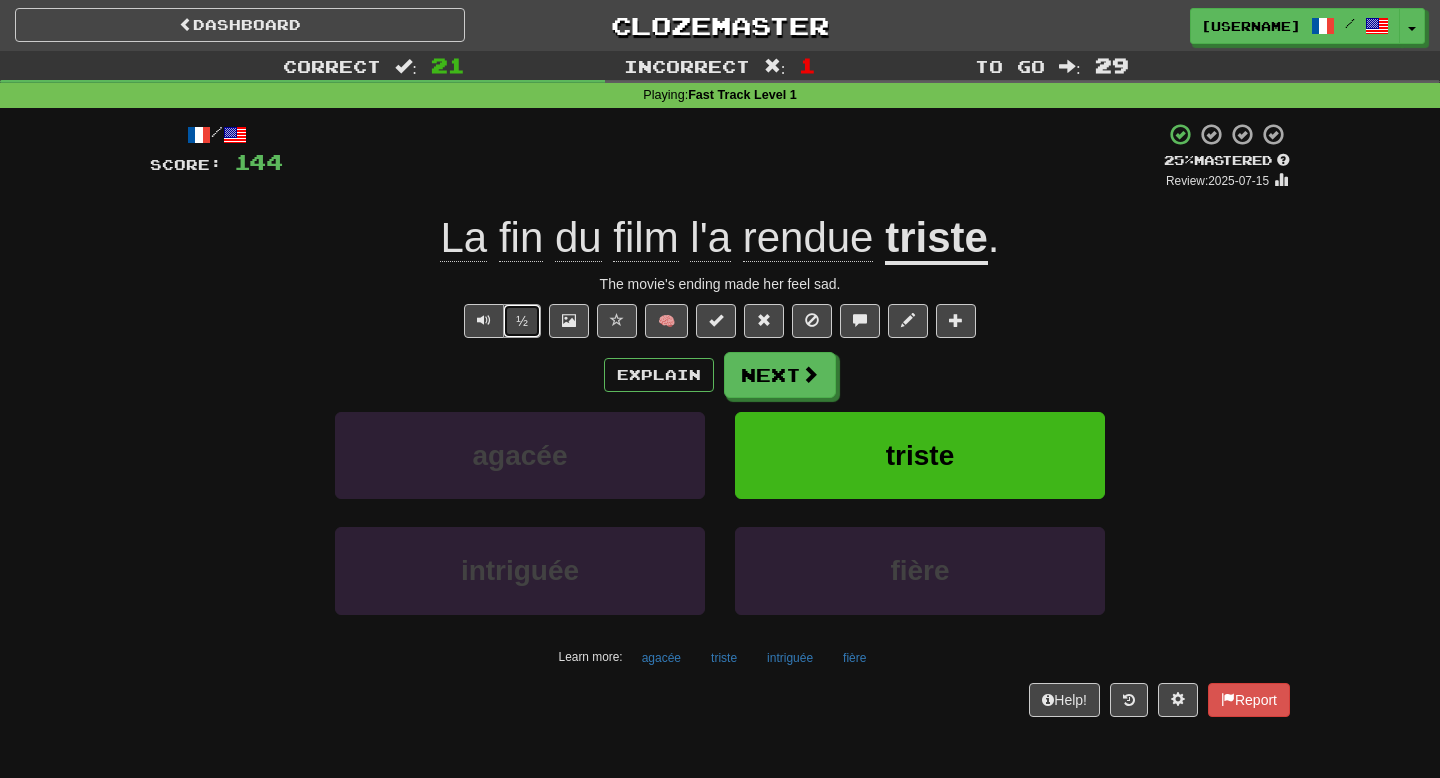 click on "½" at bounding box center [522, 321] 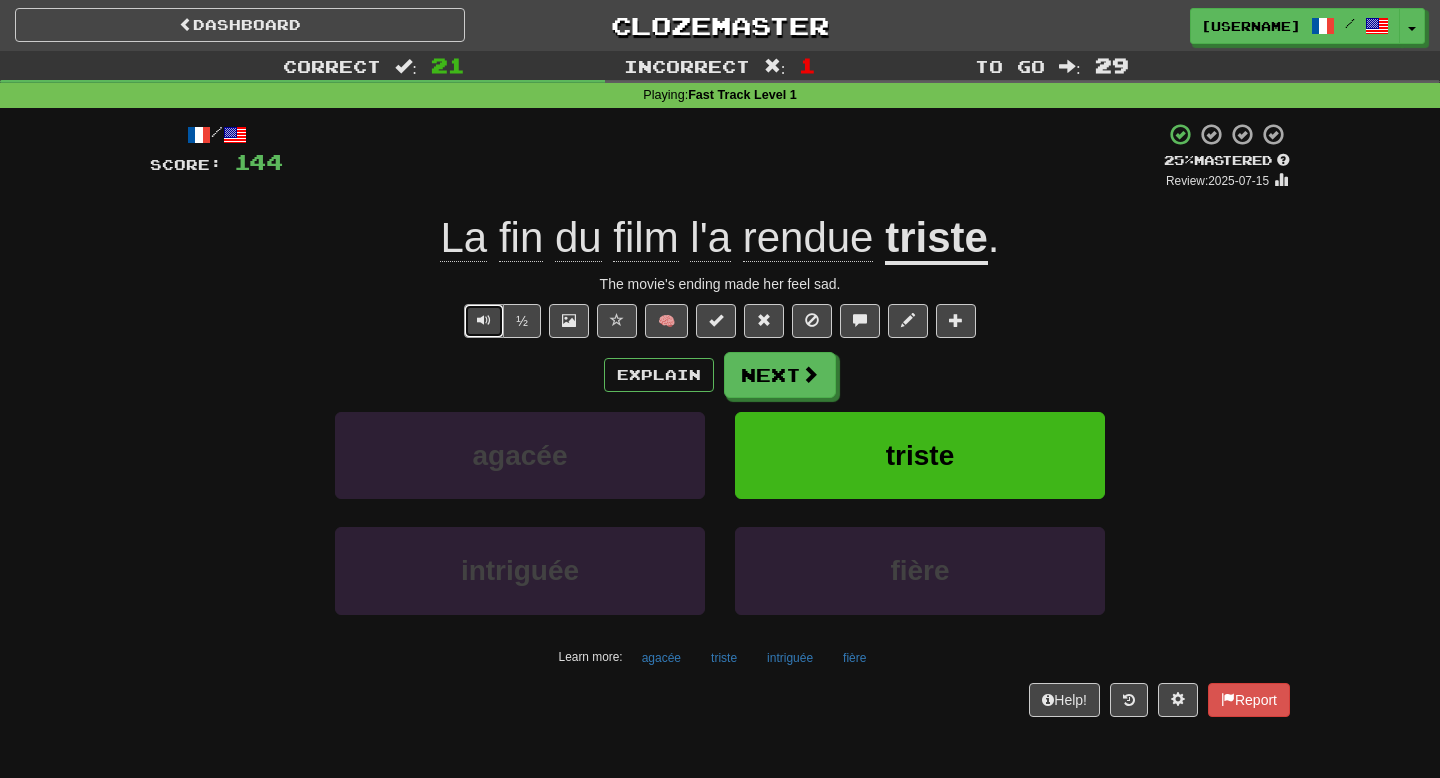 click at bounding box center [484, 320] 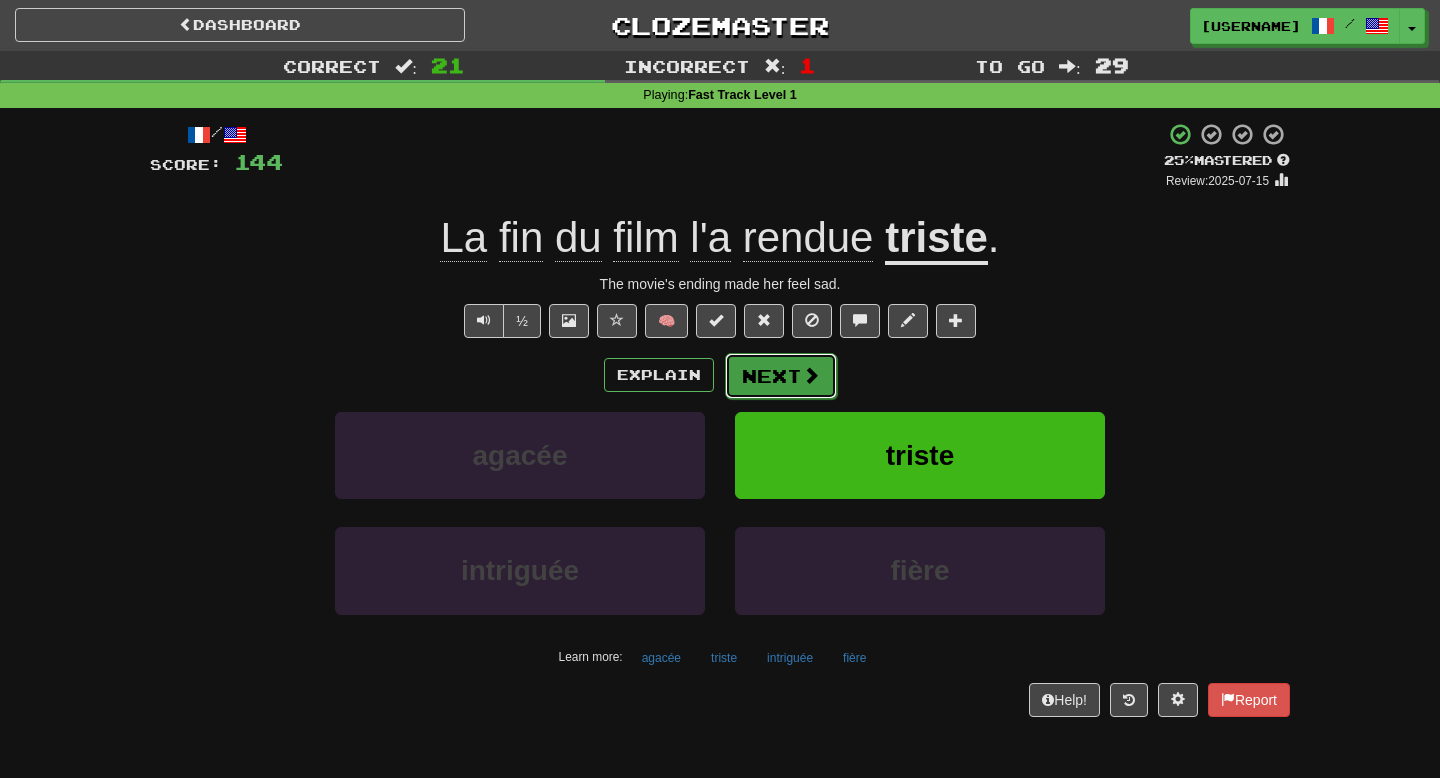 click on "Next" at bounding box center (781, 376) 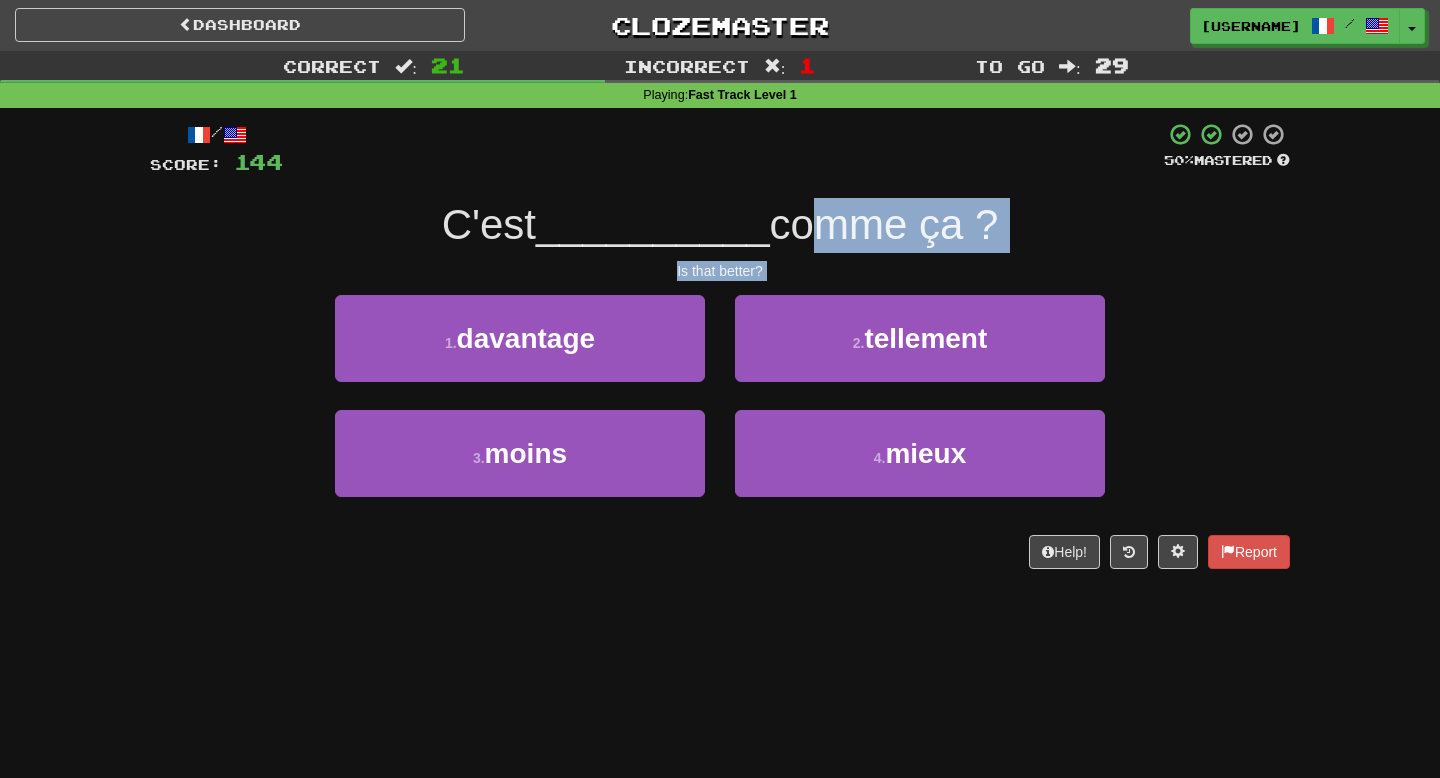 drag, startPoint x: 786, startPoint y: 291, endPoint x: 788, endPoint y: 244, distance: 47.042534 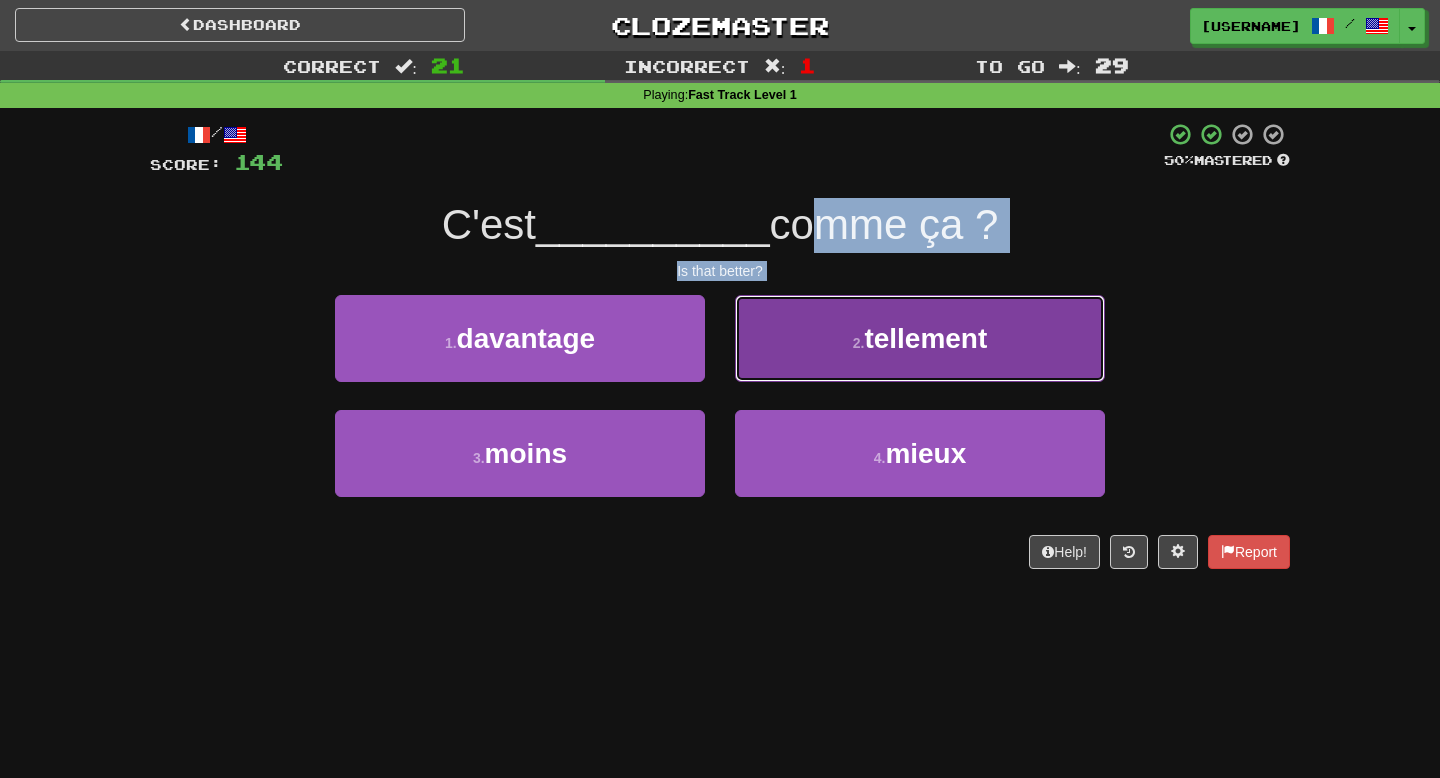 click on "2 .  tellement" at bounding box center (920, 338) 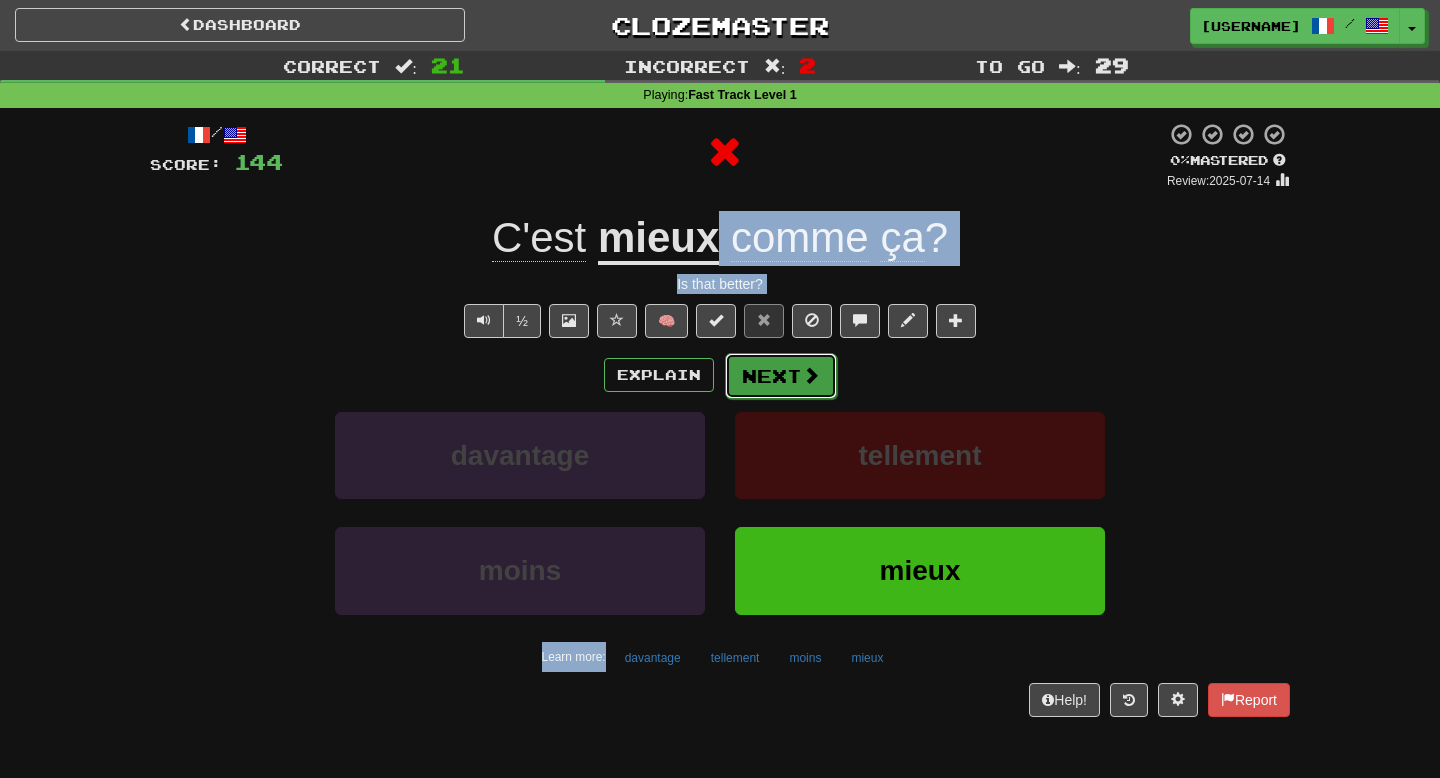 click on "Next" at bounding box center (781, 376) 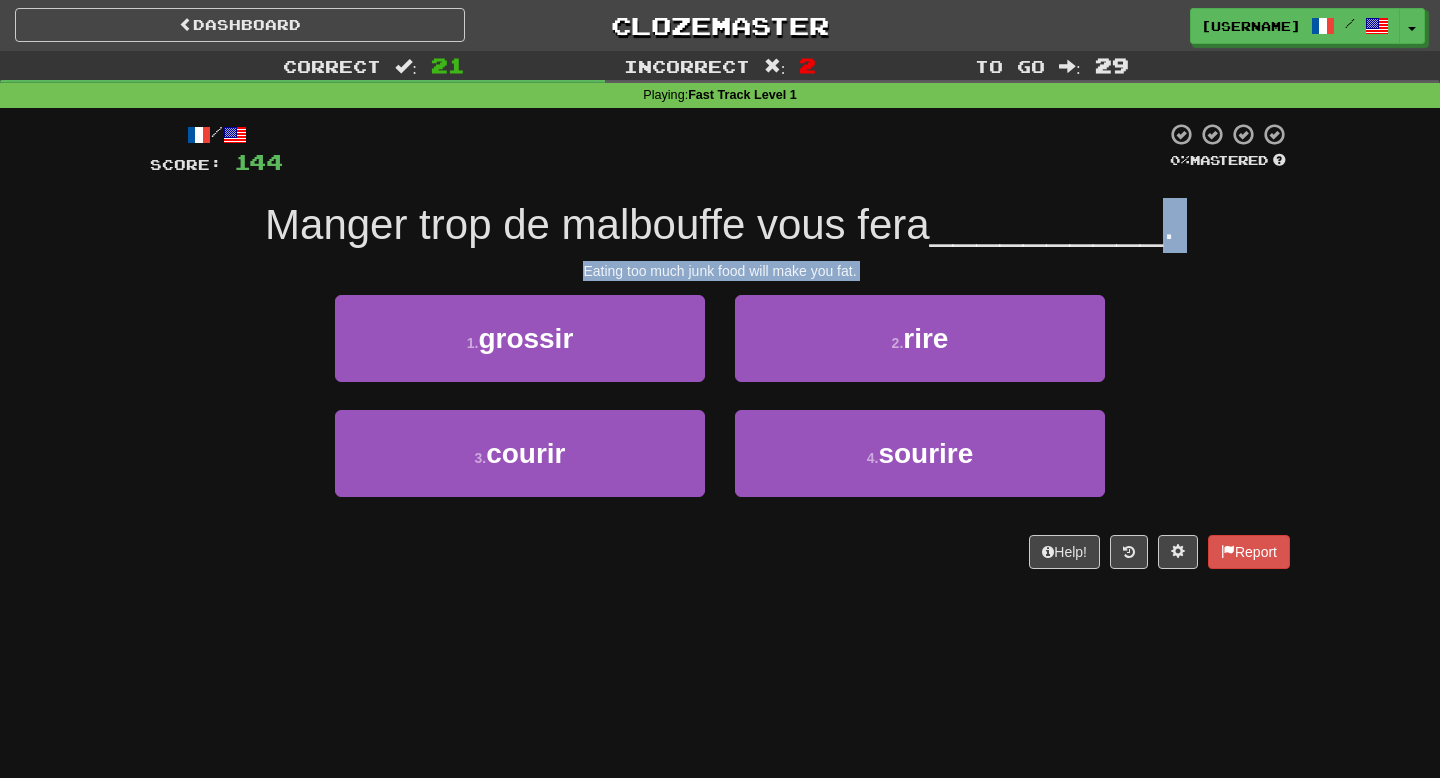click on "Eating too much junk food will make you fat." at bounding box center [720, 271] 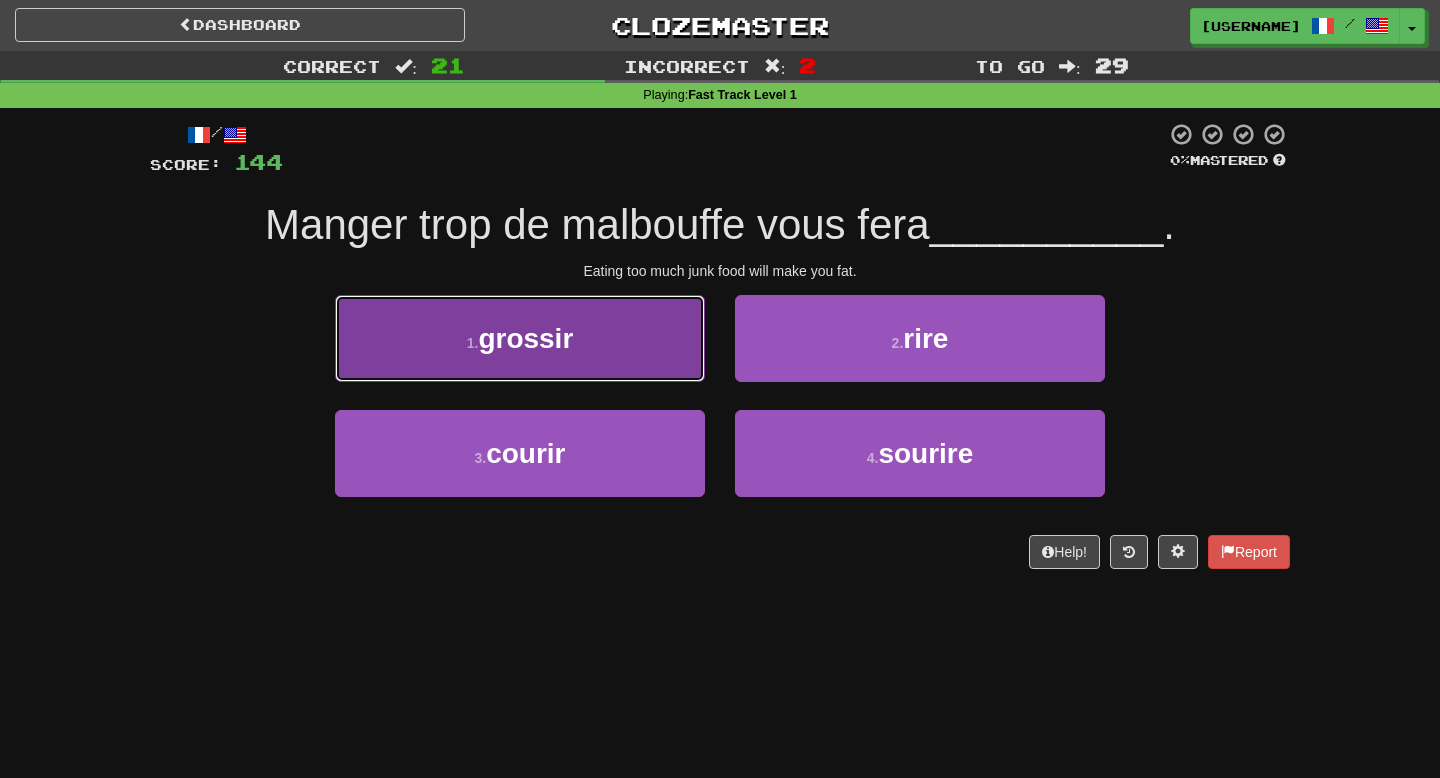 click on "1 .  grossir" at bounding box center [520, 338] 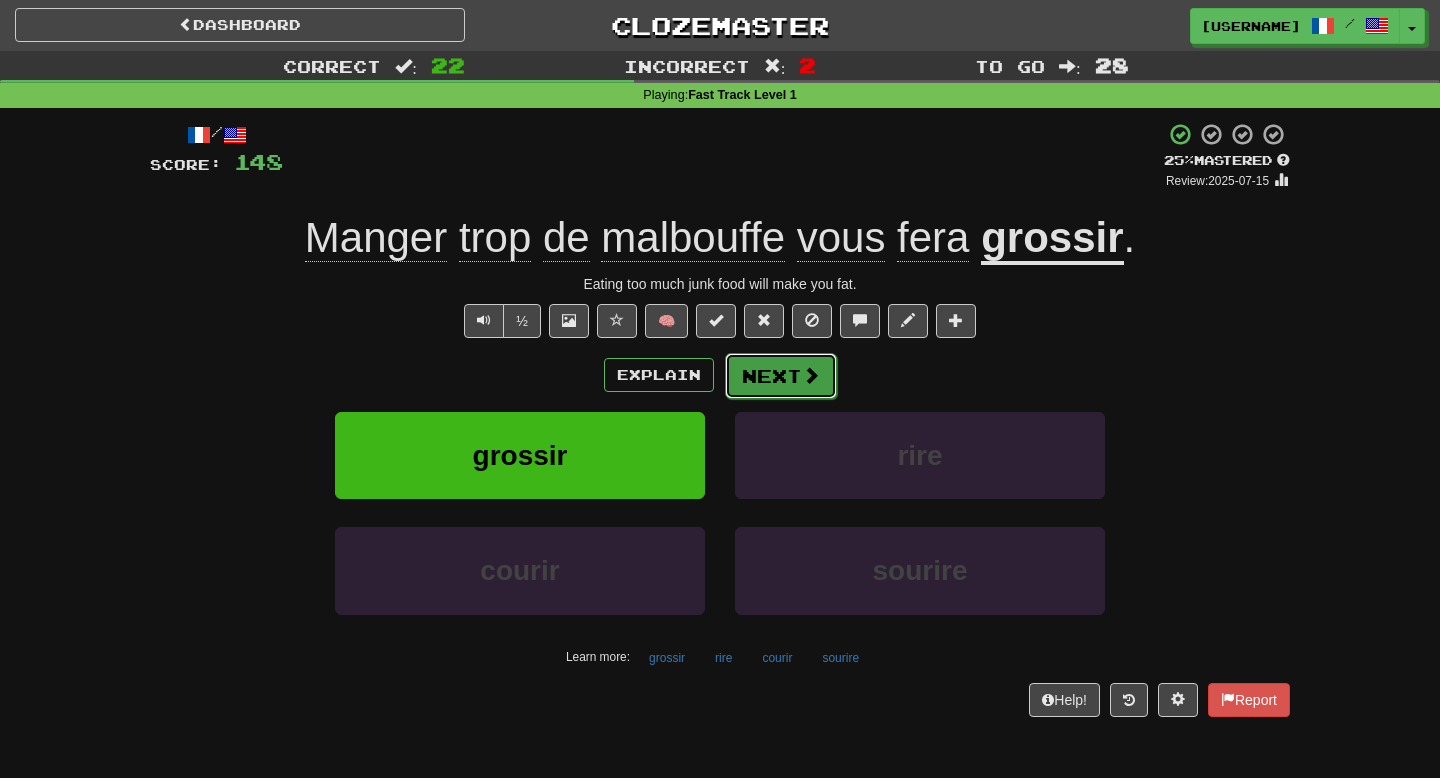click on "Next" at bounding box center [781, 376] 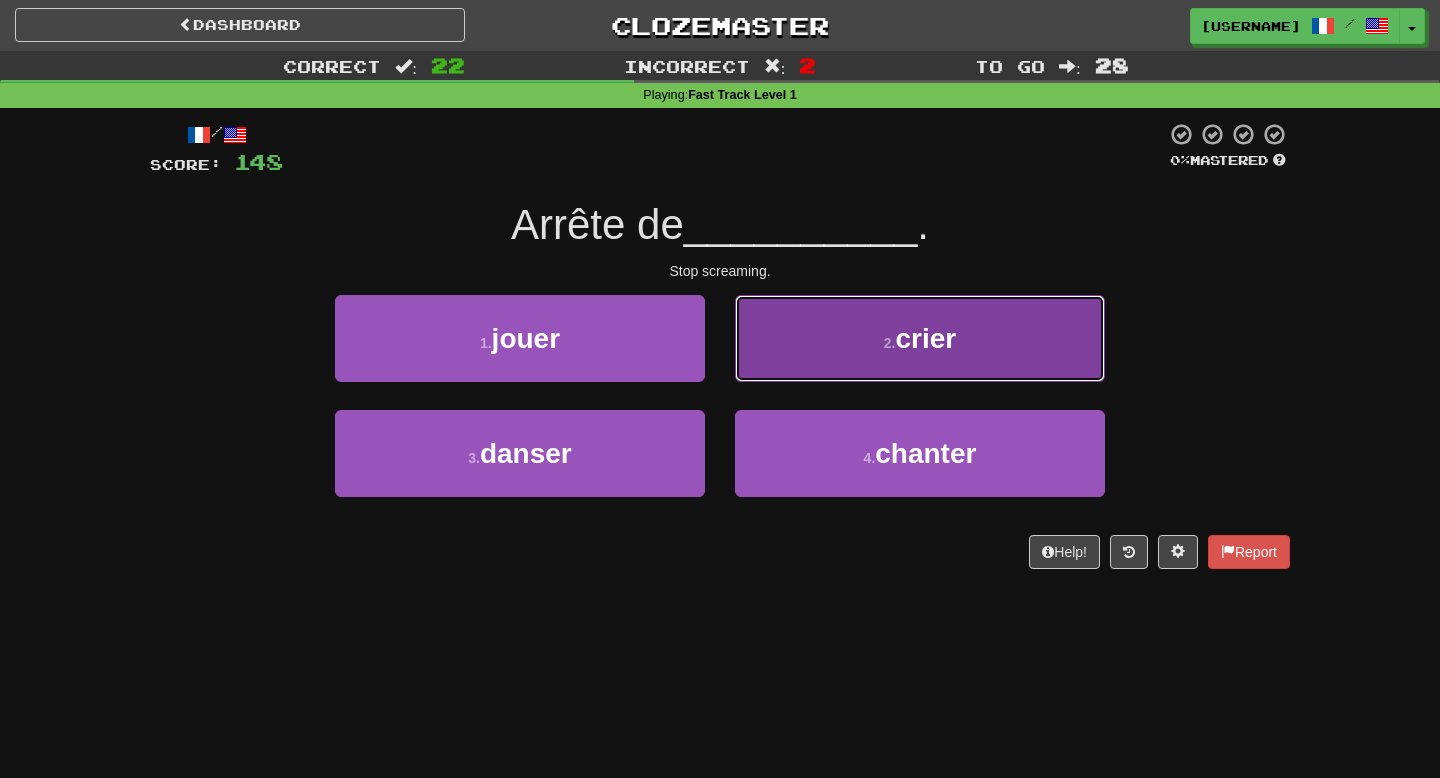 click on "2 .  crier" at bounding box center (920, 338) 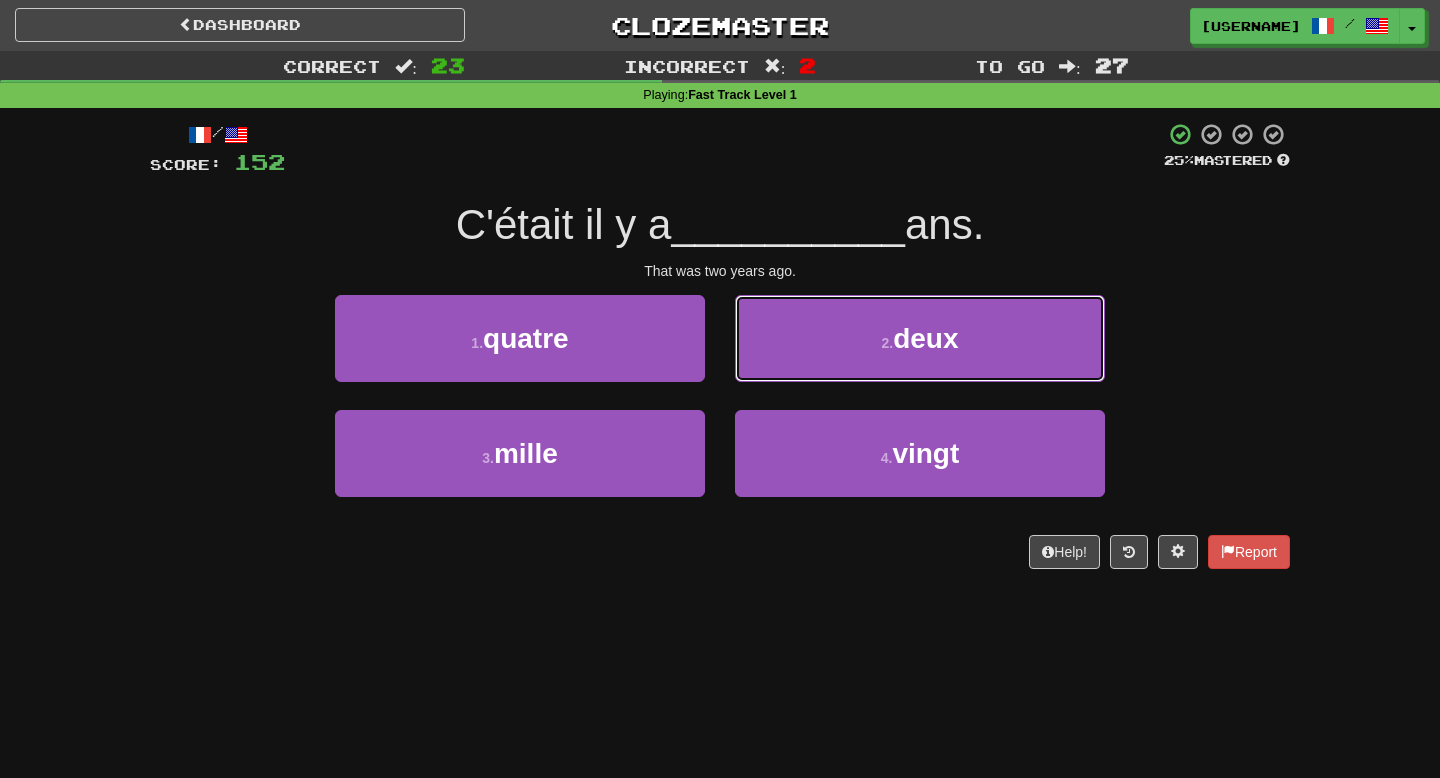 click on "2 .  deux" at bounding box center (920, 338) 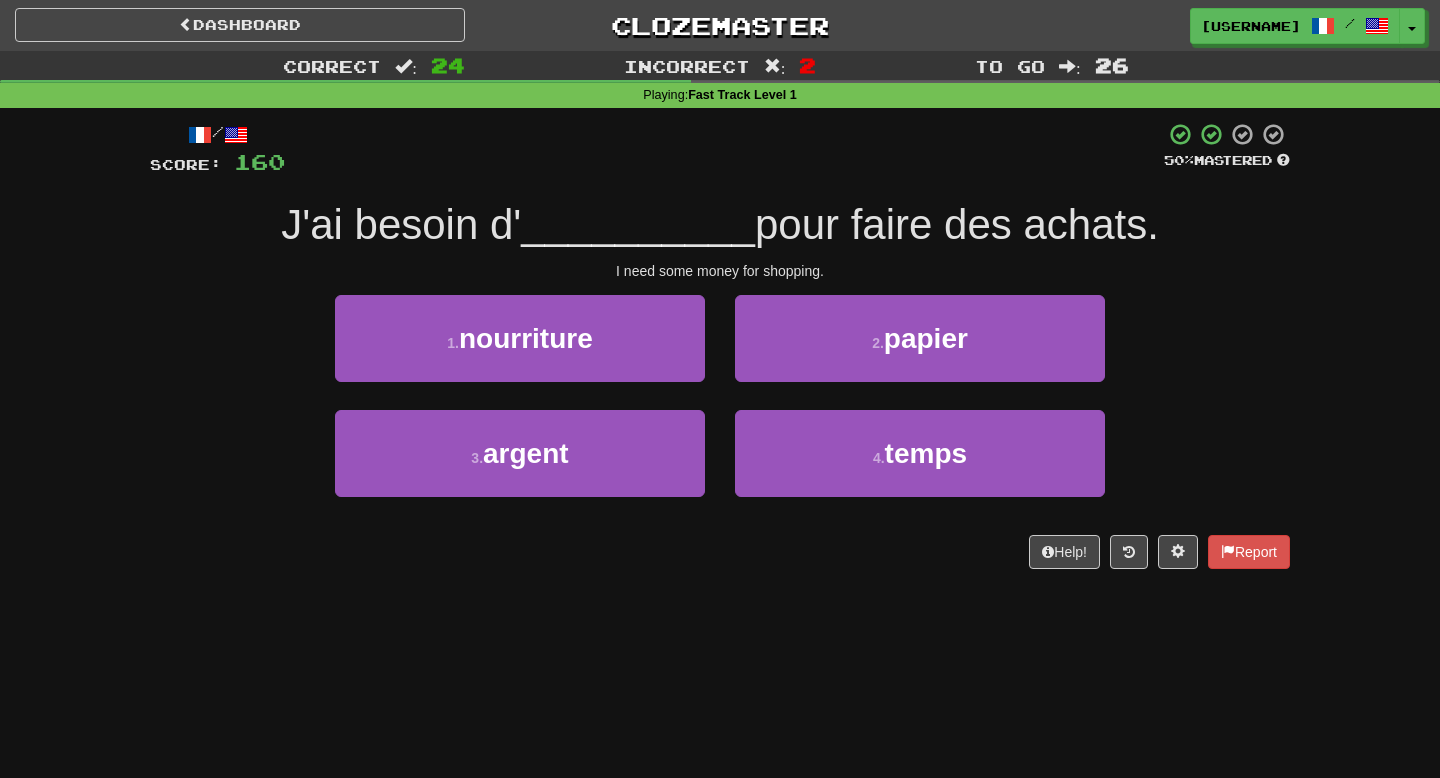 click on "1 .  nourriture" at bounding box center (520, 352) 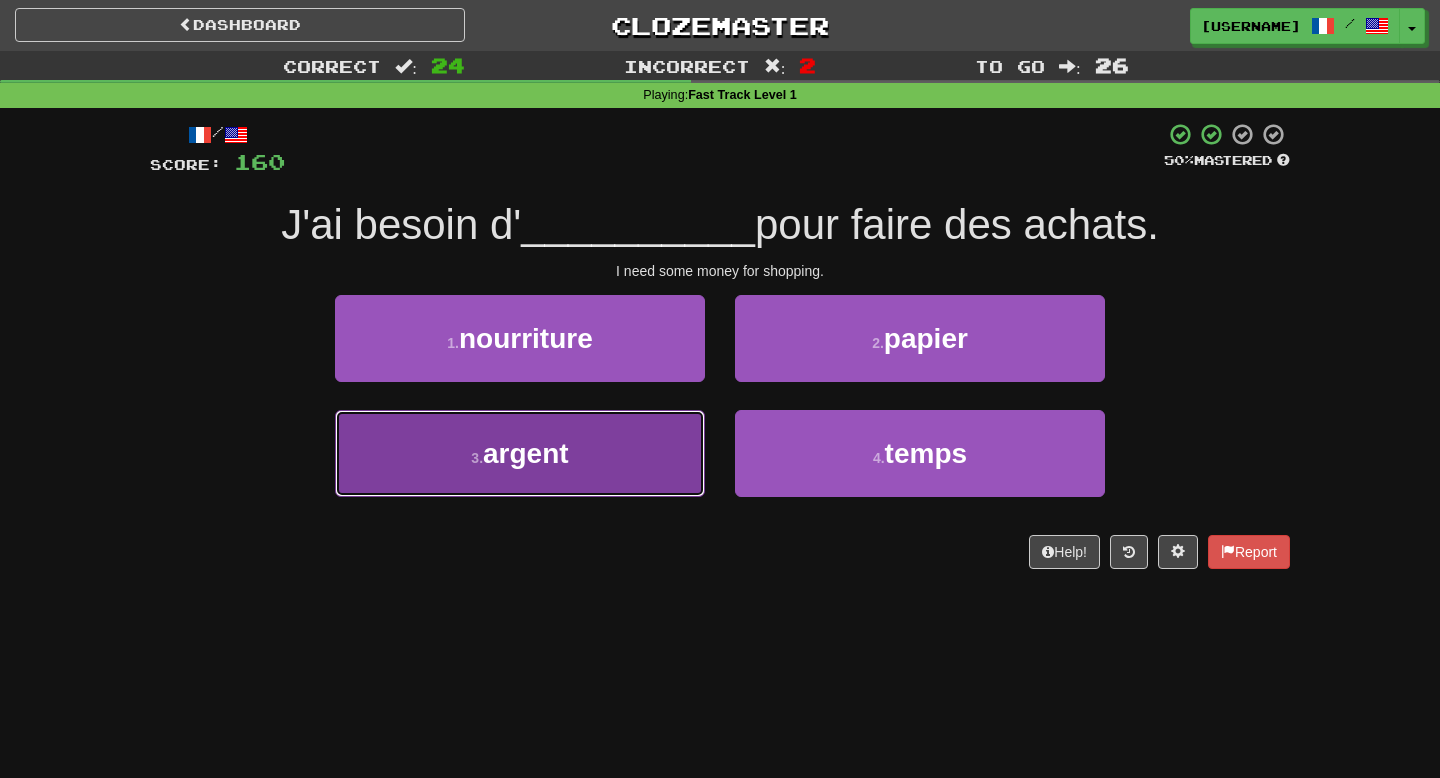 click on "3 .  argent" at bounding box center [520, 453] 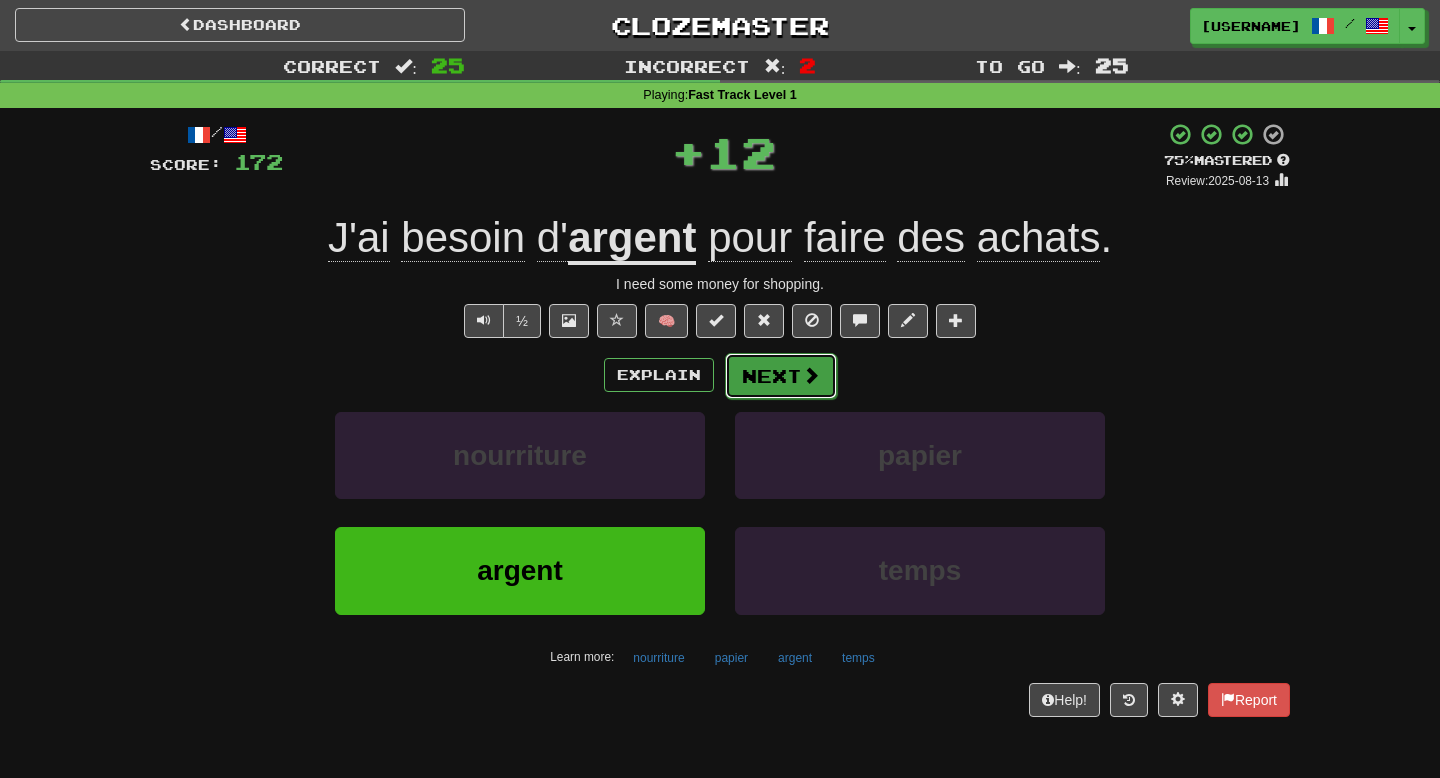 click on "Next" at bounding box center (781, 376) 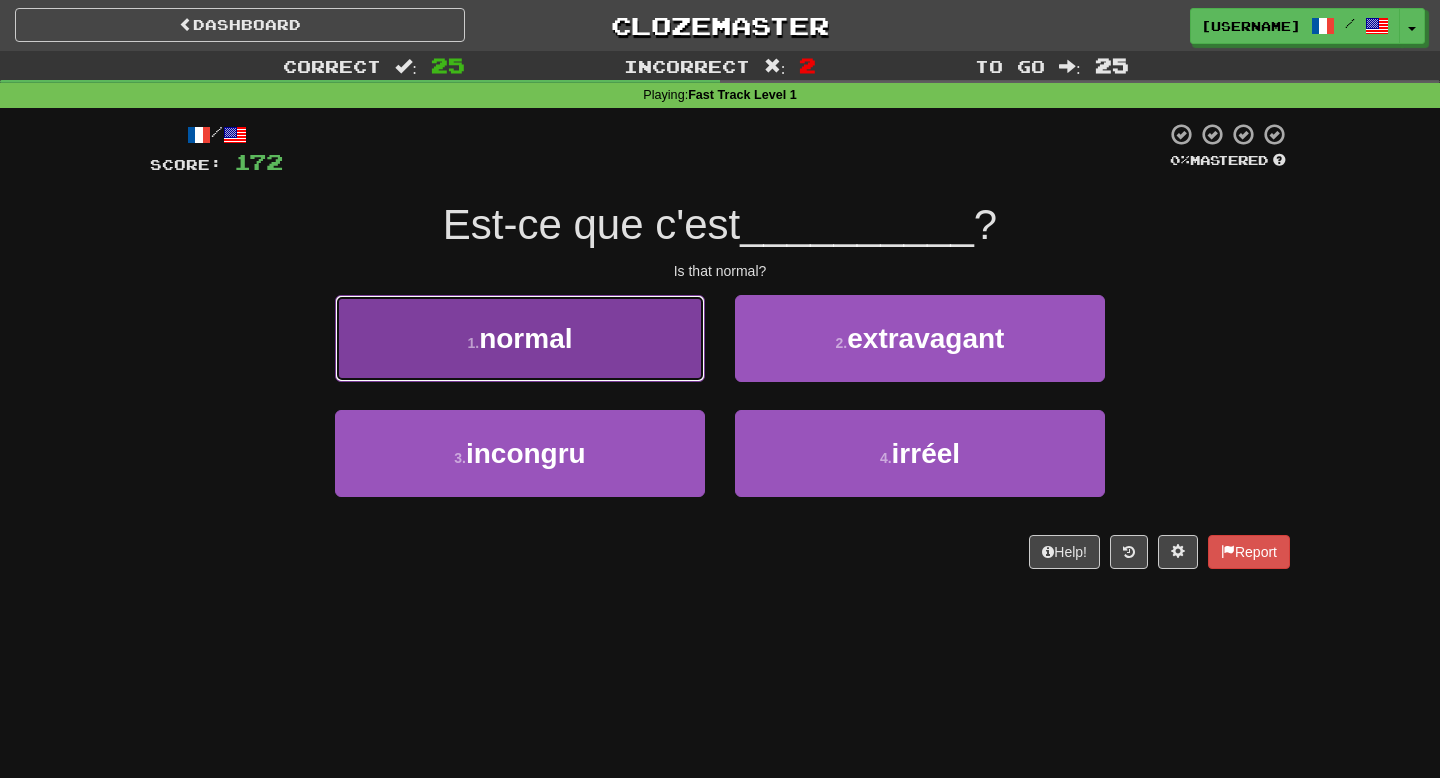 click on "1 .  normal" at bounding box center [520, 338] 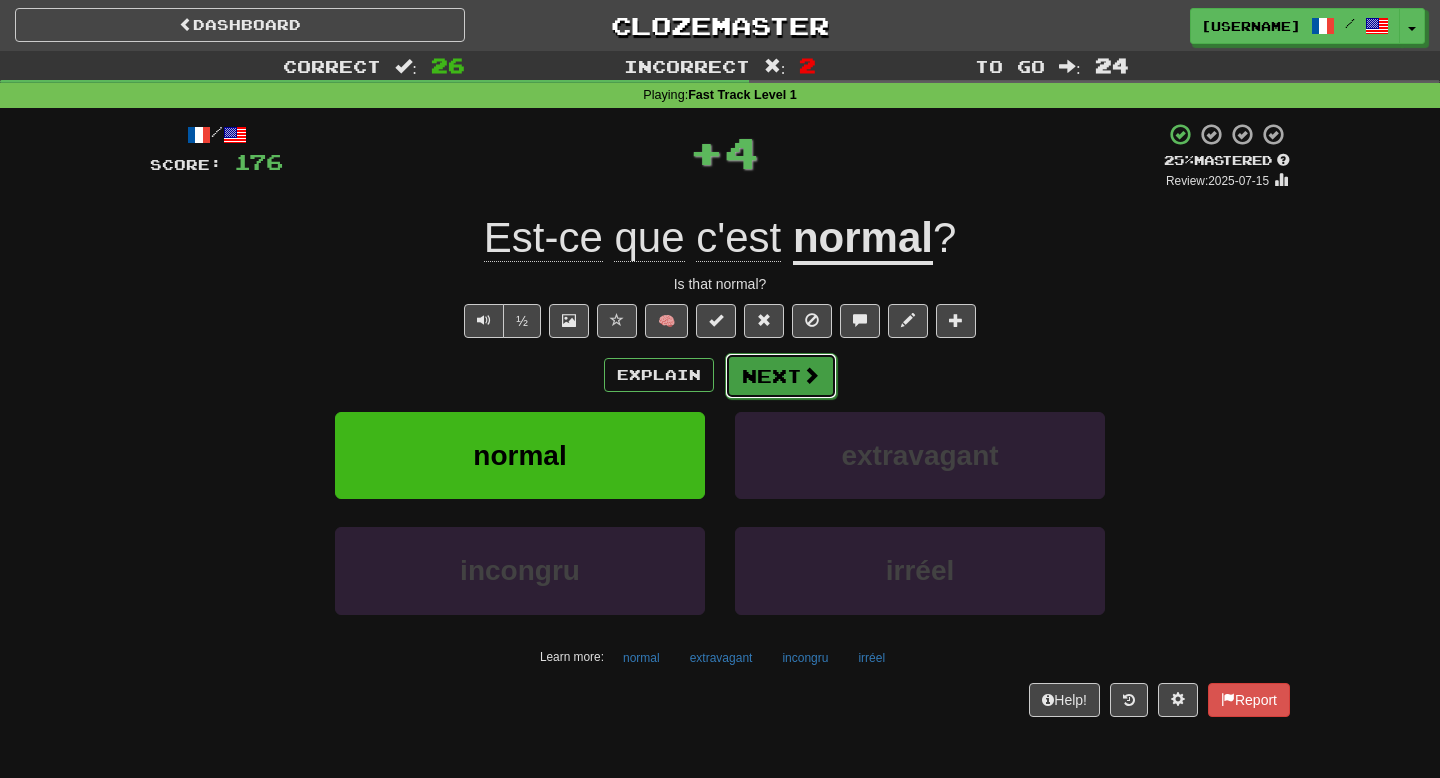 click on "Next" at bounding box center (781, 376) 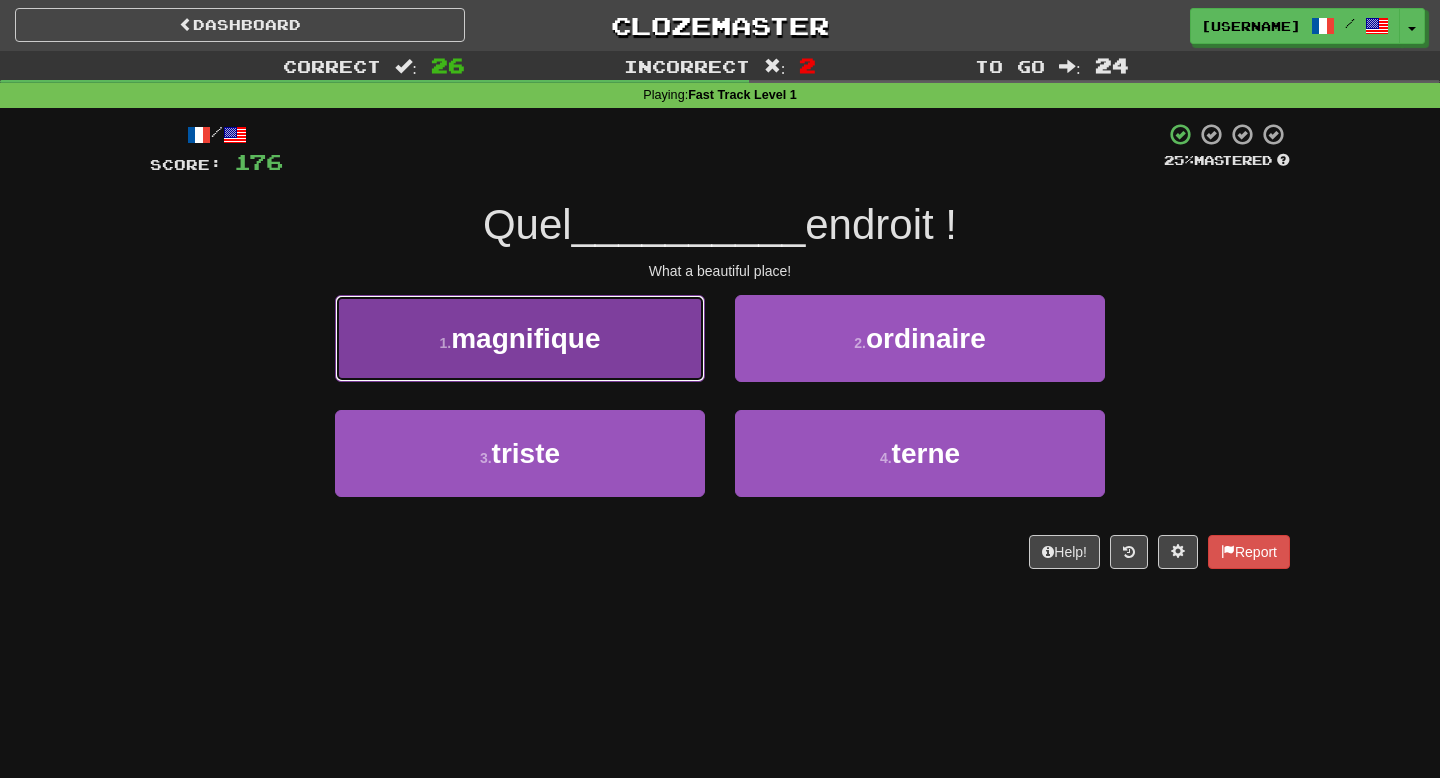 click on "1 .  magnifique" at bounding box center (520, 338) 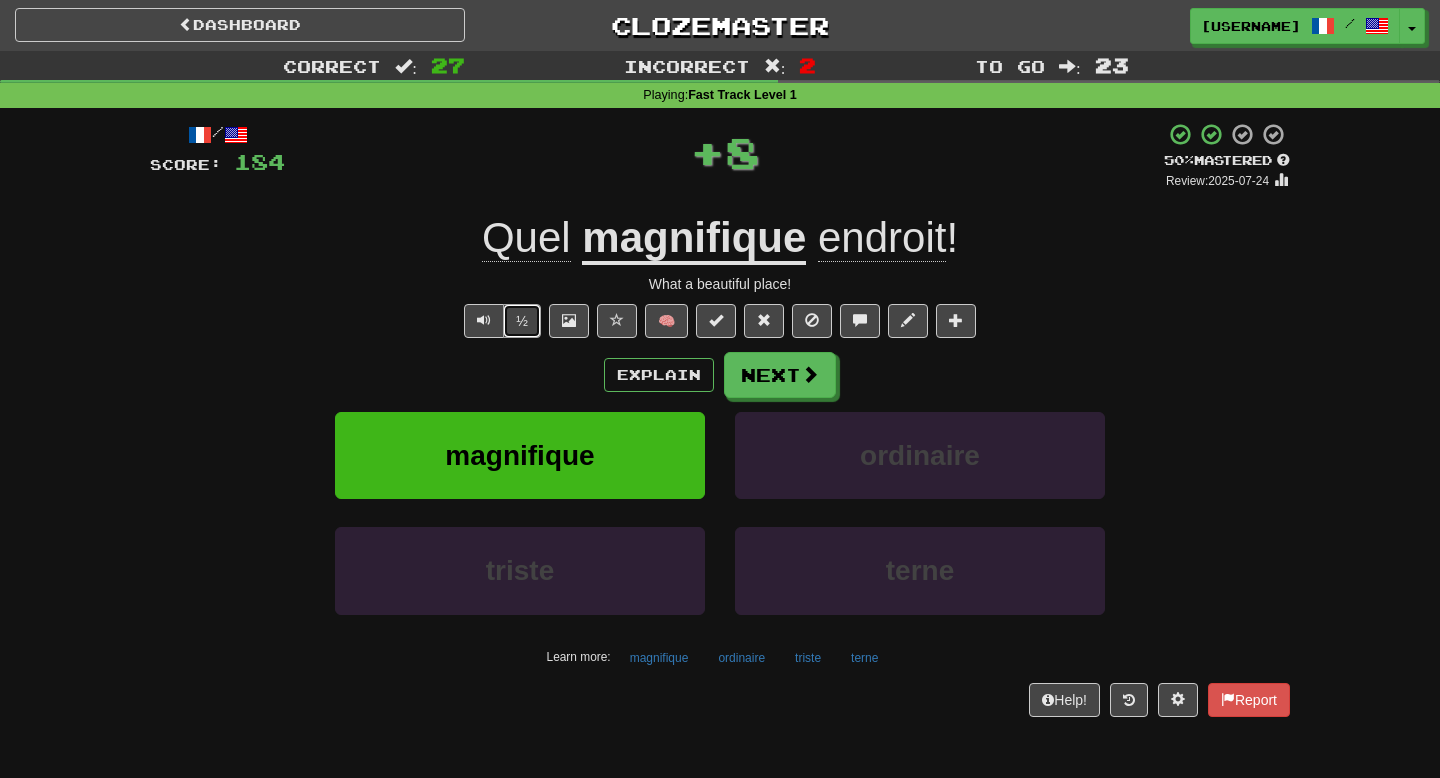 click on "½" at bounding box center [522, 321] 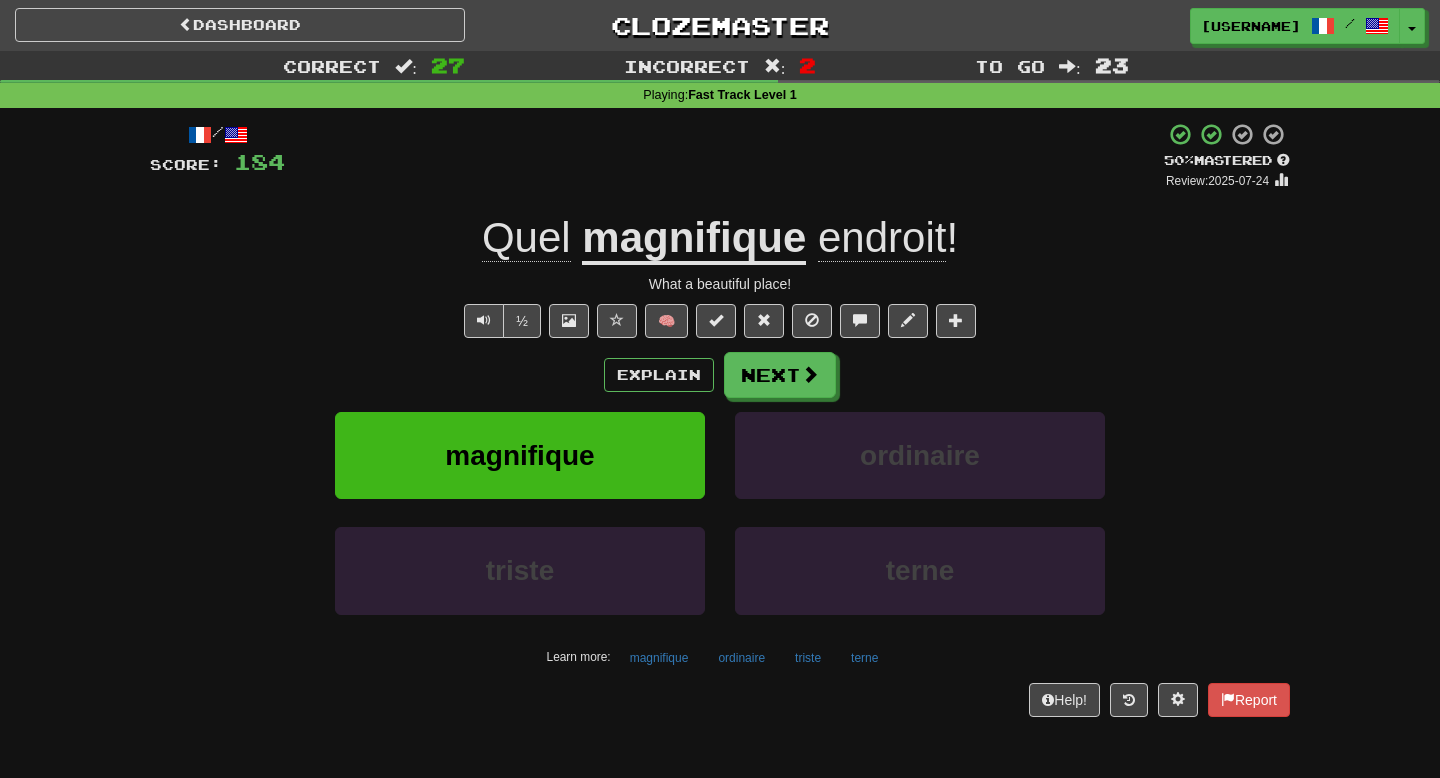 click on "Explain Next magnifique ordinaire triste terne Learn more: magnifique ordinaire triste terne" at bounding box center (720, 512) 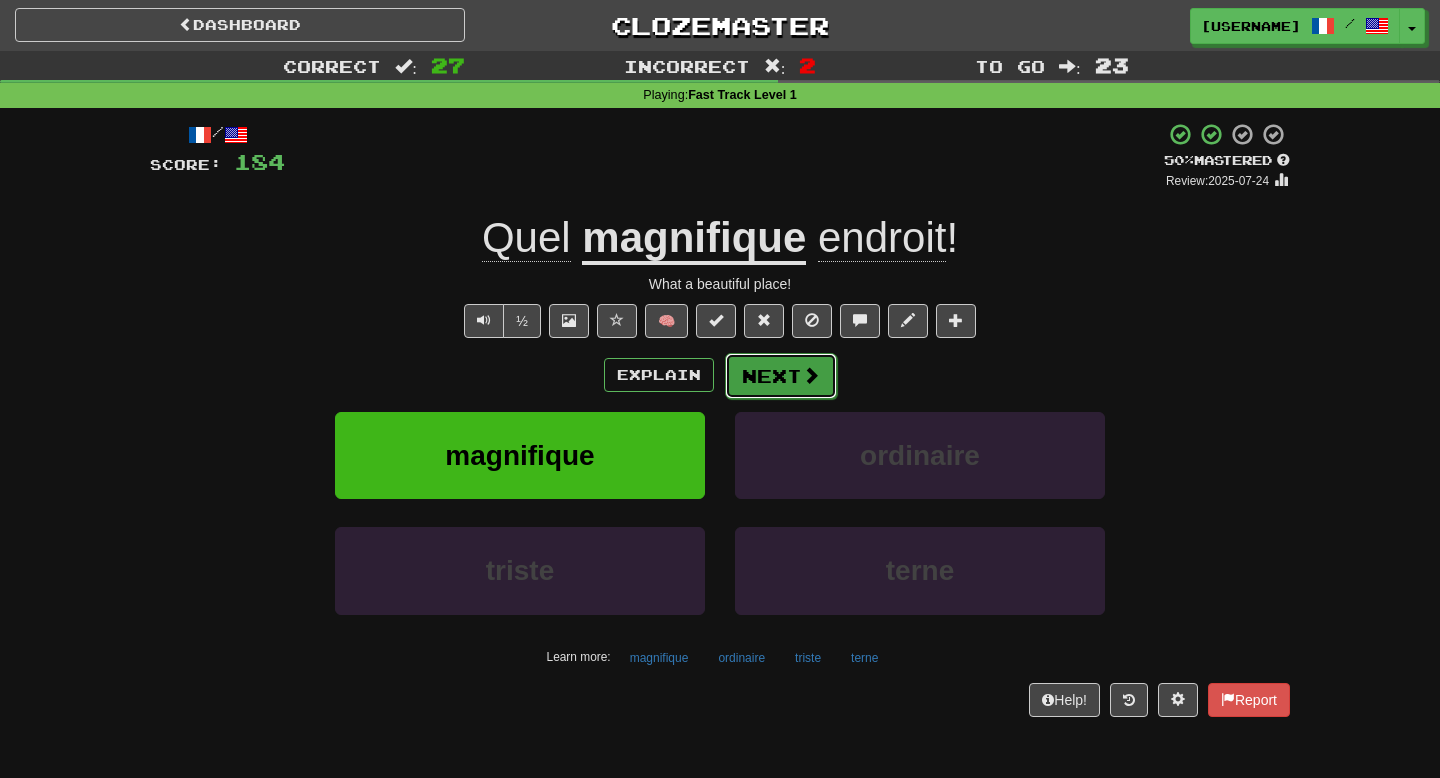 click on "Next" at bounding box center [781, 376] 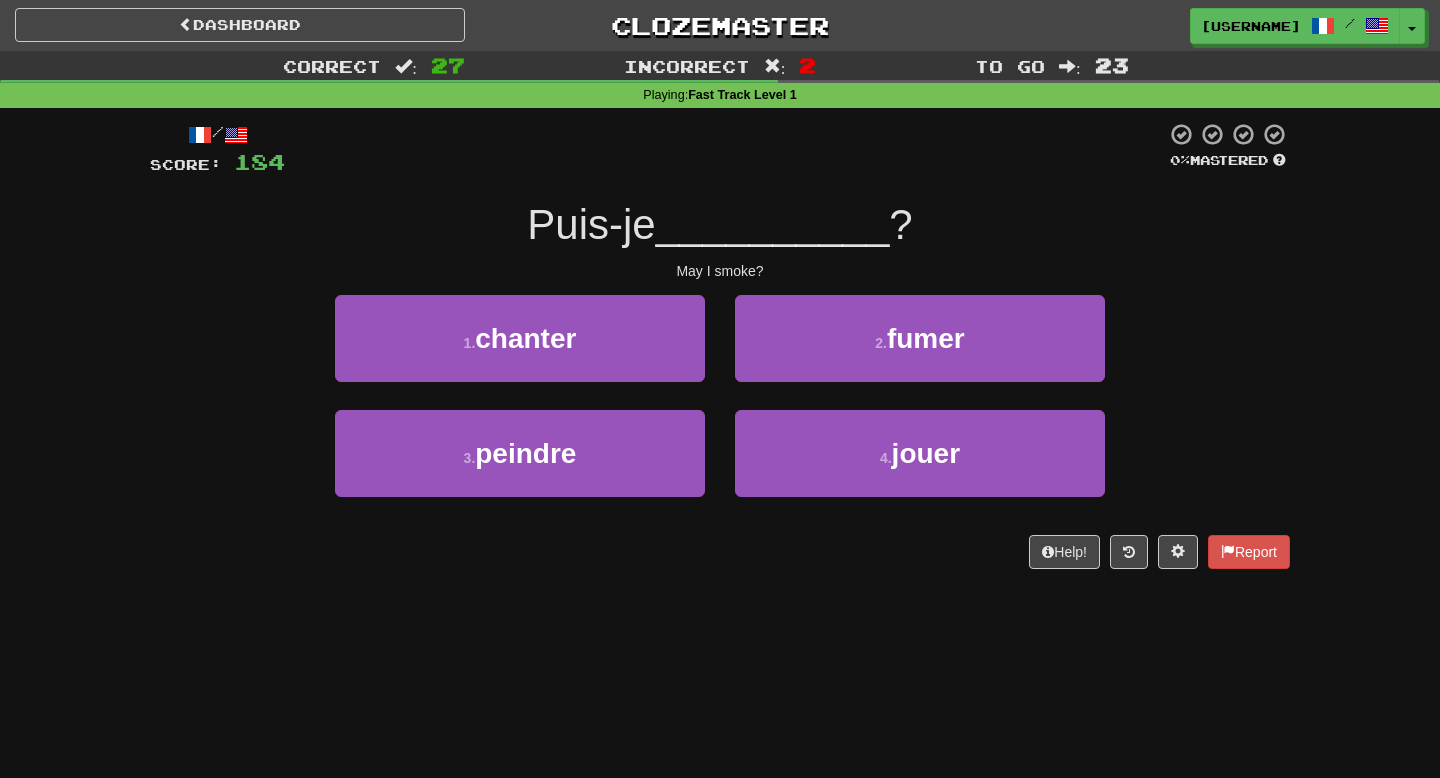 click on "2 .  fumer" at bounding box center [920, 352] 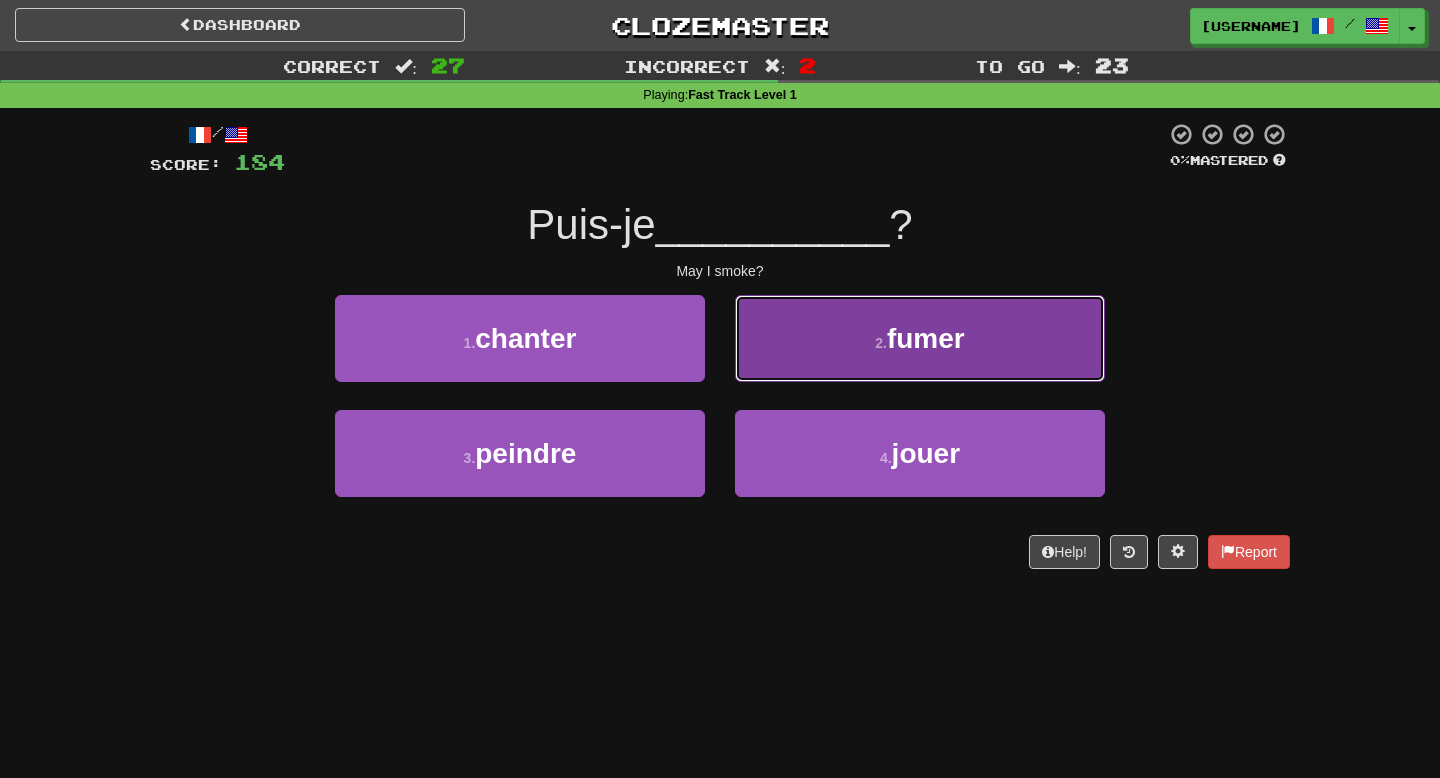 click on "2 .  fumer" at bounding box center [920, 338] 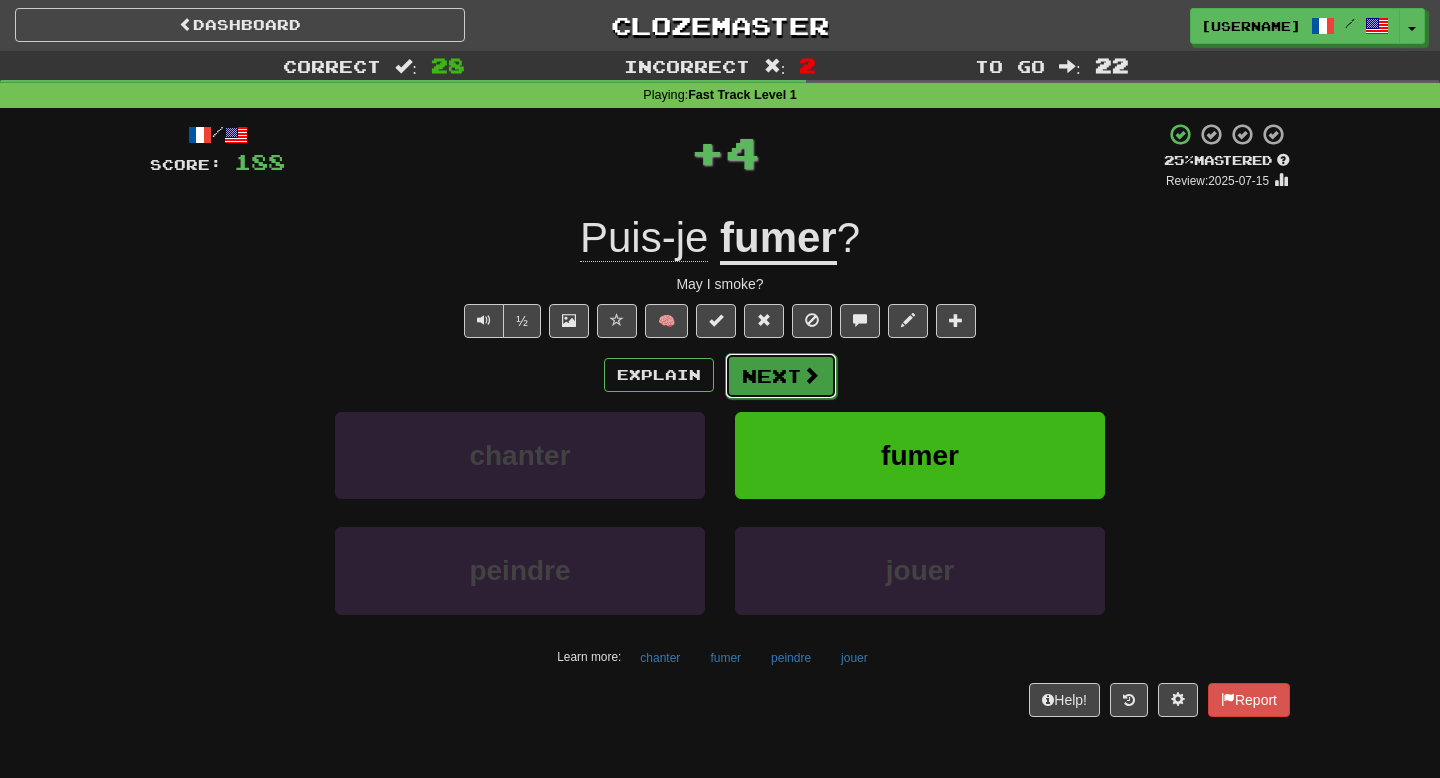 click at bounding box center [811, 375] 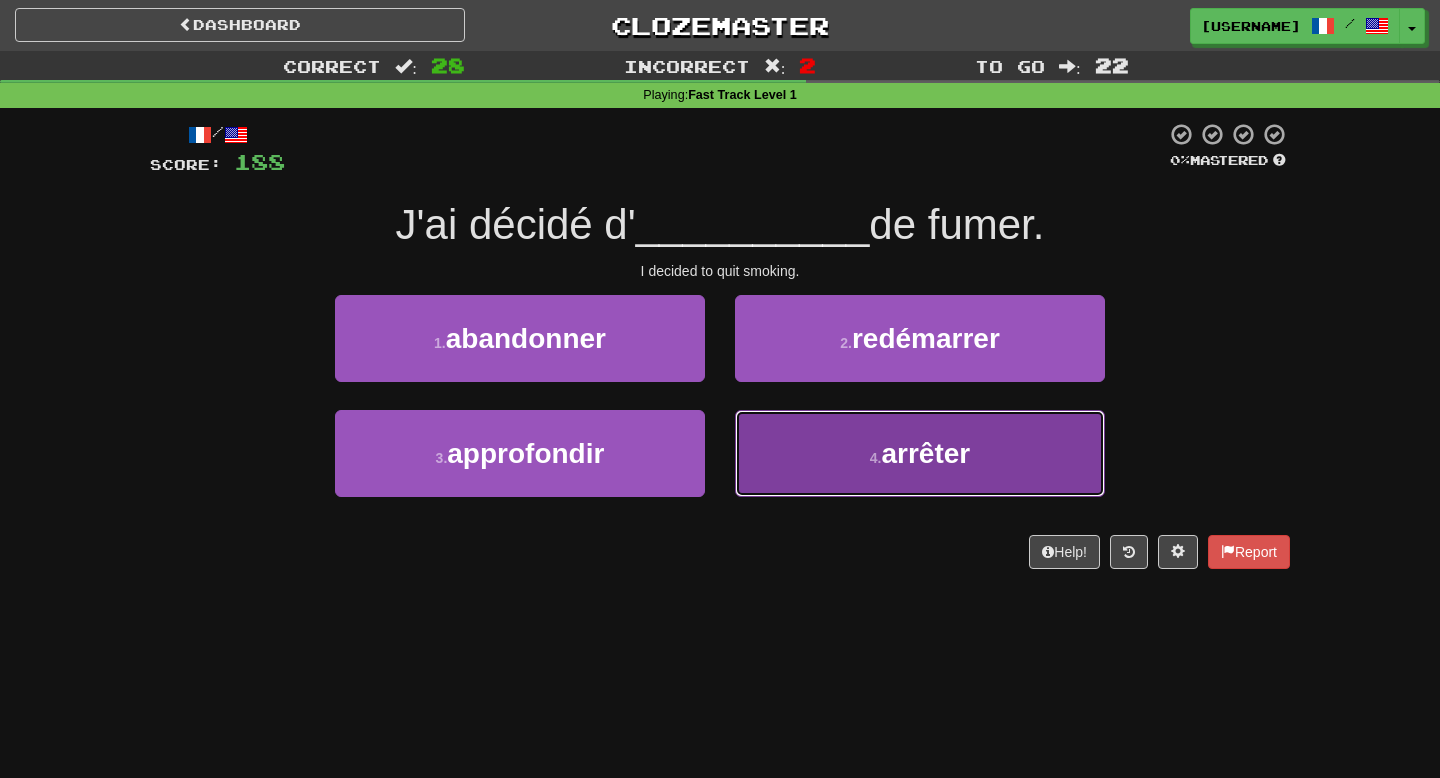click on "4 .  arrêter" at bounding box center (920, 453) 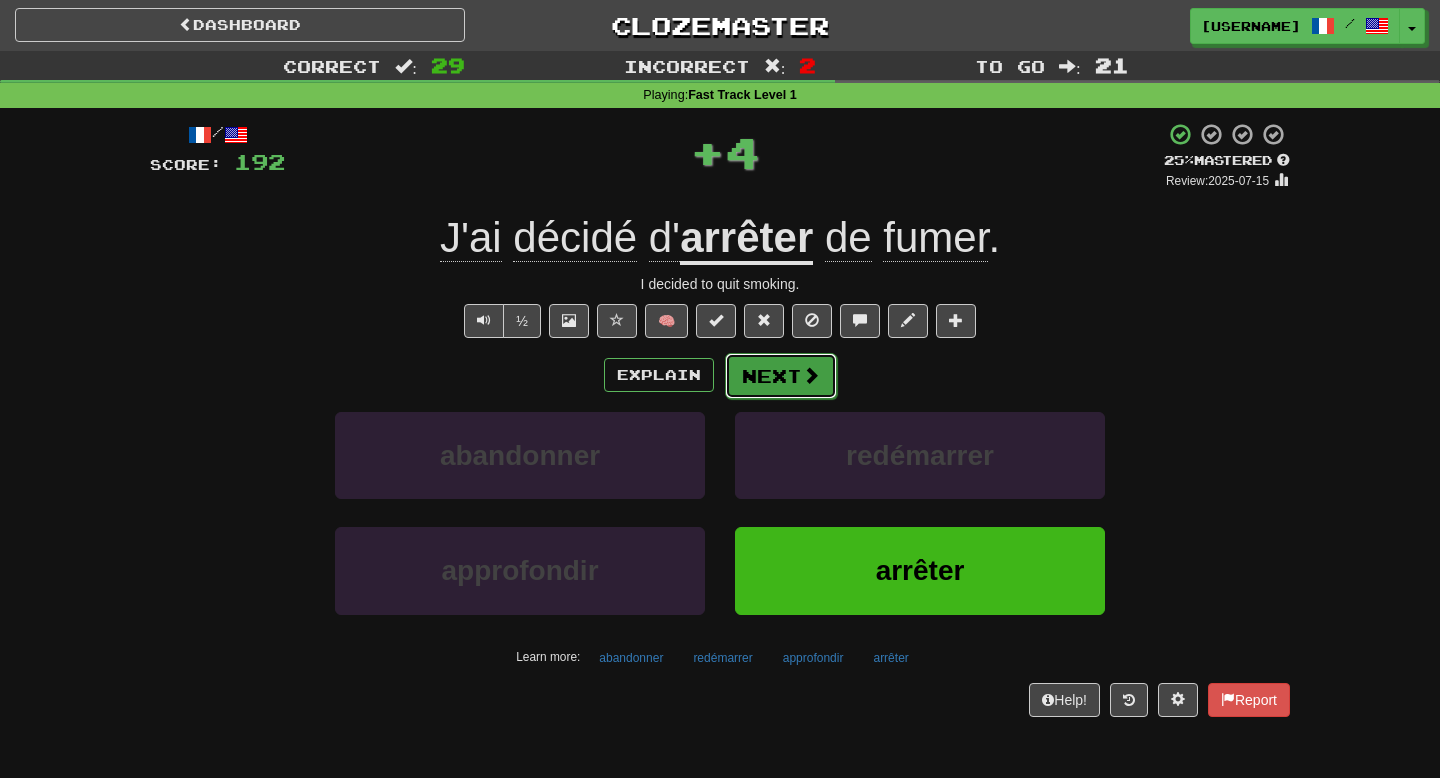 click on "Next" at bounding box center (781, 376) 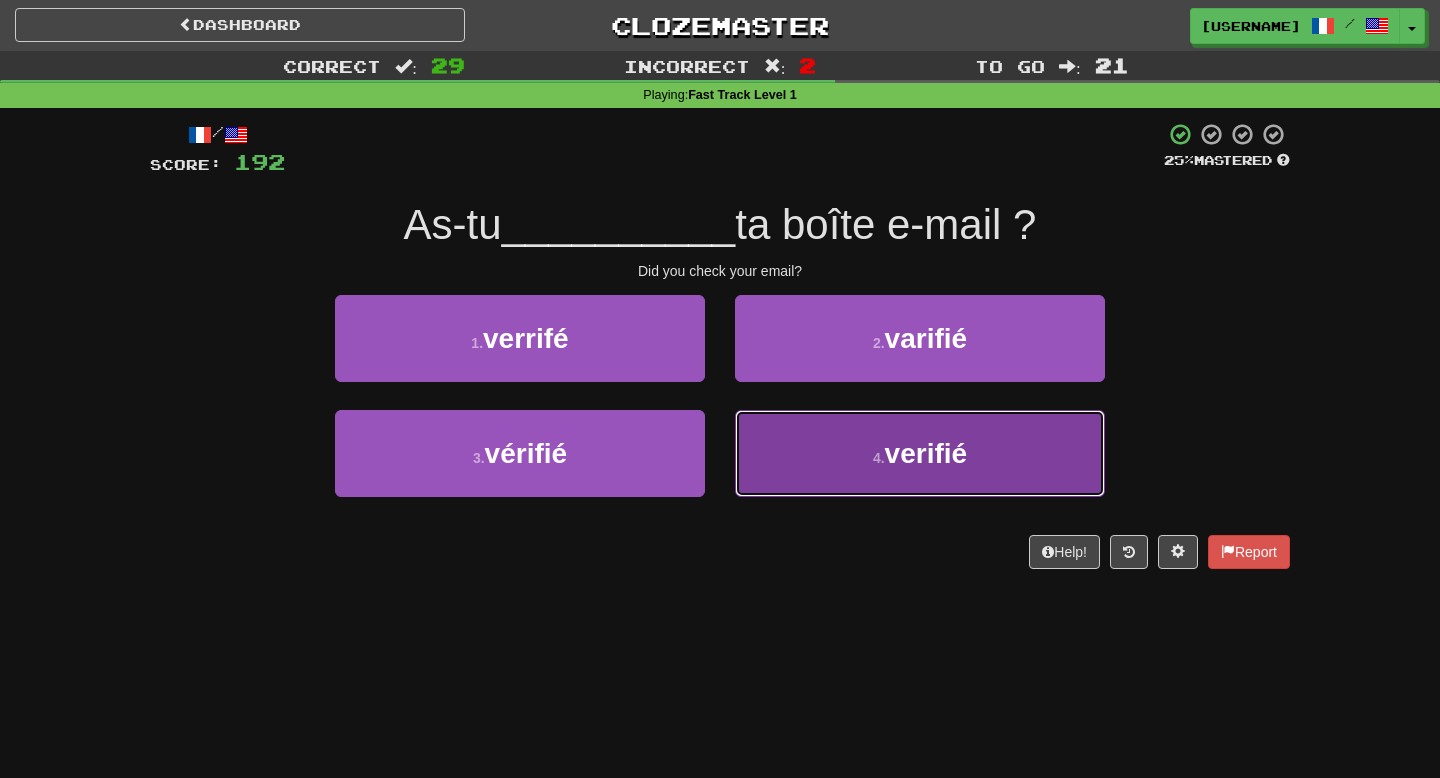 click on "4 .  verifié" at bounding box center [920, 453] 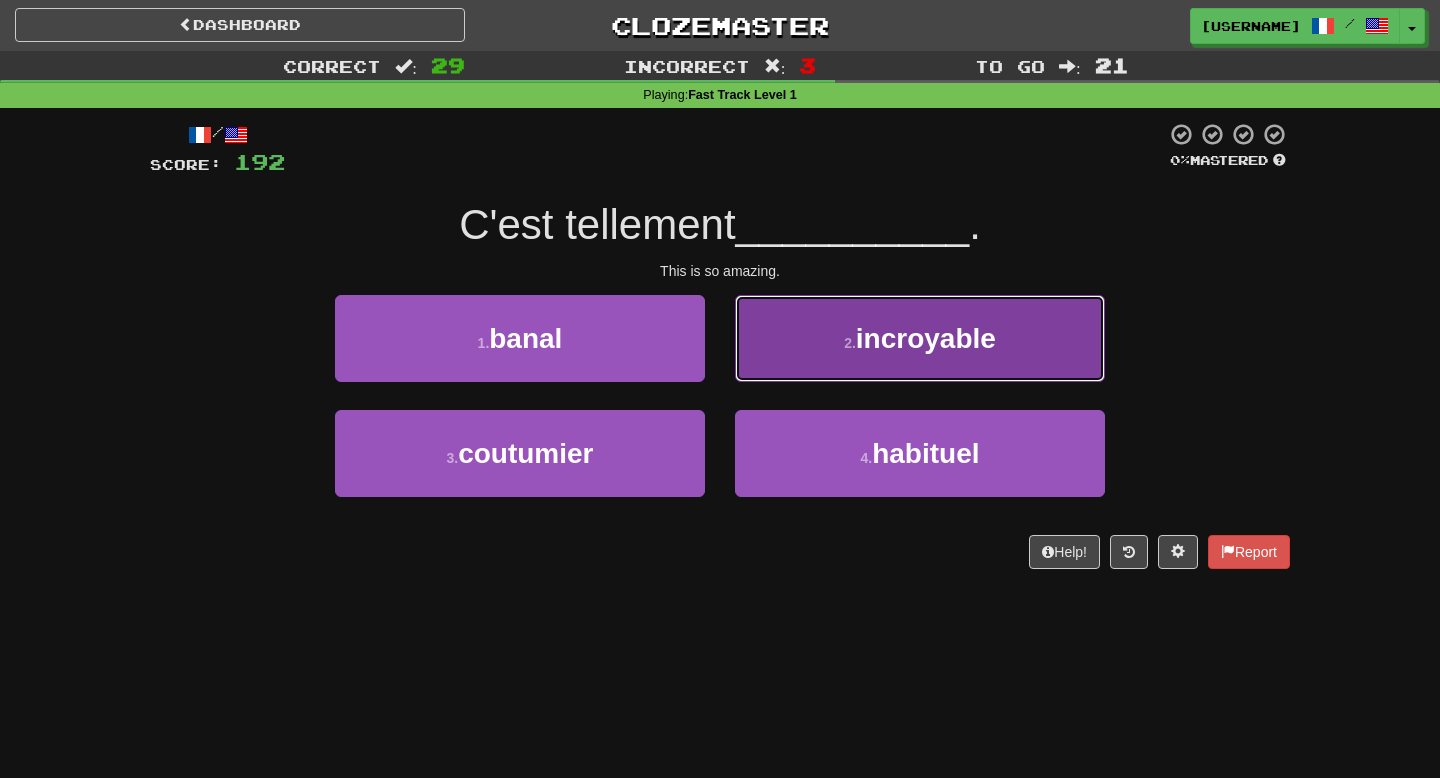 click on "2 .  incroyable" at bounding box center (920, 338) 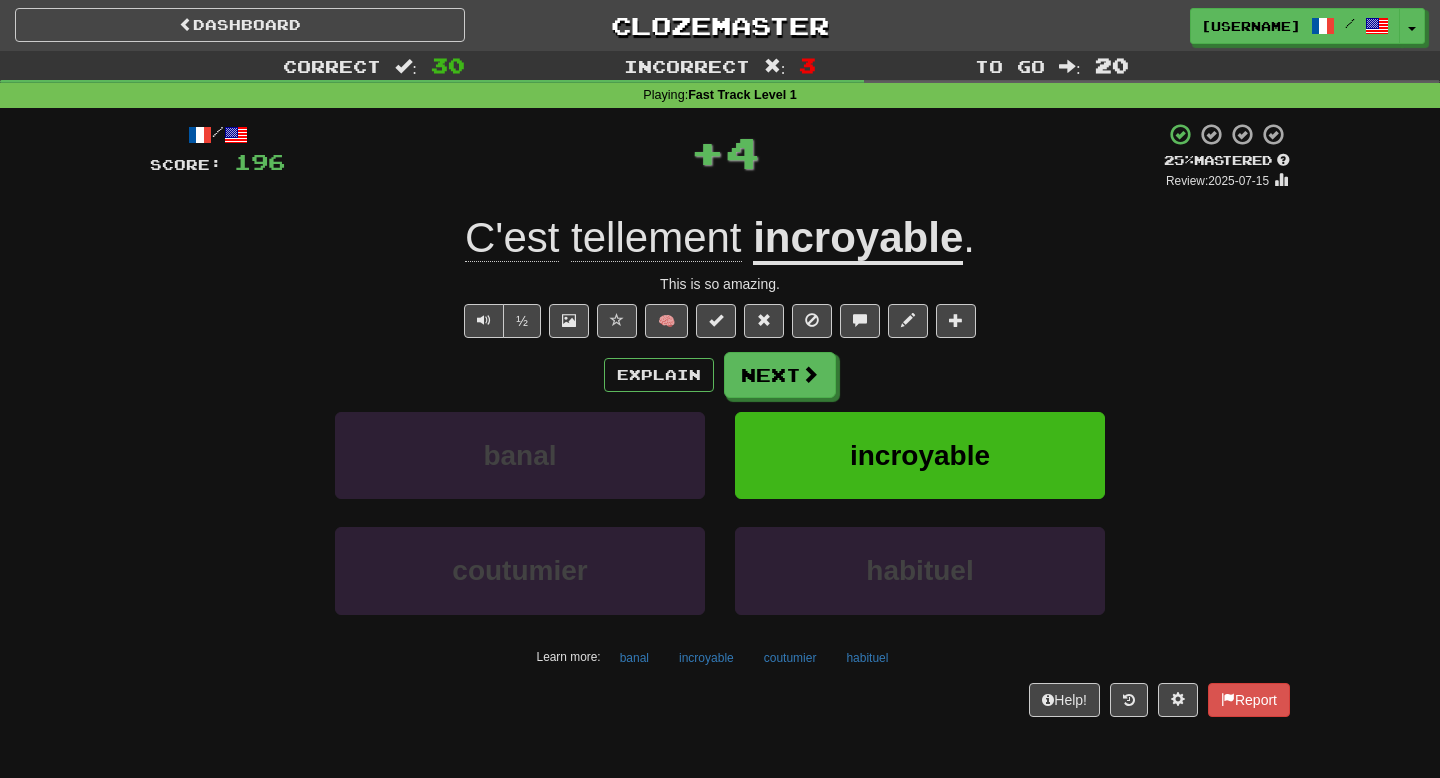 click on "tellement" 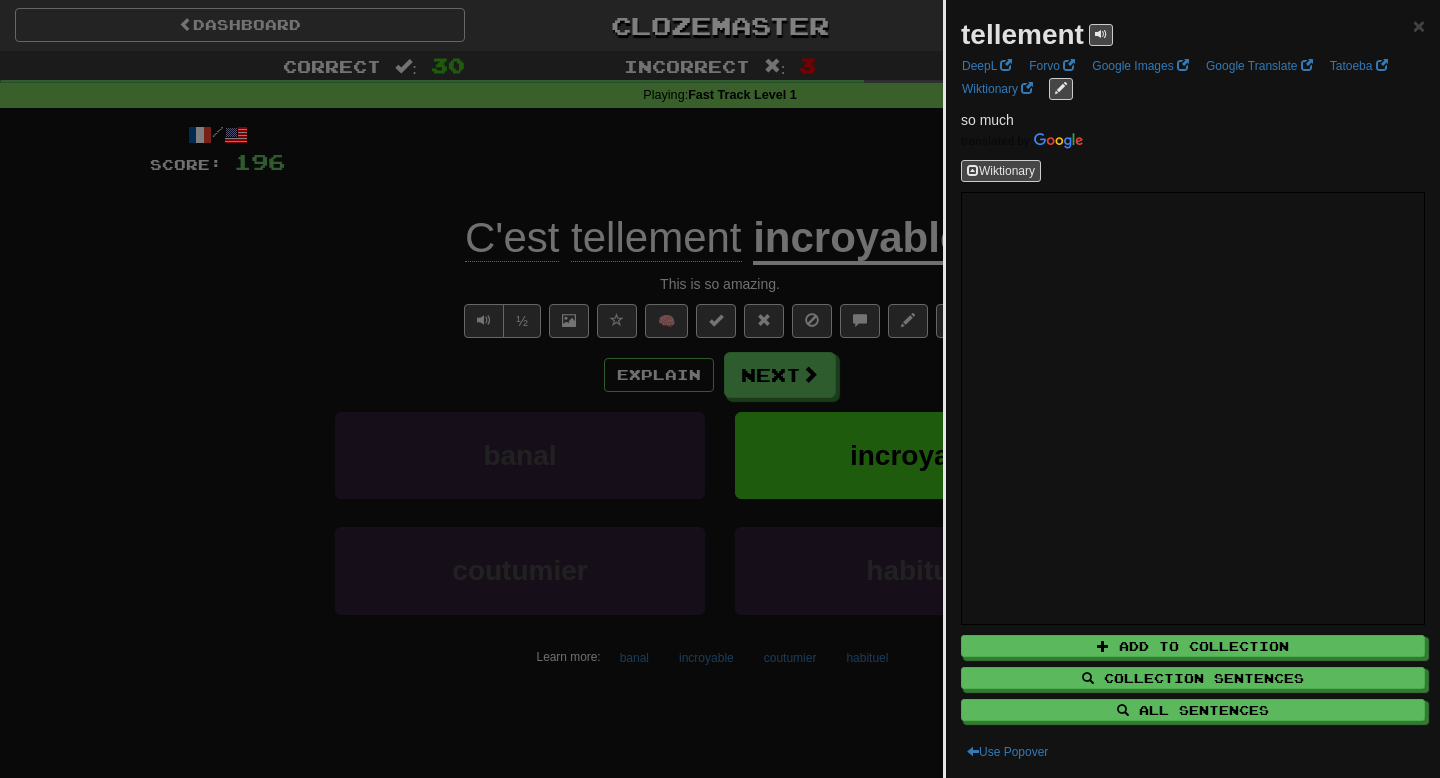 click at bounding box center [720, 389] 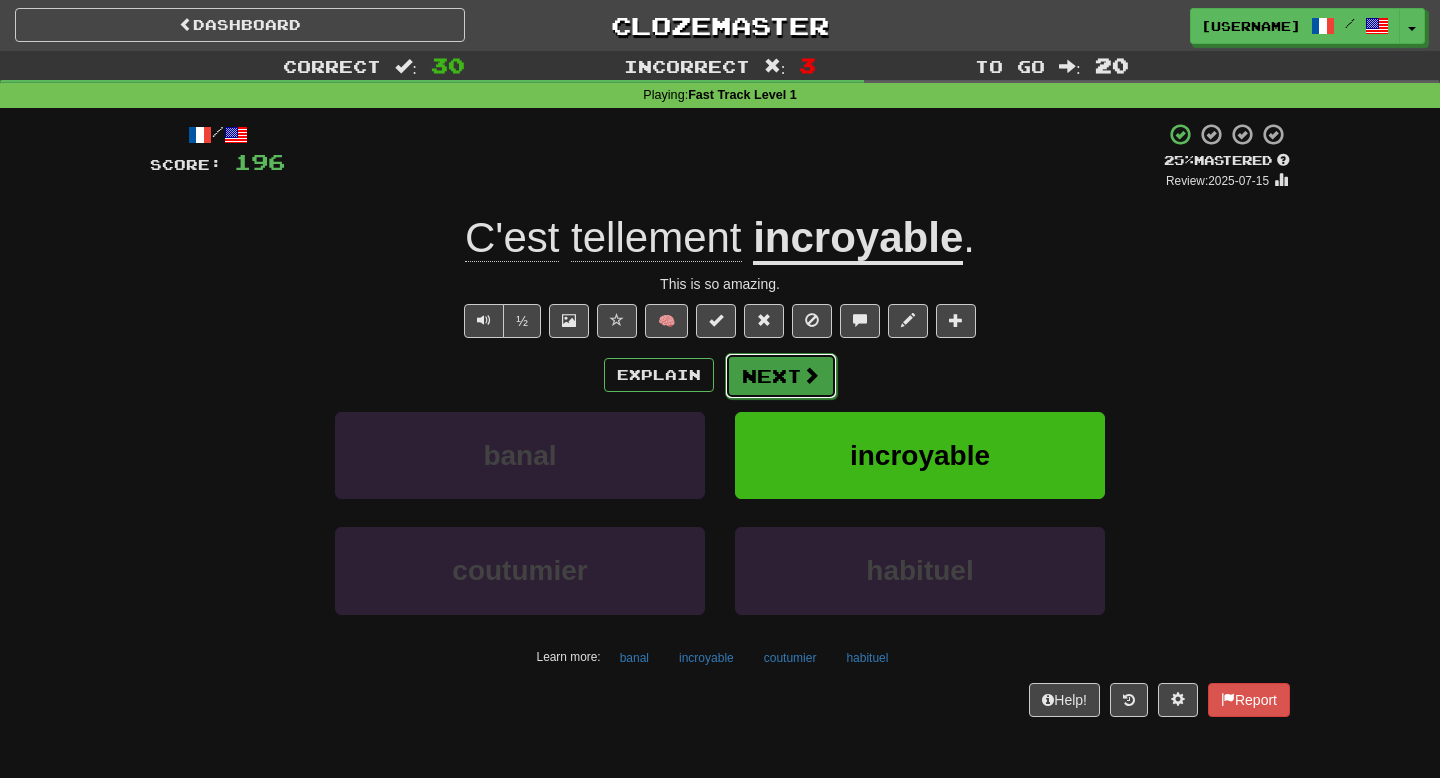 click on "Next" at bounding box center (781, 376) 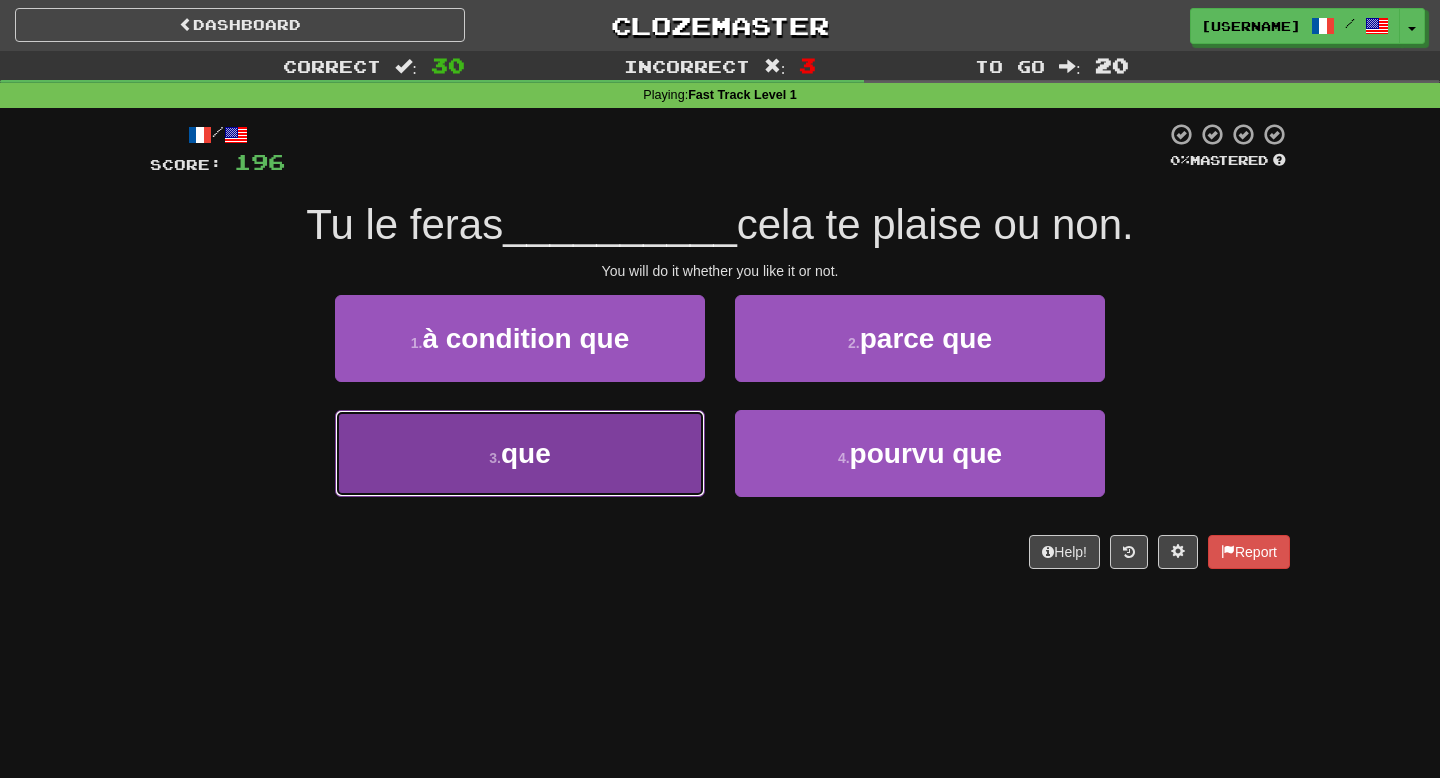 click on "3 .  que" at bounding box center [520, 453] 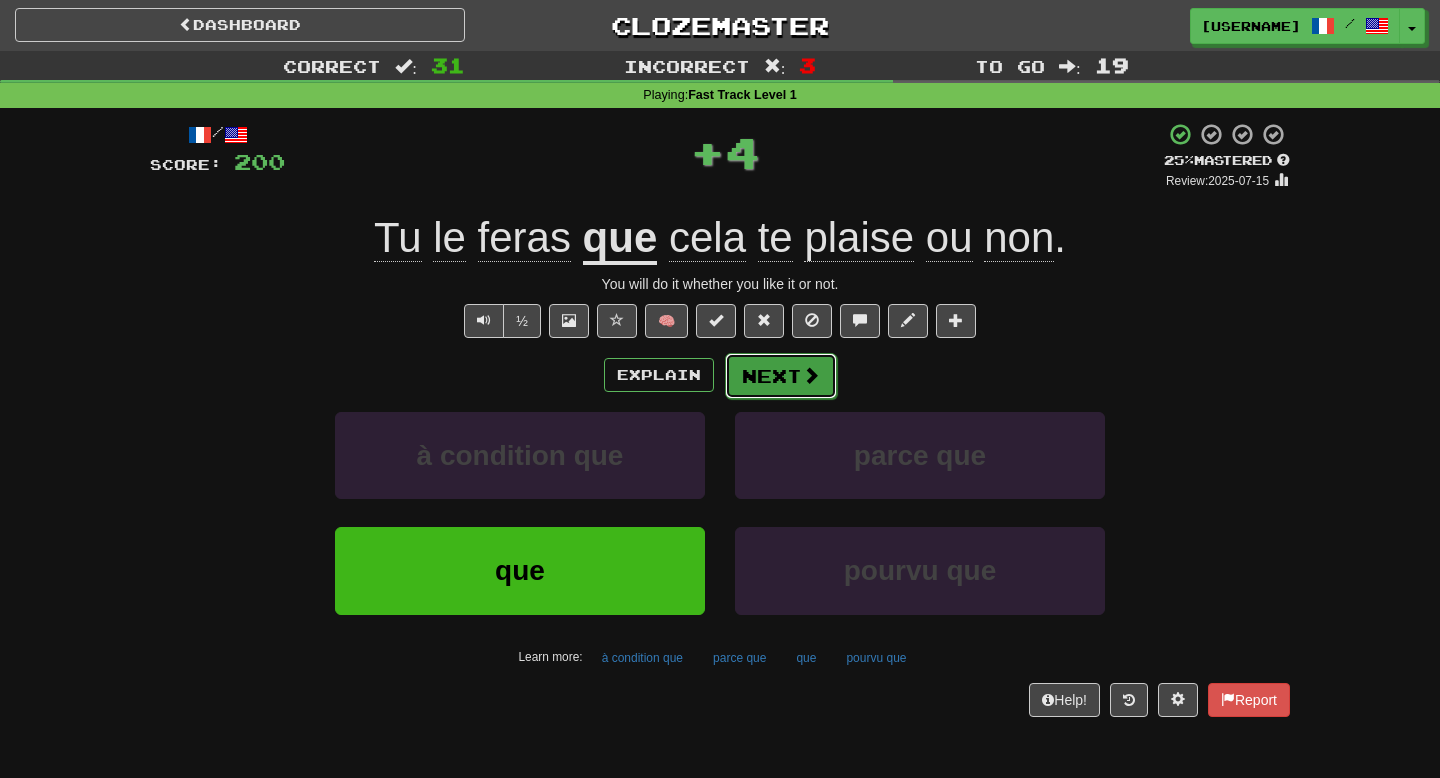 click on "Next" at bounding box center [781, 376] 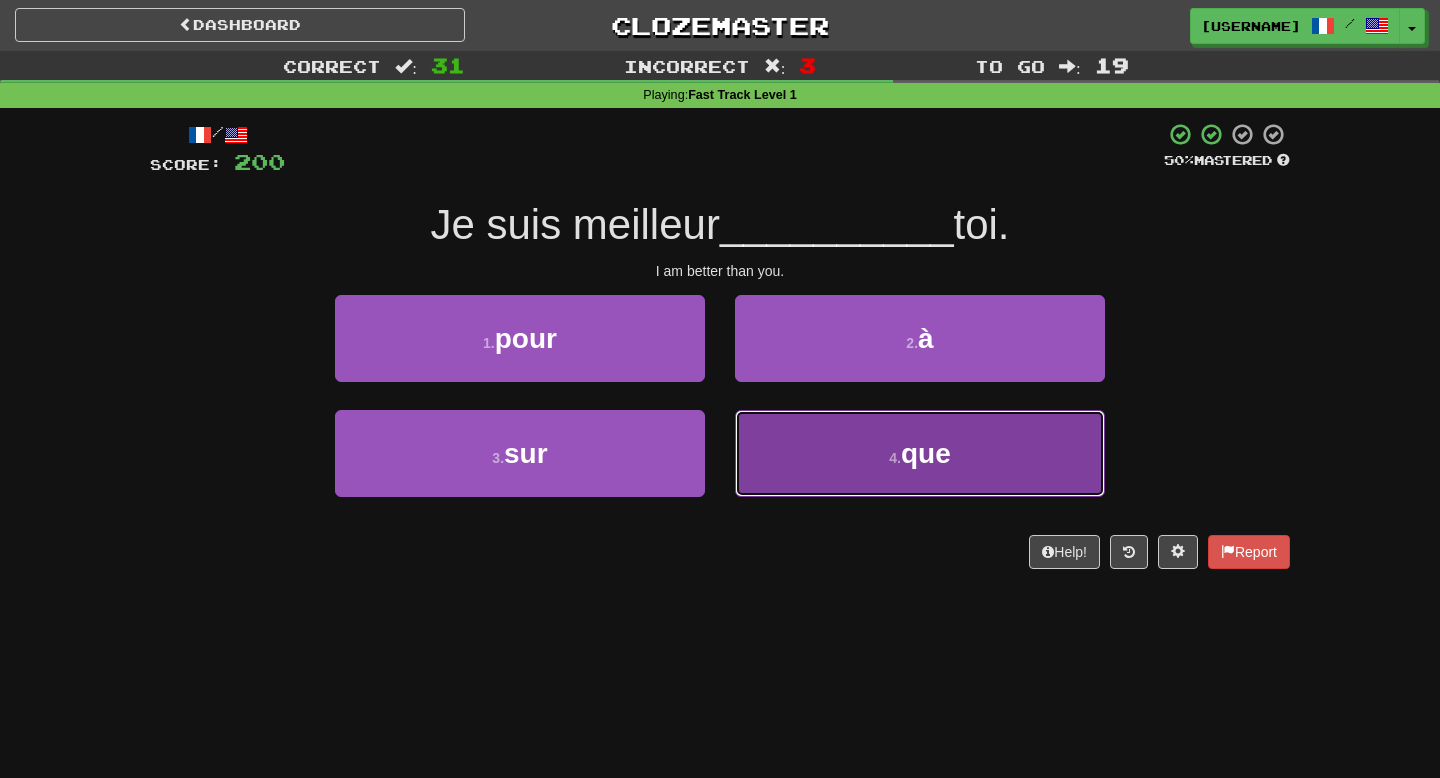 click on "4 .  que" at bounding box center [920, 453] 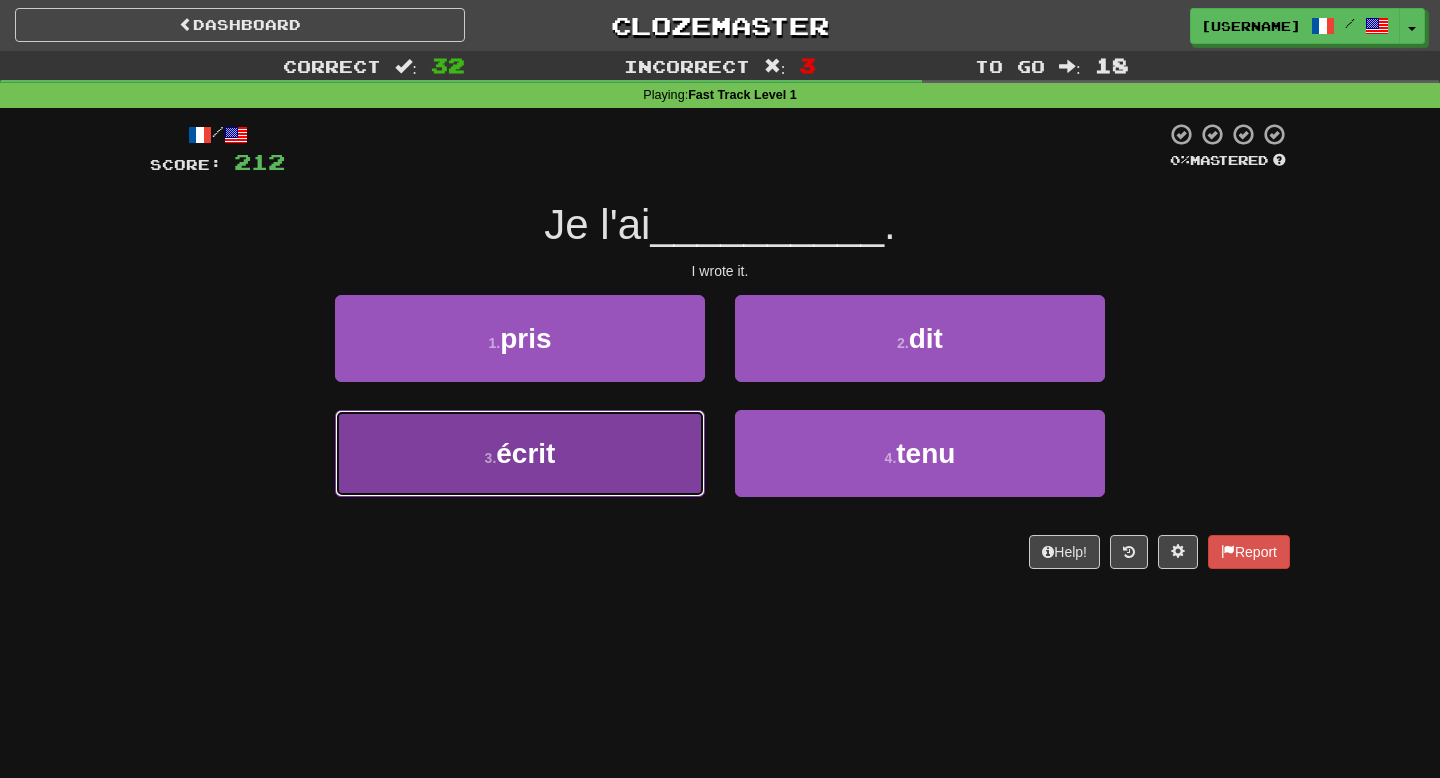click on "3 .  écrit" at bounding box center [520, 453] 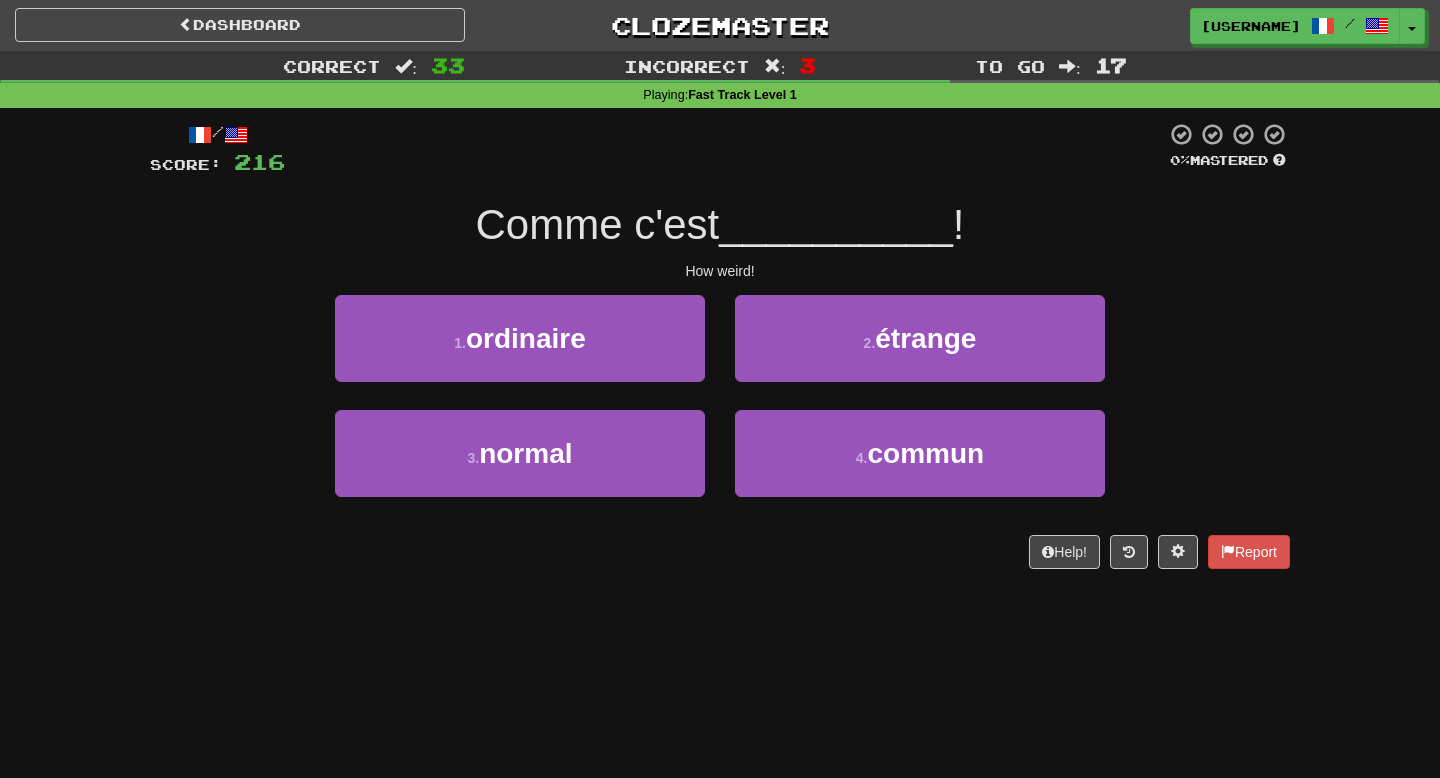 click on "2 .  étrange" at bounding box center [920, 352] 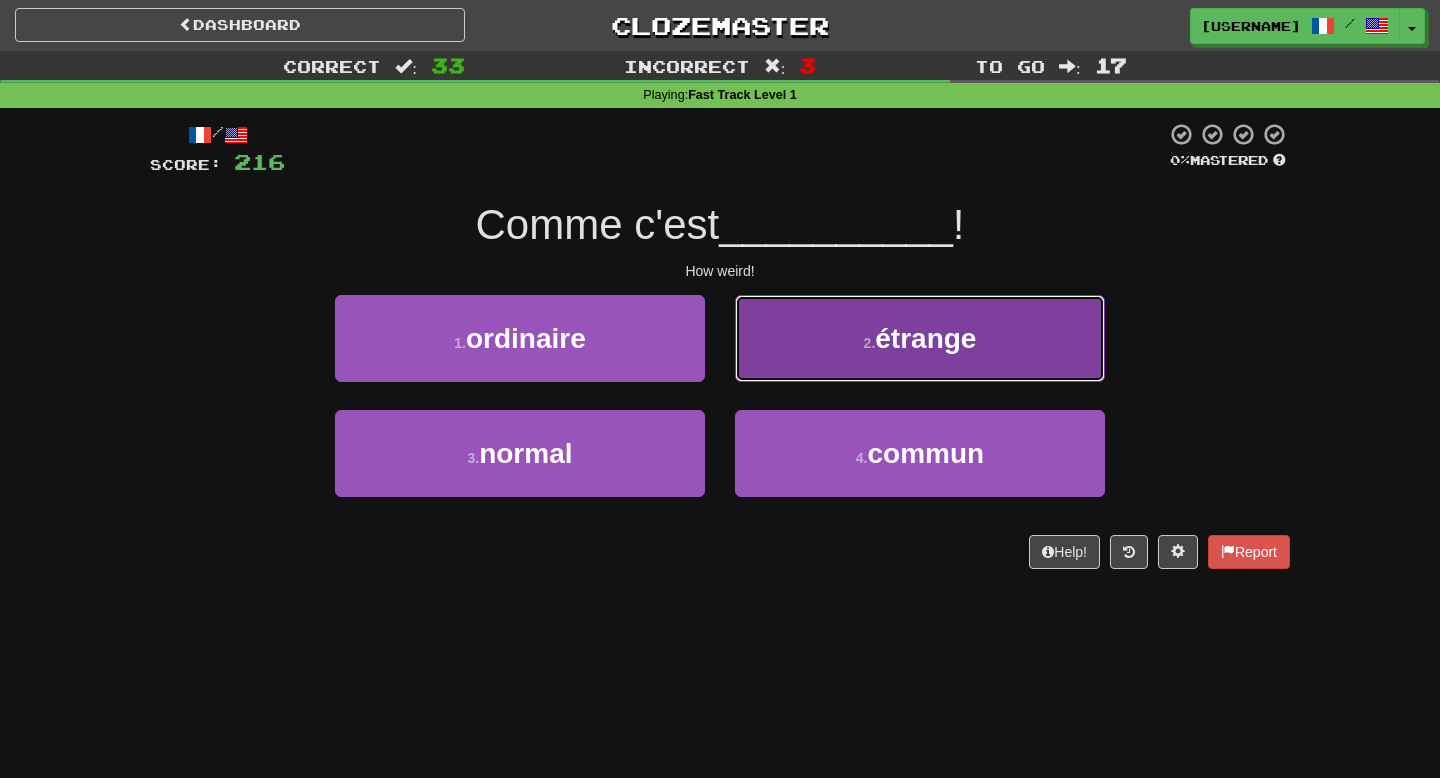 click on "2 .  étrange" at bounding box center (920, 338) 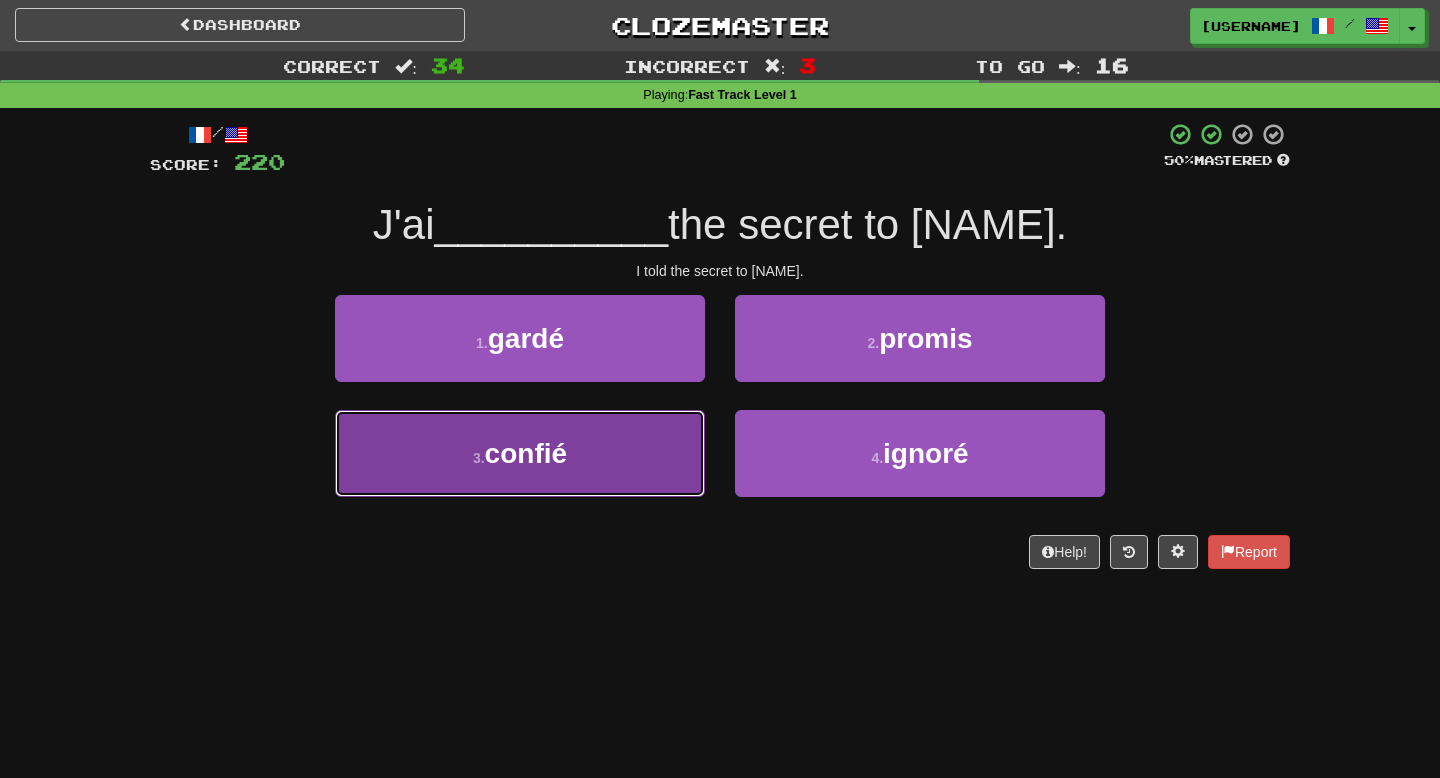 click on "3 .  confié" at bounding box center (520, 453) 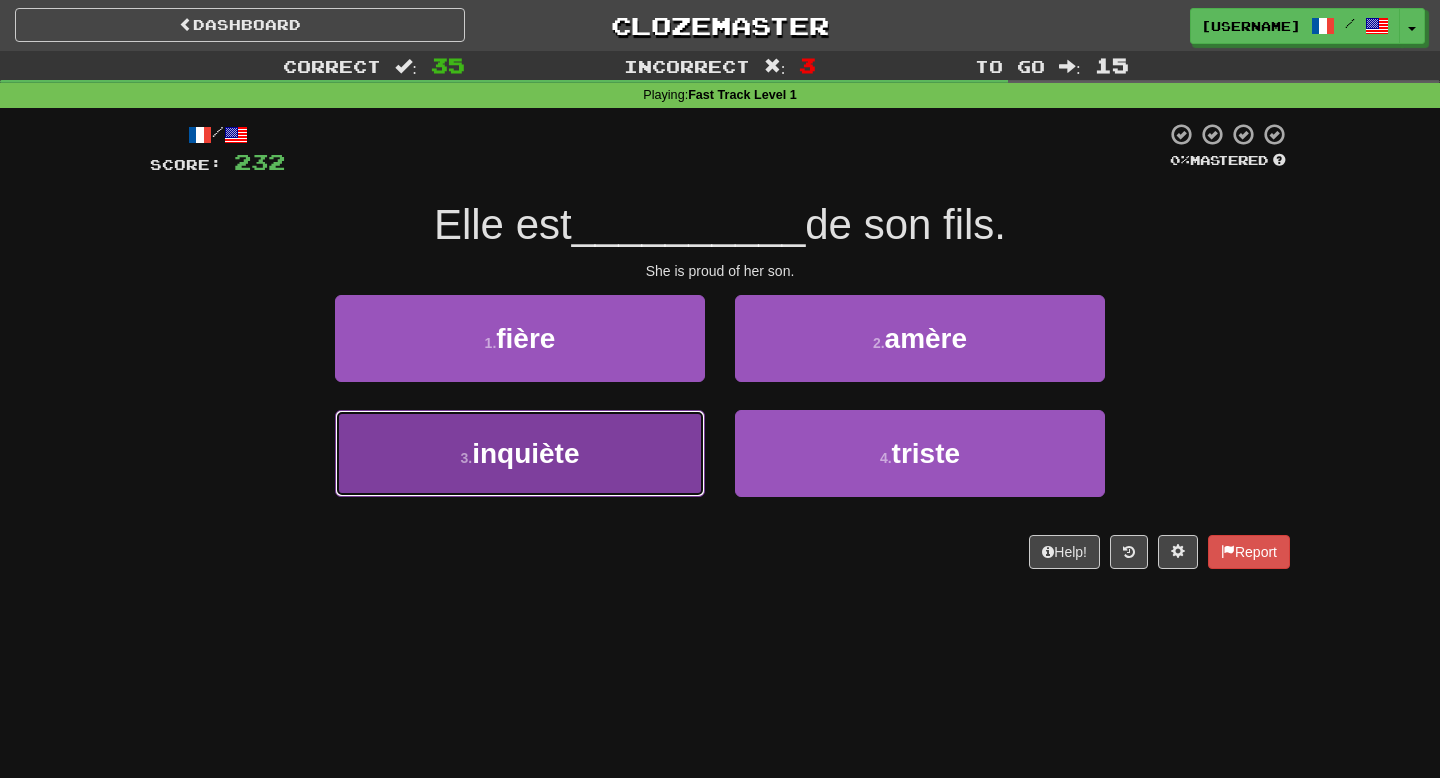 click on "3 .  inquiète" at bounding box center [520, 453] 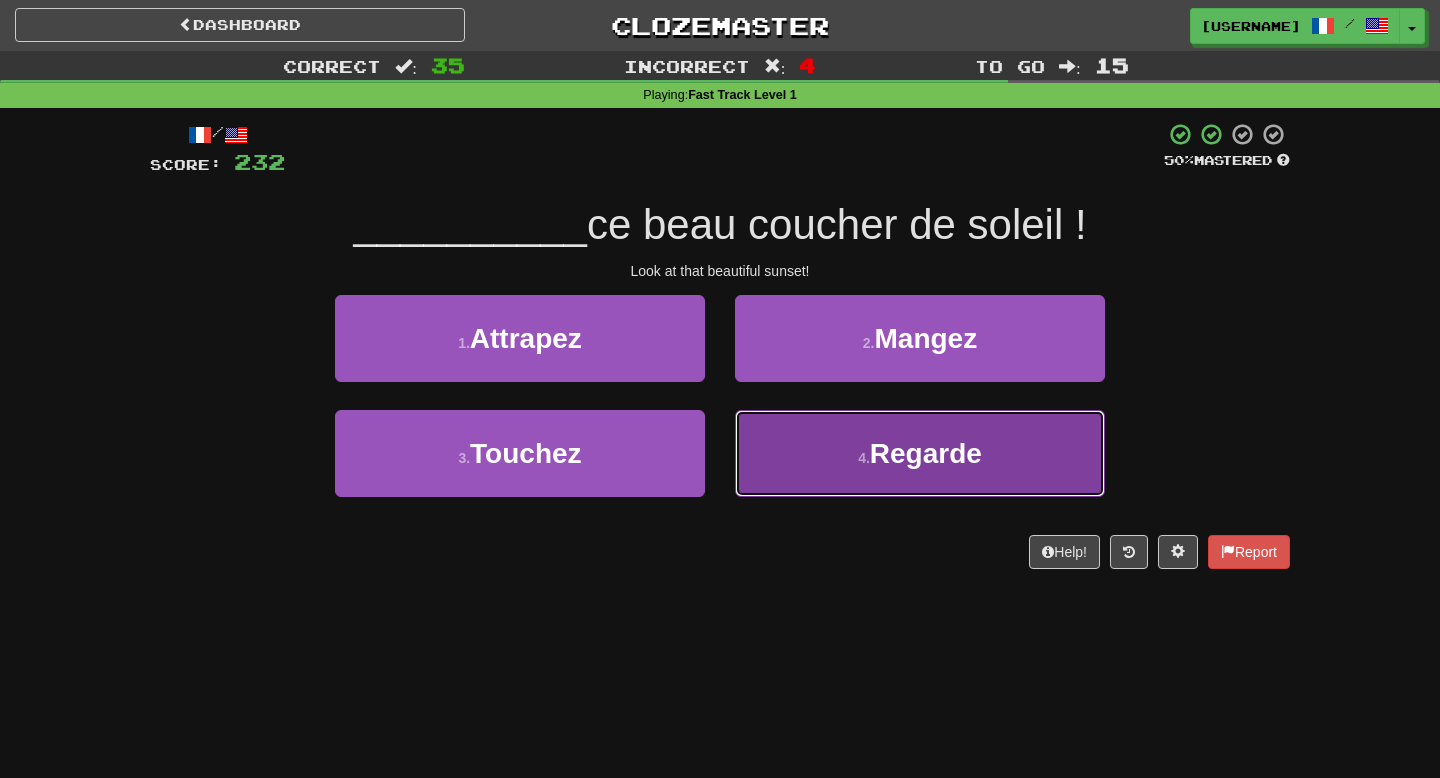 click on "4 .  Regarde" at bounding box center [920, 453] 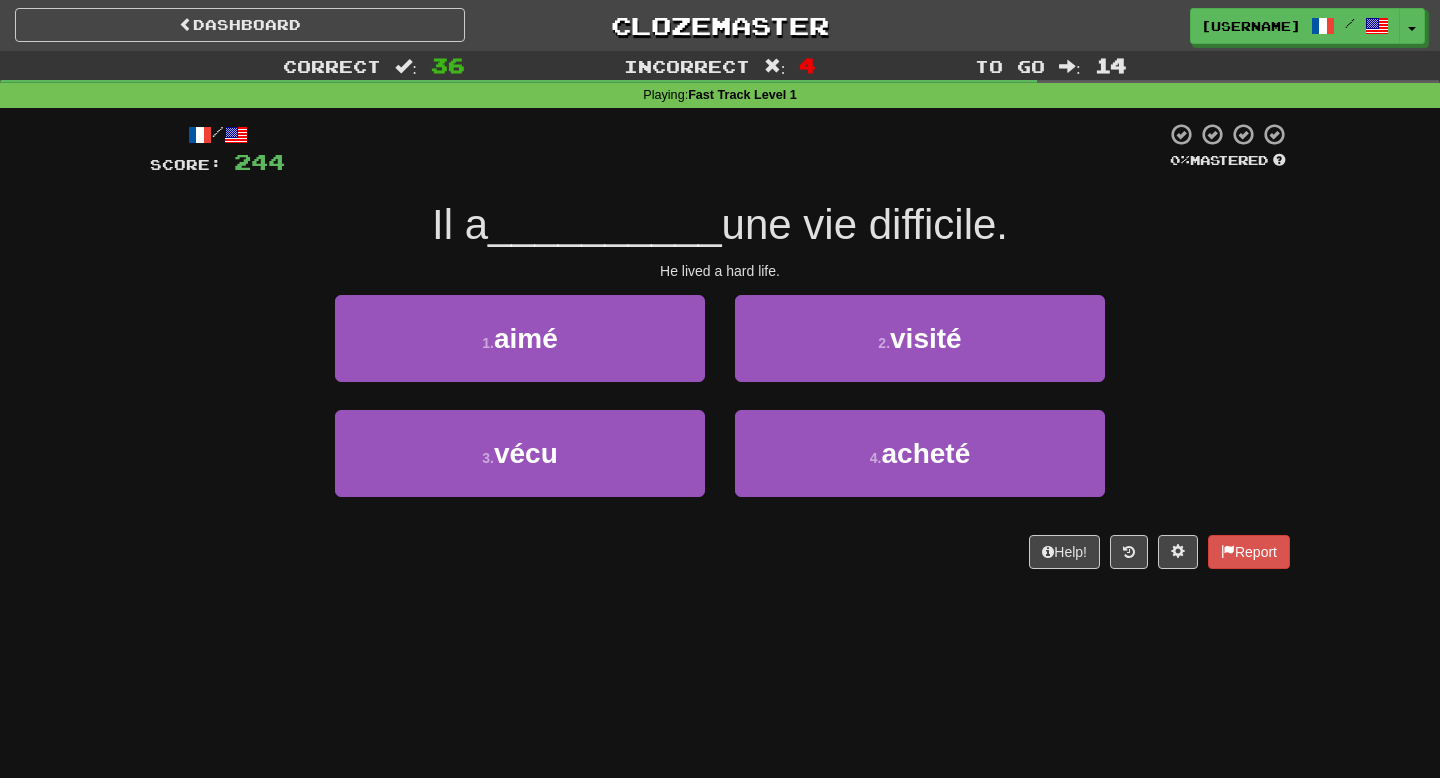 click on "2 .  visité" at bounding box center [920, 352] 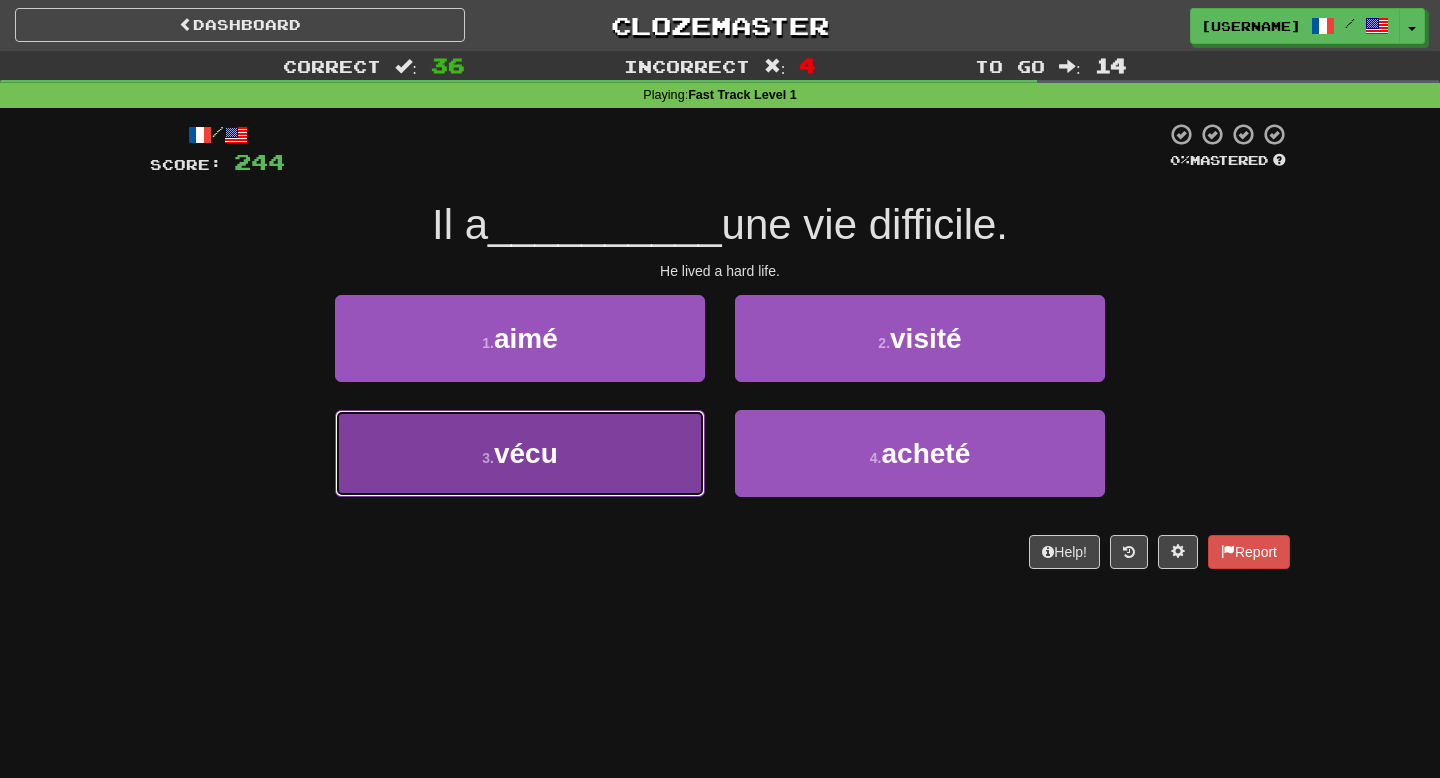click on "3 .  vécu" at bounding box center (520, 453) 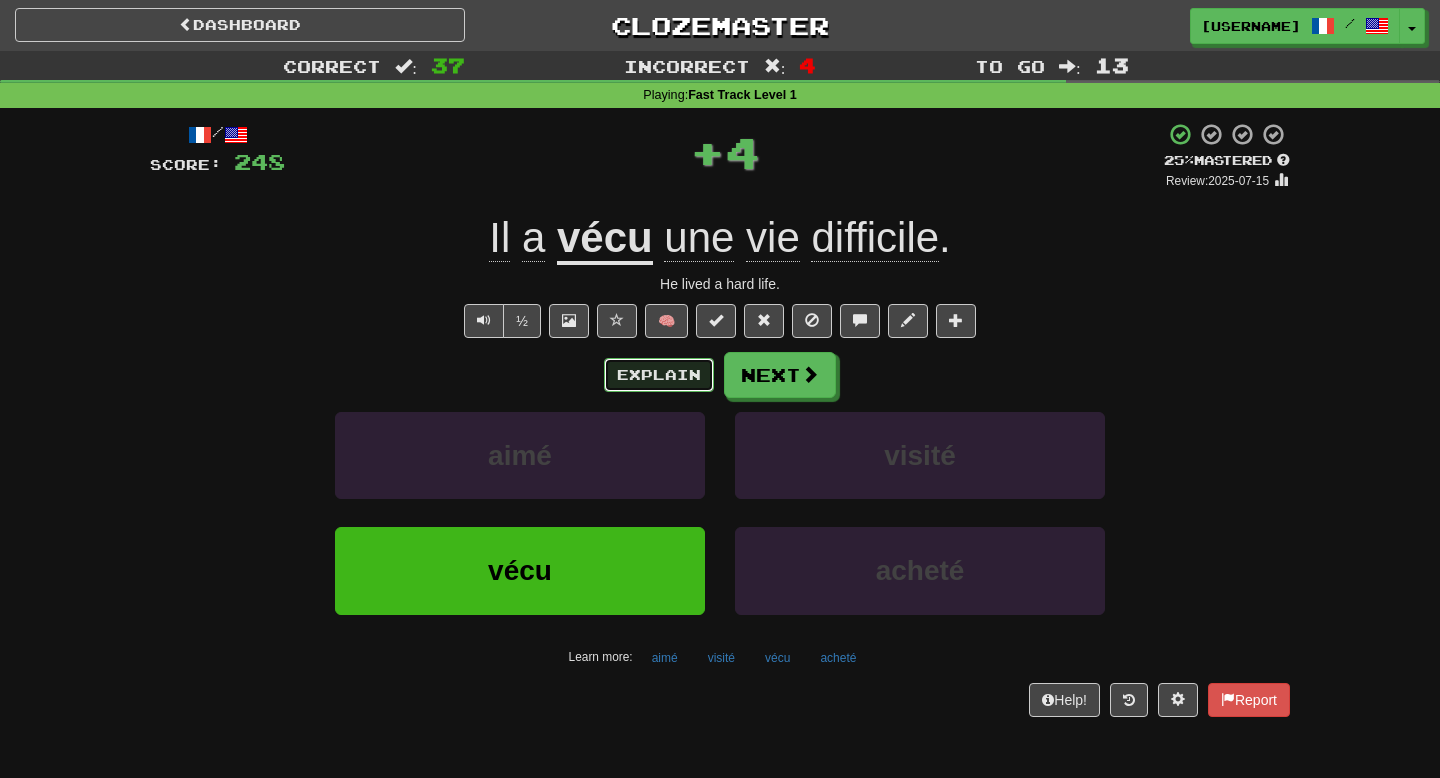 click on "Explain" at bounding box center [659, 375] 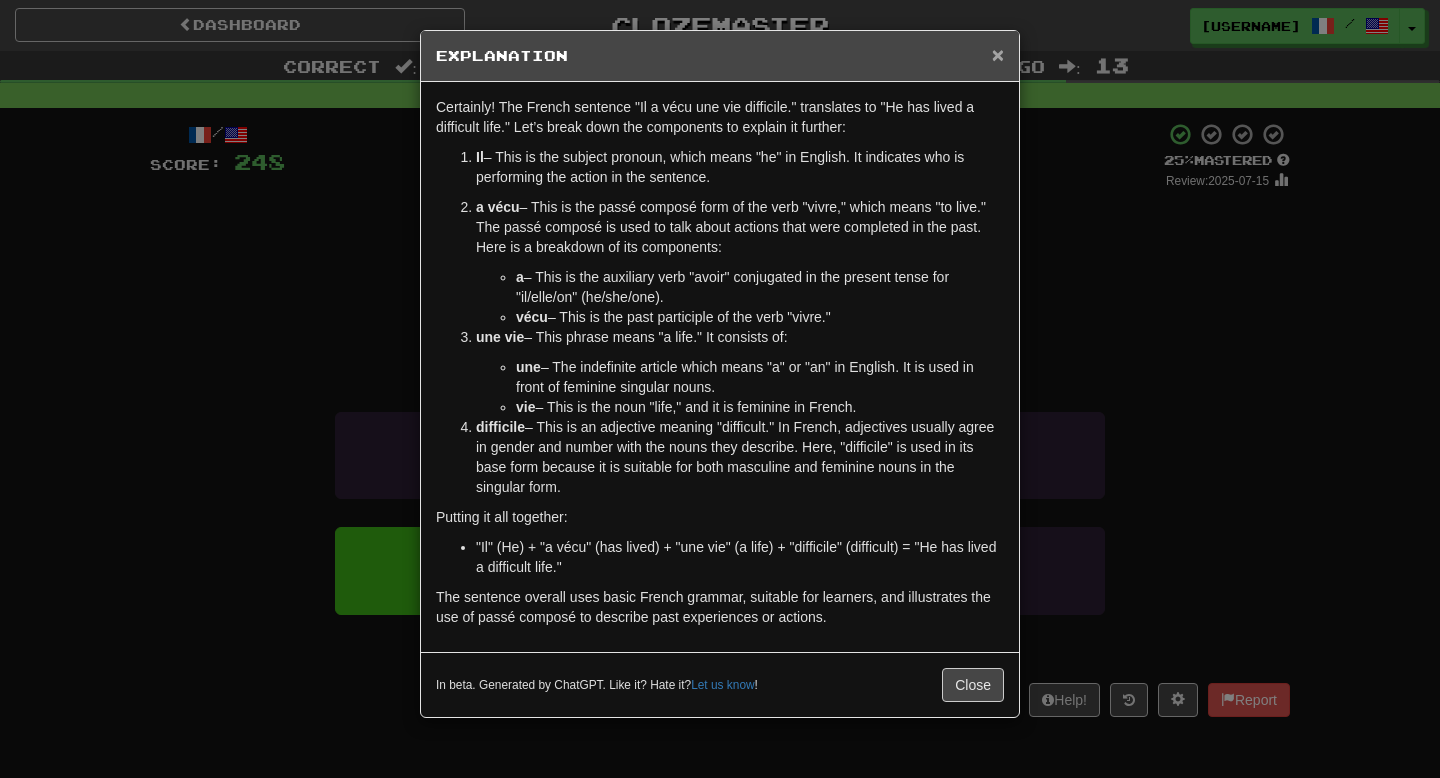 click on "×" at bounding box center [998, 54] 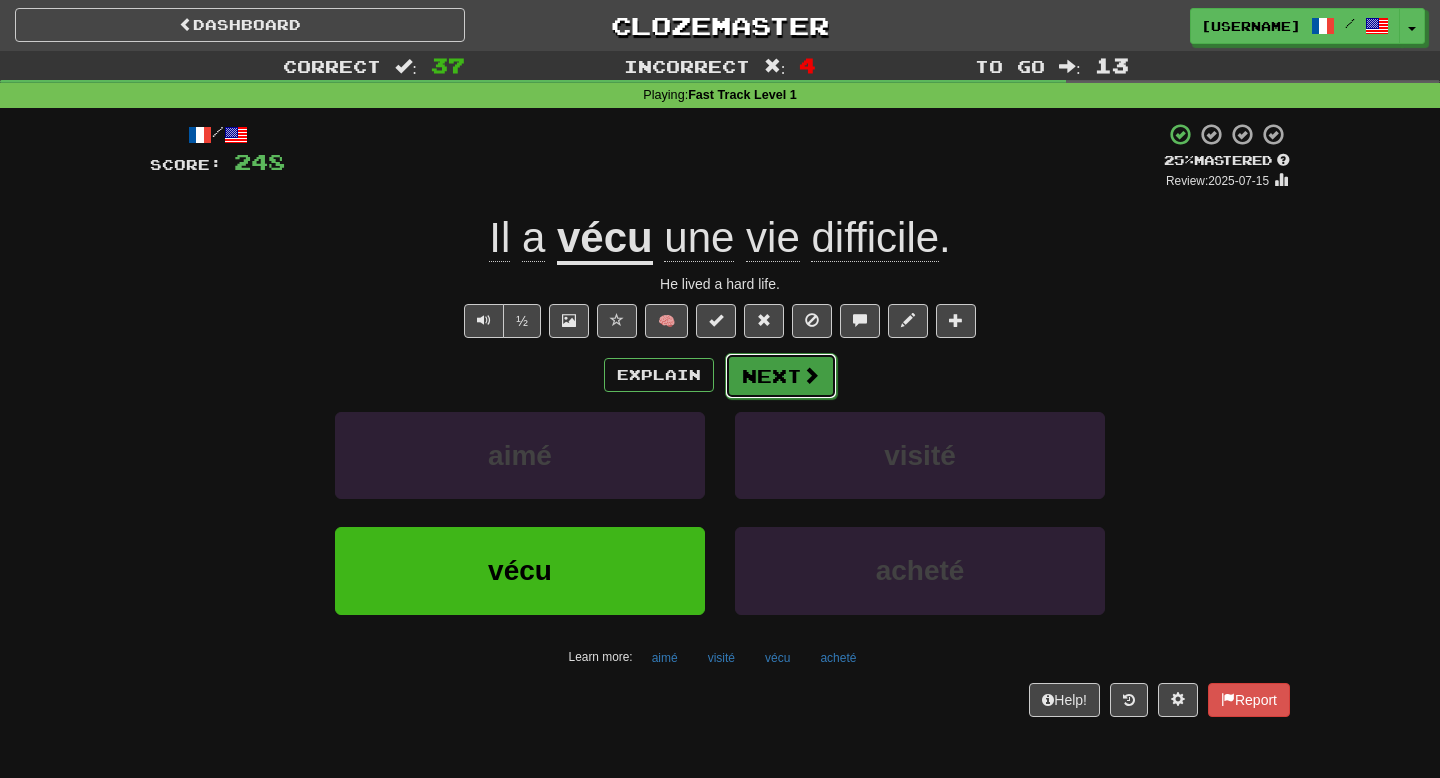 click on "Next" at bounding box center [781, 376] 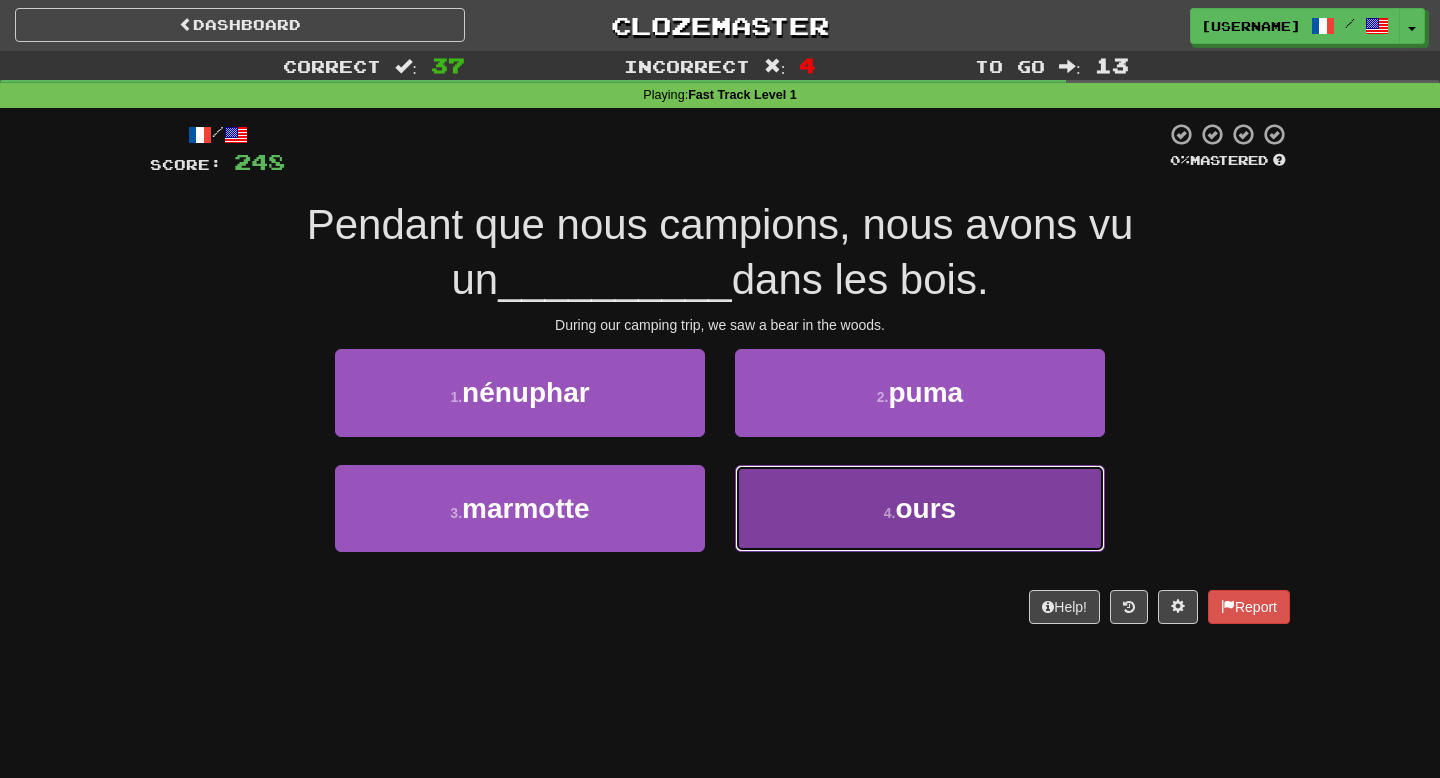 click on "4 .  ours" at bounding box center (920, 508) 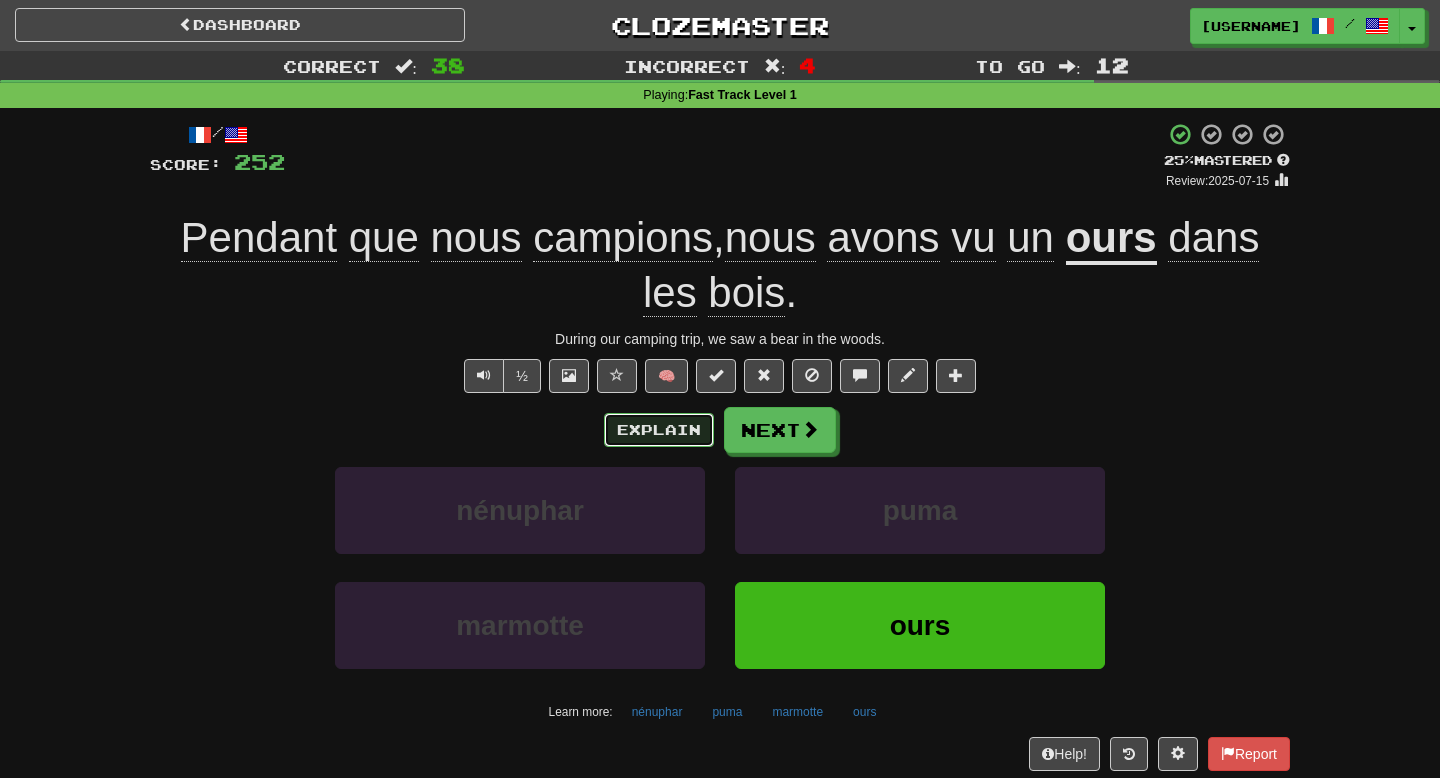 click on "Explain" at bounding box center (659, 430) 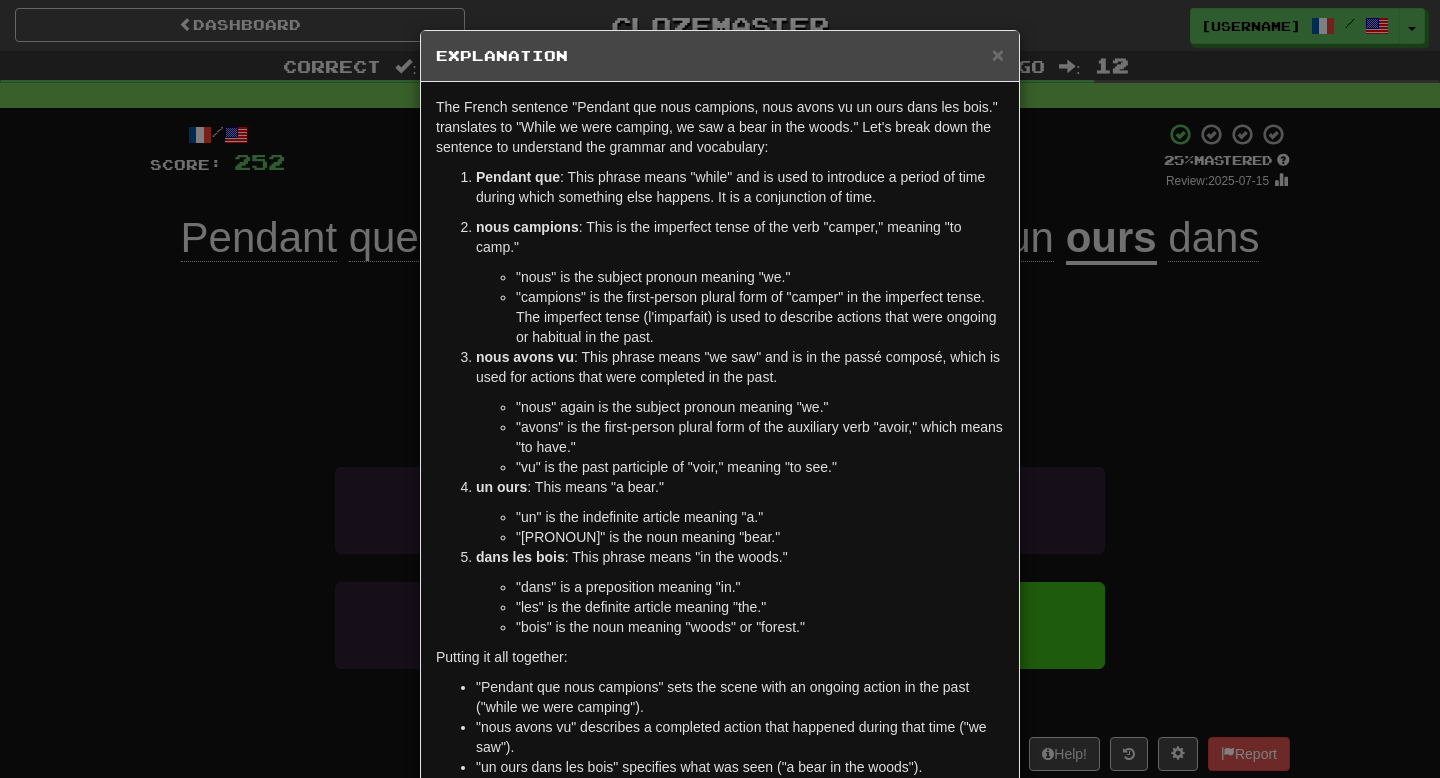click on "× Explanation The French sentence "Pendant que nous campions, nous avons vu un ours dans les bois." translates to "While we were camping, we saw a bear in the woods." Let's break down the sentence to understand the grammar and vocabulary:
Pendant que : This phrase means "while" and is used to introduce a period of time during which something else happens. It is a conjunction of time.
nous campions : This is the imperfect tense of the verb "camper," meaning "to camp."
"nous" is the subject pronoun meaning "we."
"campions" is the first-person plural form of "camper" in the imperfect tense. The imperfect tense (l'imparfait) is used to describe actions that were ongoing or habitual in the past.
nous avons vu : This phrase means "we saw" and is in the passé composé, which is used for actions that were completed in the past.
"nous" again is the subject pronoun meaning "we."
"avons" is the first-person plural form of the auxiliary verb "avoir," which means "to have."" at bounding box center (720, 389) 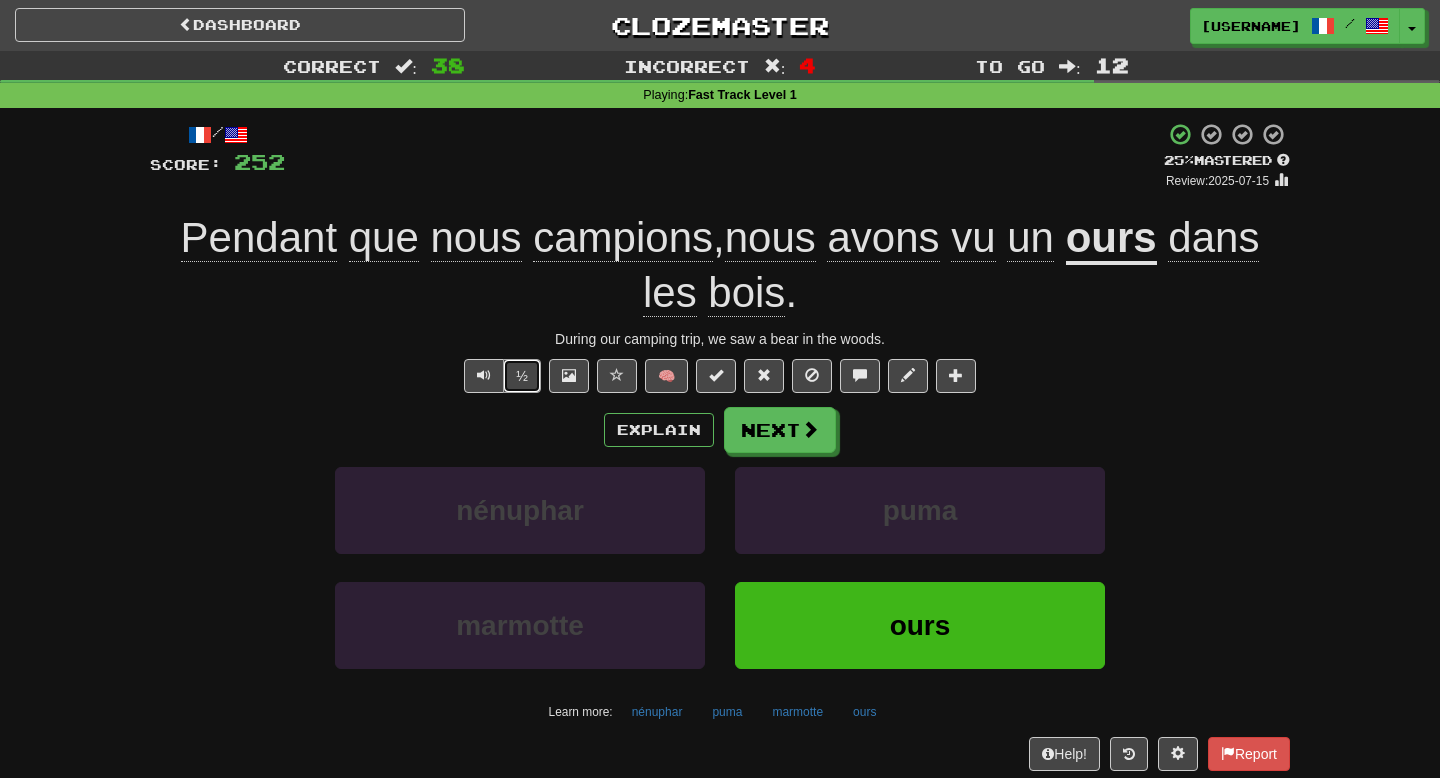 click on "½" at bounding box center (522, 376) 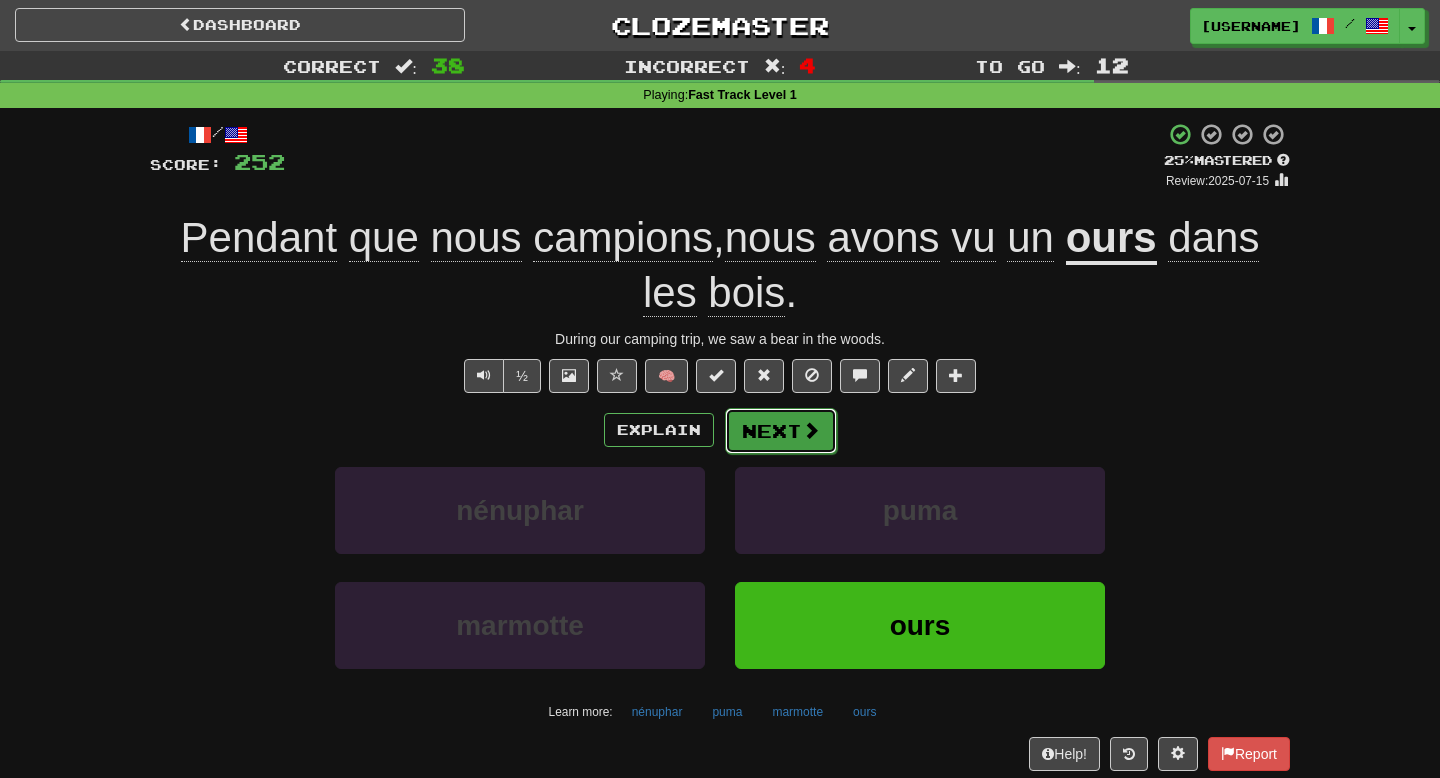 click on "Next" at bounding box center [781, 431] 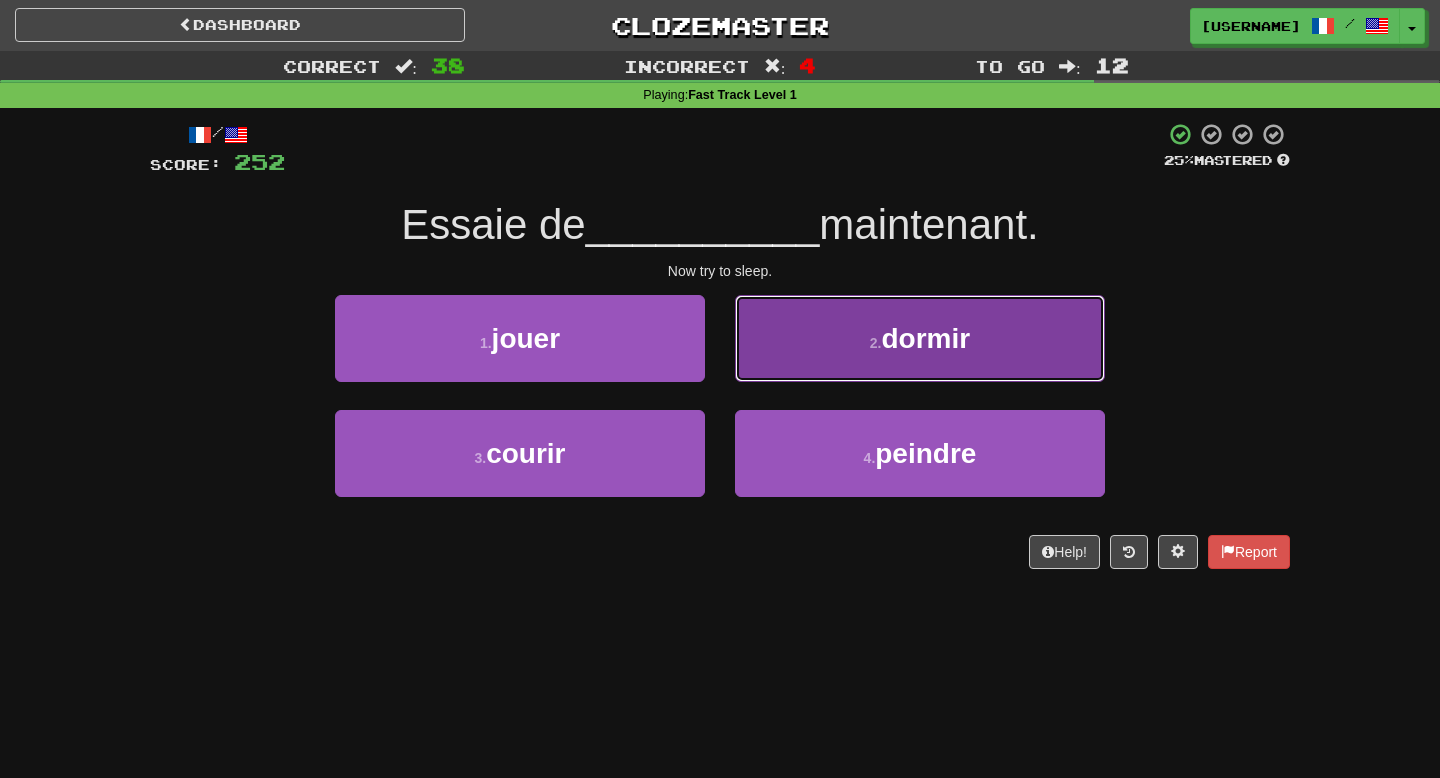 click on "2 .  dormir" at bounding box center (920, 338) 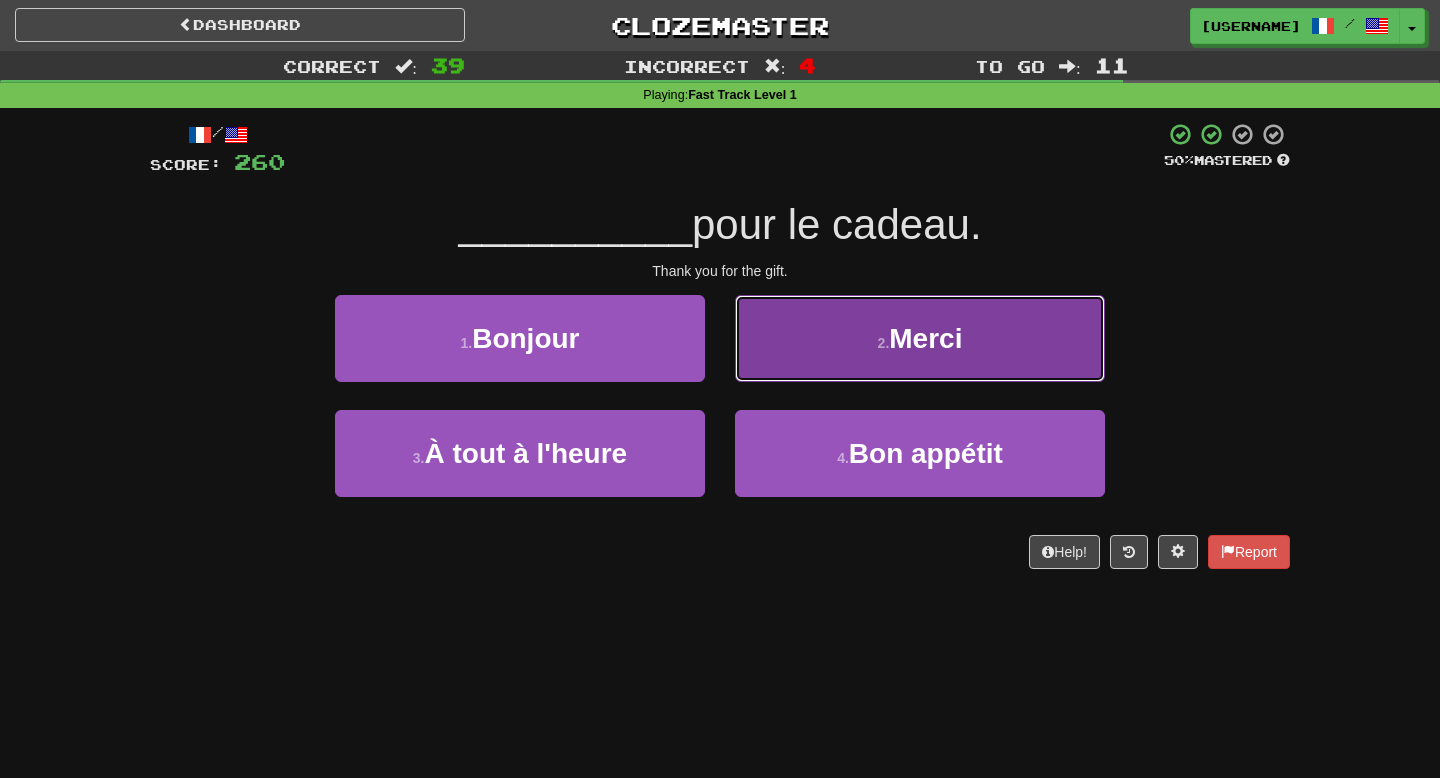 click on "2 .  Merci" at bounding box center (920, 338) 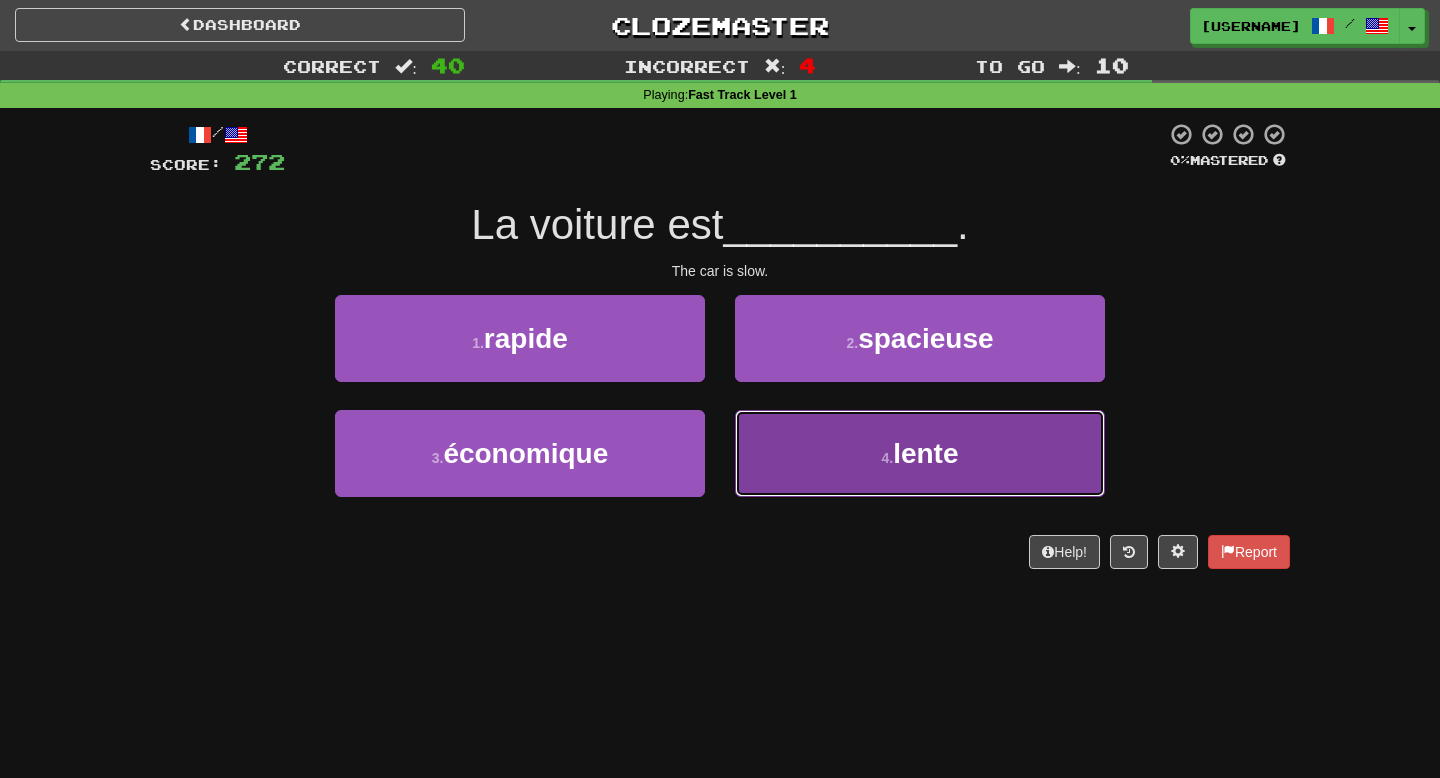 click on "4 .  lente" at bounding box center (920, 453) 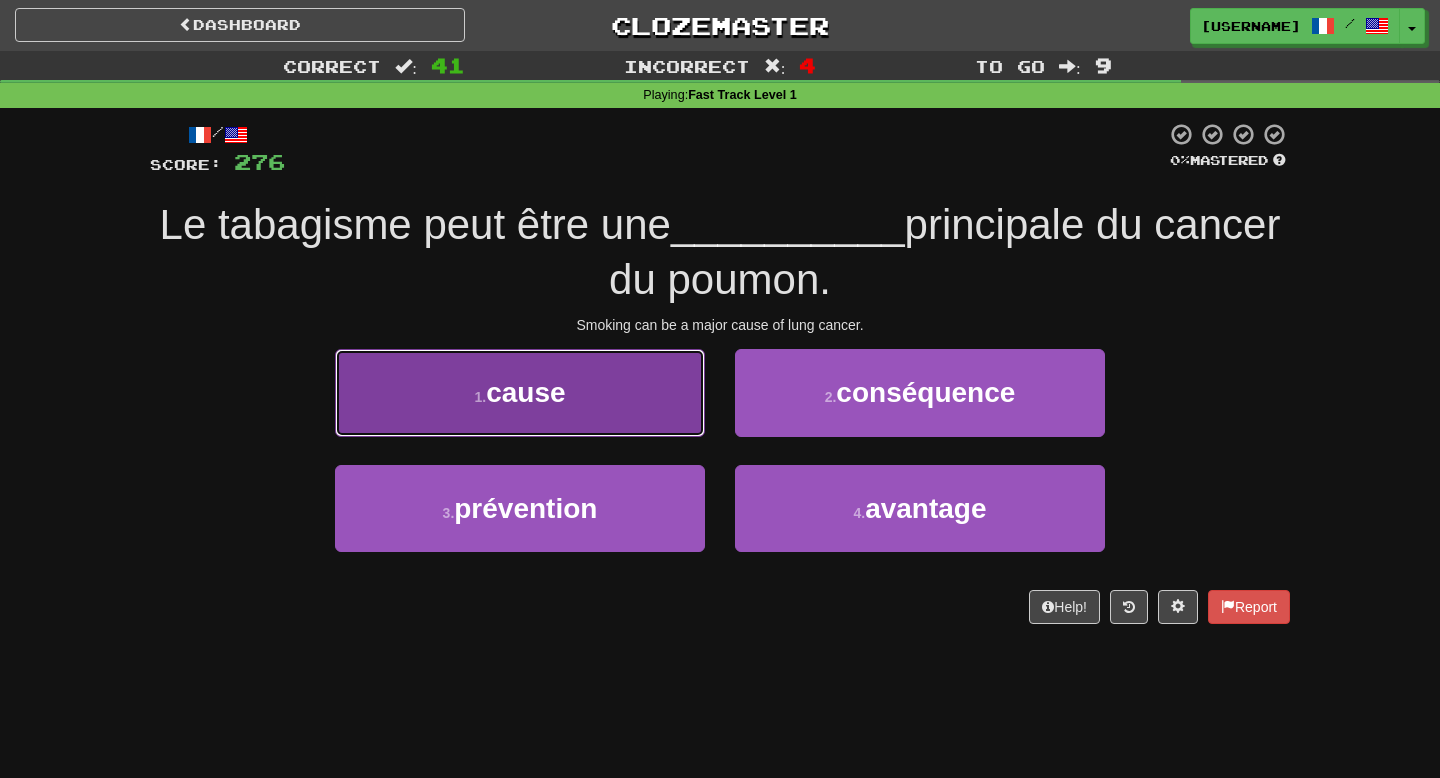 click on "1 .  cause" at bounding box center (520, 392) 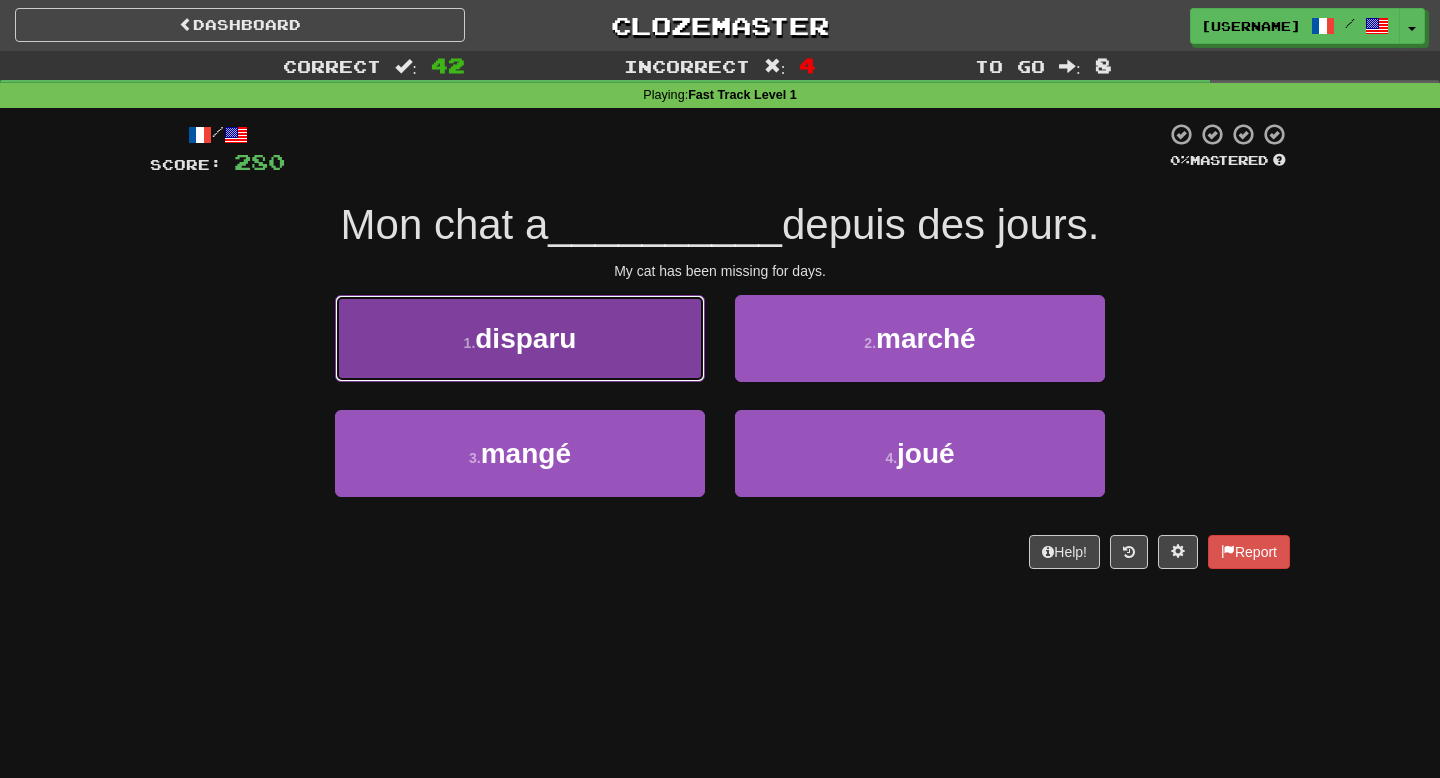 click on "1 .  disparu" at bounding box center [520, 338] 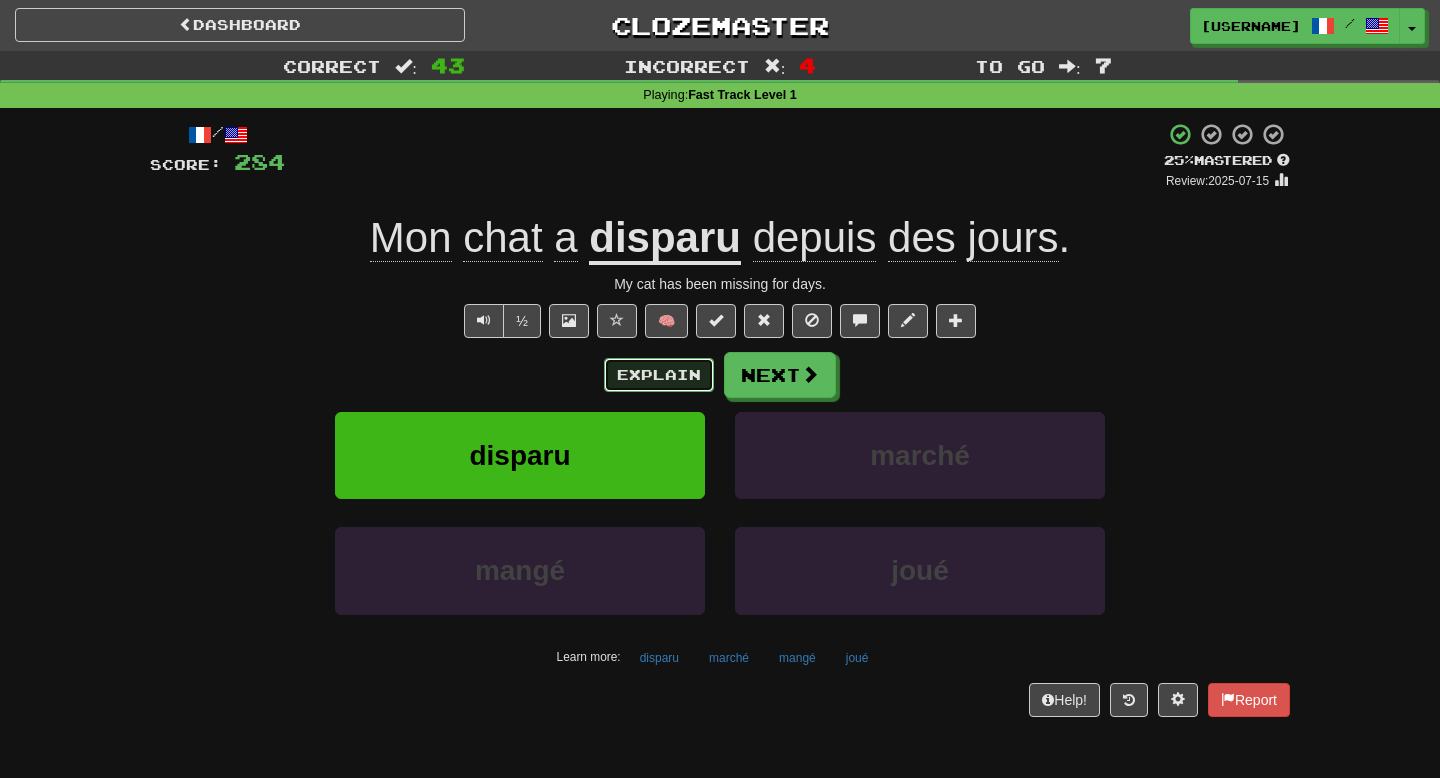 click on "Explain" at bounding box center [659, 375] 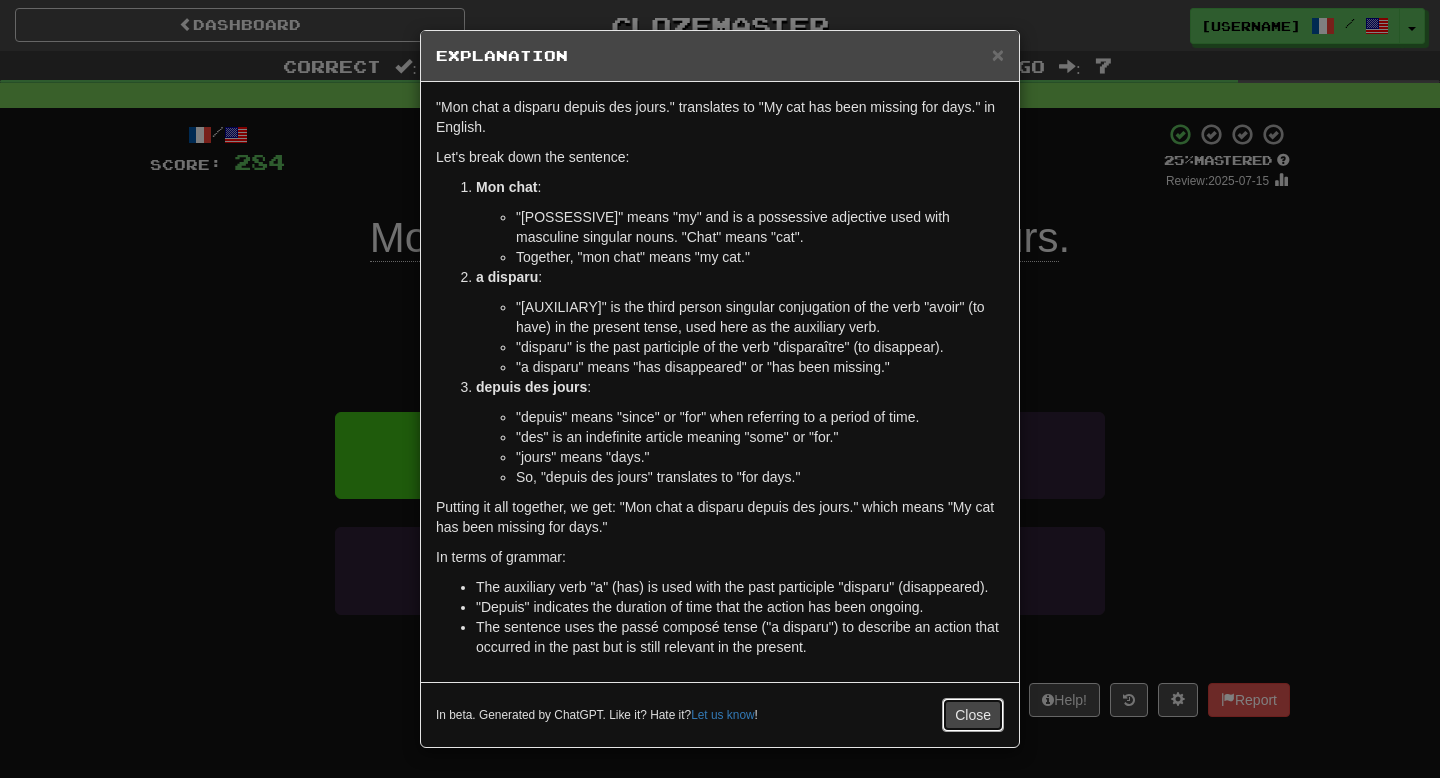 click on "Close" at bounding box center (973, 715) 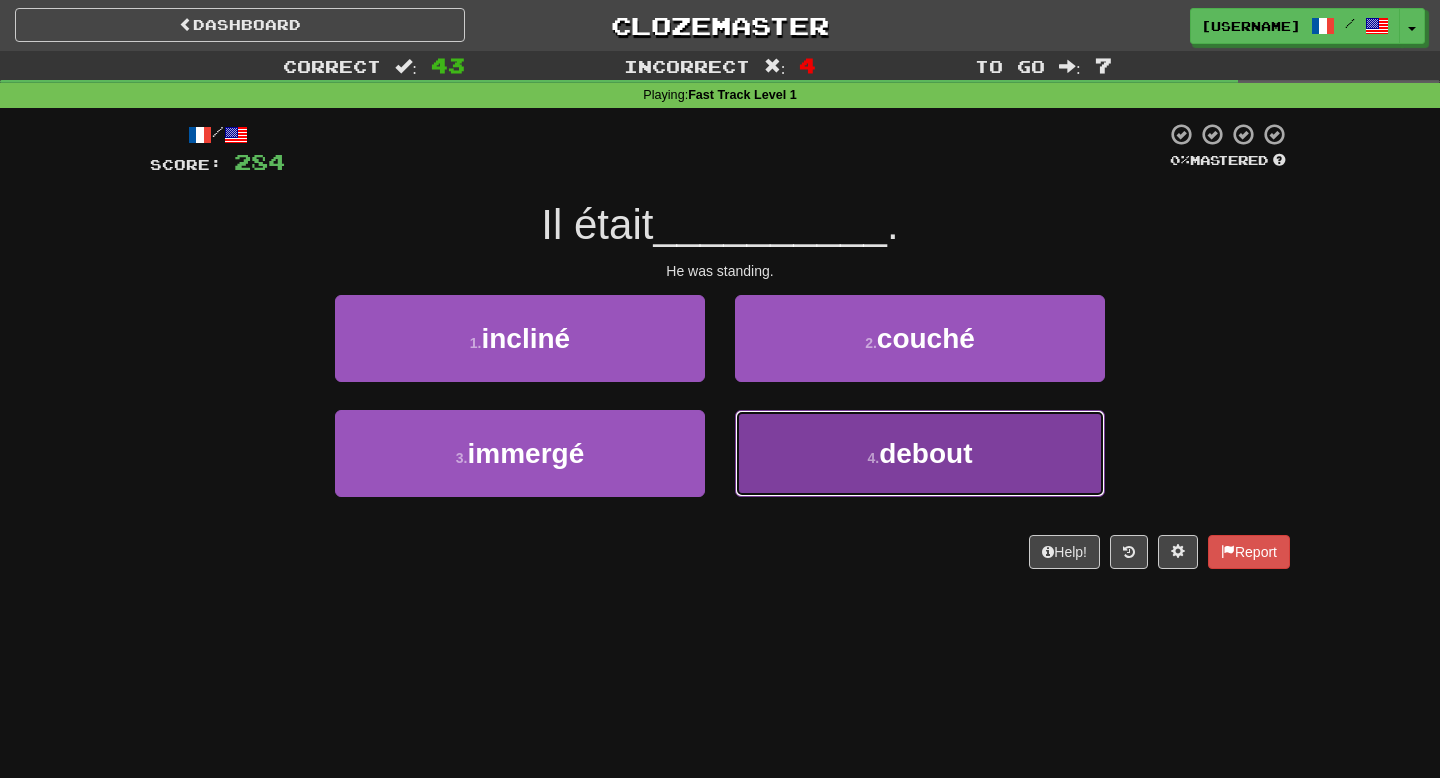 click on "4 .  debout" at bounding box center [920, 453] 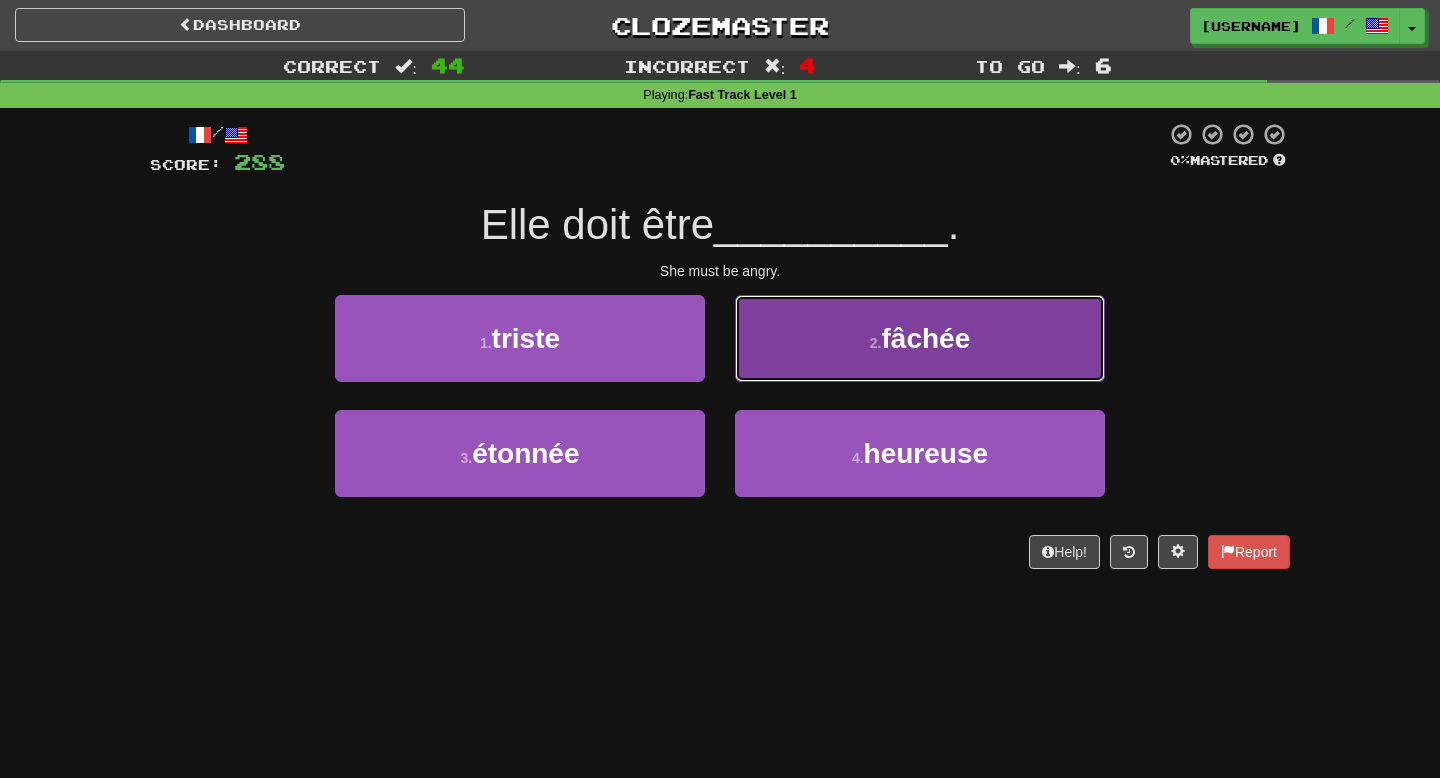 click on "2 .  fâchée" at bounding box center [920, 338] 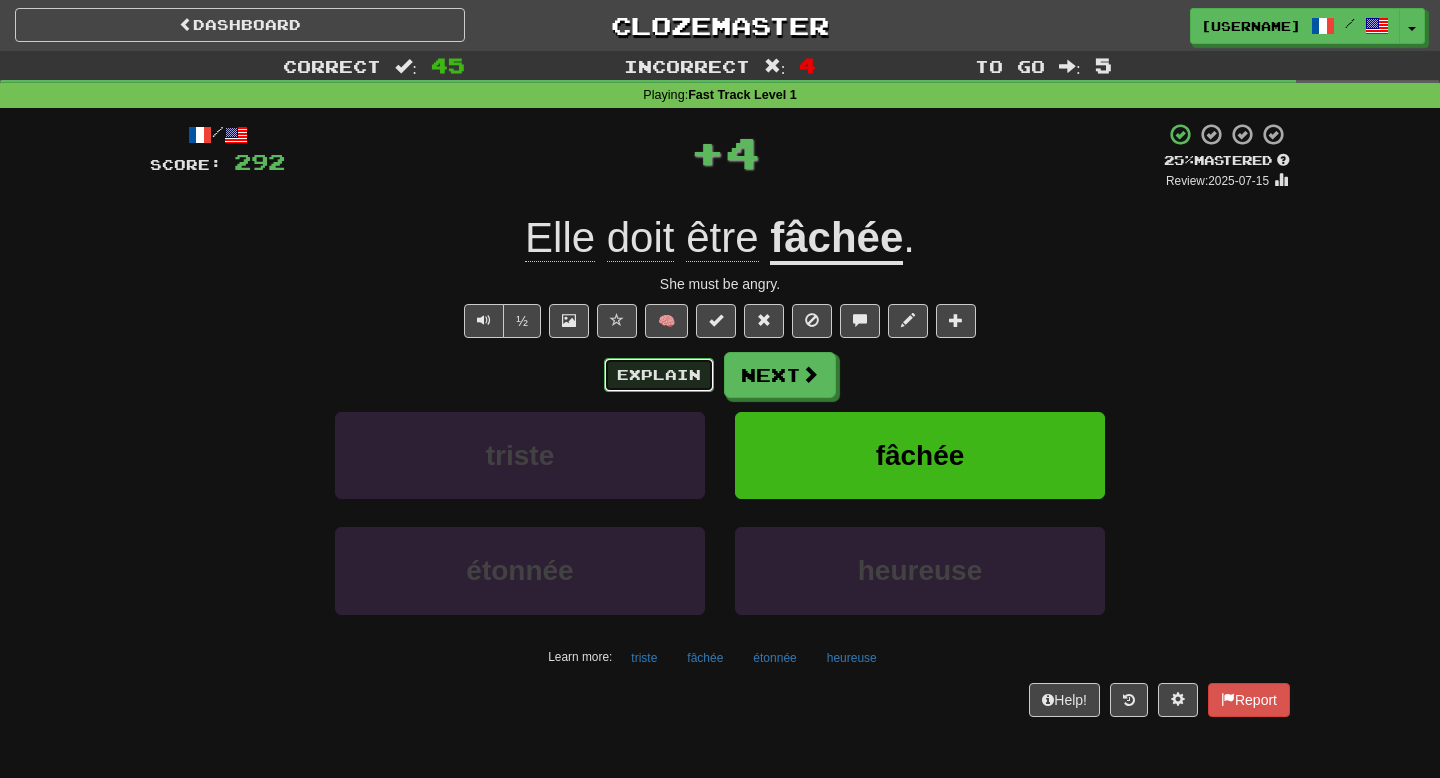 click on "Explain" at bounding box center [659, 375] 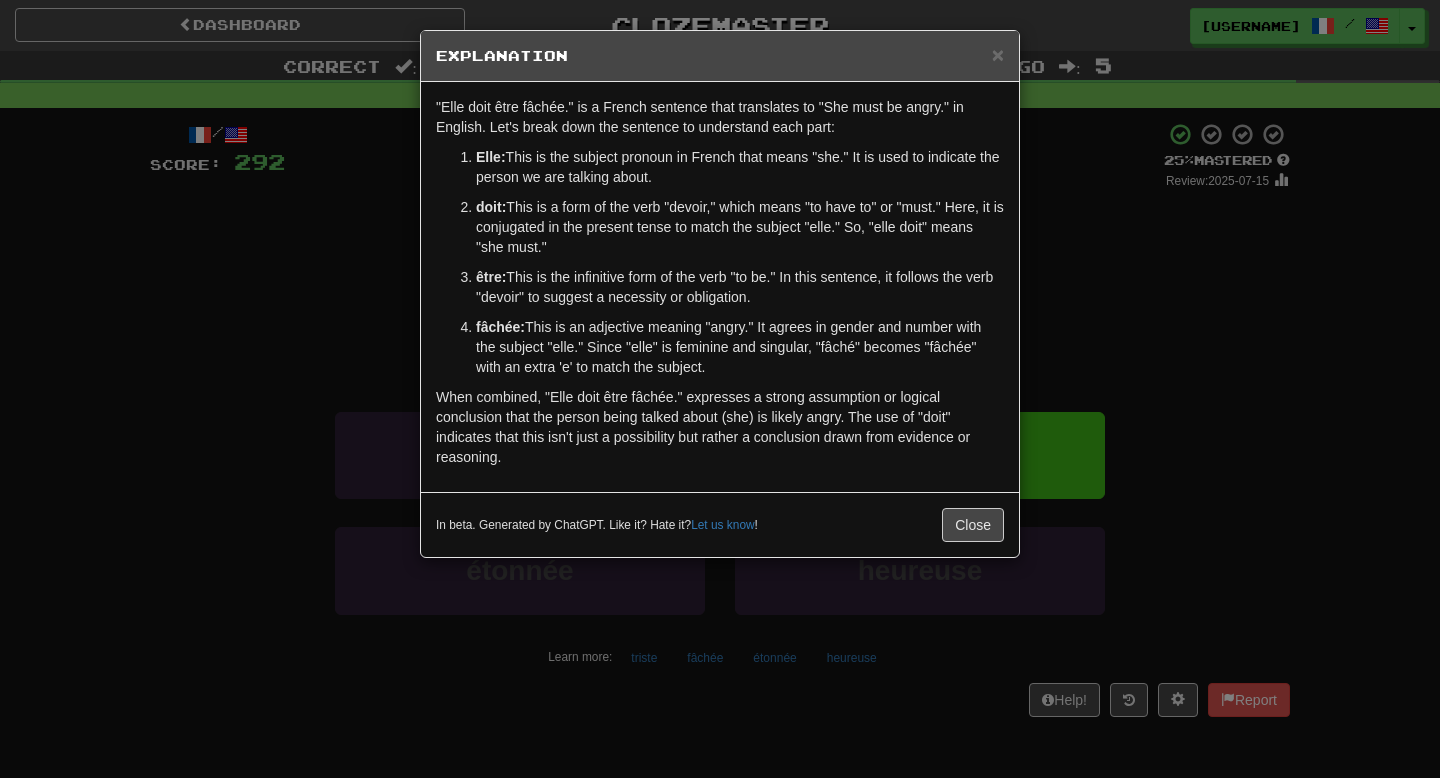 click on "× Explanation "Elle doit être fâchée." is a French sentence that translates to "She must be angry." in English. Let's break down the sentence to understand each part:
Elle:  This is the subject pronoun in French that means "she." It is used to indicate the person we are talking about.
doit:  This is a form of the verb "devoir," which means "to have to" or "must." Here, it is conjugated in the present tense to match the subject "elle." So, "elle doit" means "she must."
être:  This is the infinitive form of the verb "to be." In this sentence, it follows the verb "devoir" to suggest a necessity or obligation.
fâchée:  This is an adjective meaning "angry." It agrees in gender and number with the subject "elle." Since "elle" is feminine and singular, "fâché" becomes "fâchée" with an extra 'e' to match the subject.
In beta. Generated by ChatGPT. Like it? Hate it?  Let us know ! Close" at bounding box center [720, 389] 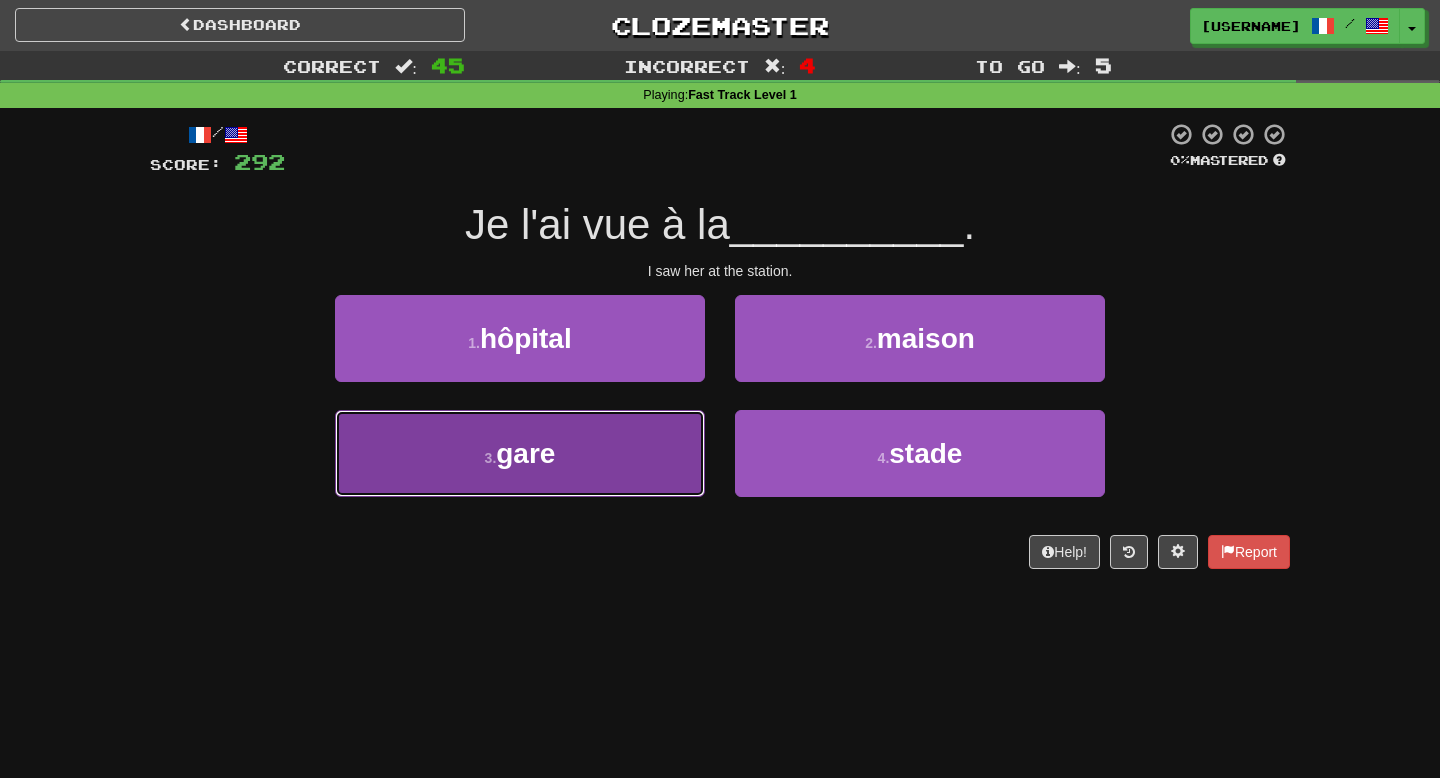 click on "3 .  gare" at bounding box center (520, 453) 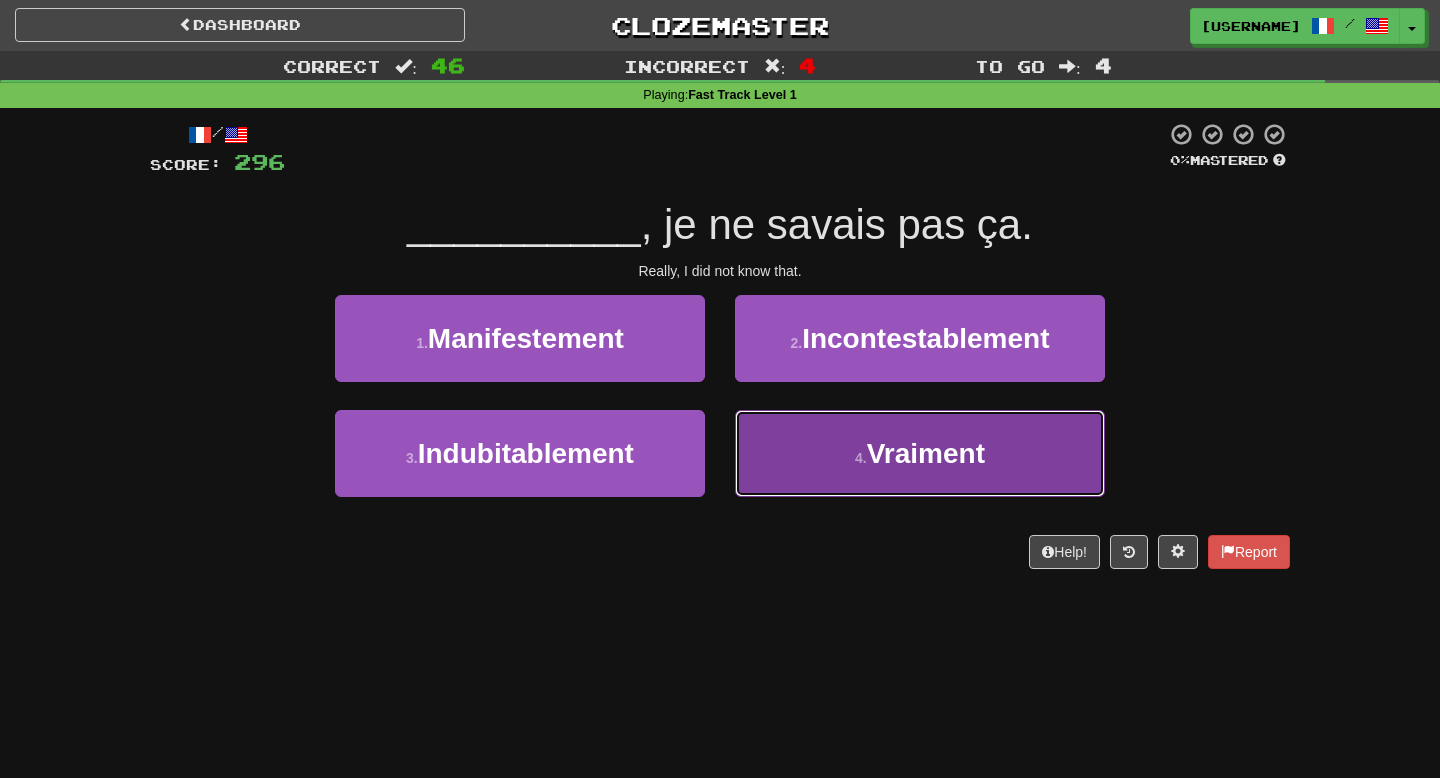 click on "4 .  Vraiment" at bounding box center [920, 453] 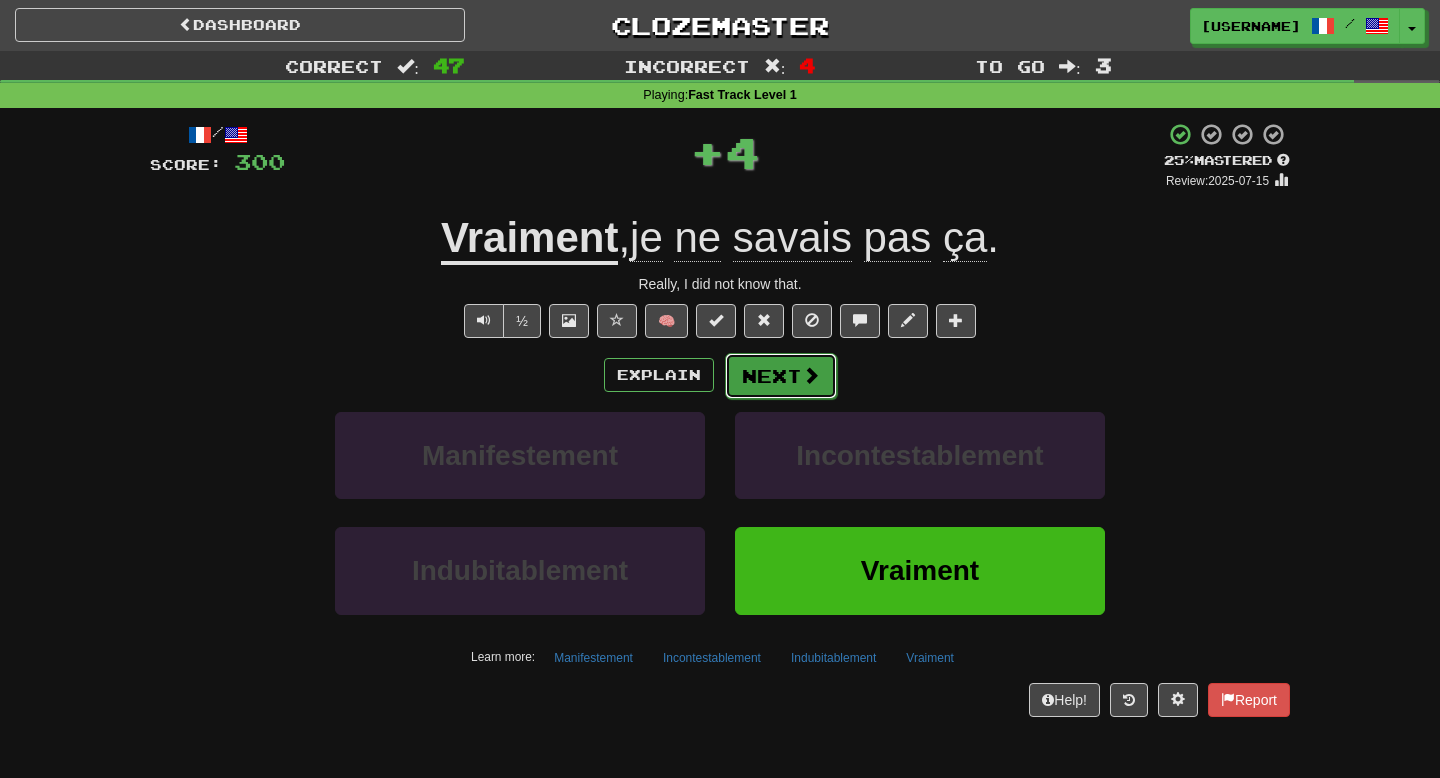 click on "Next" at bounding box center (781, 376) 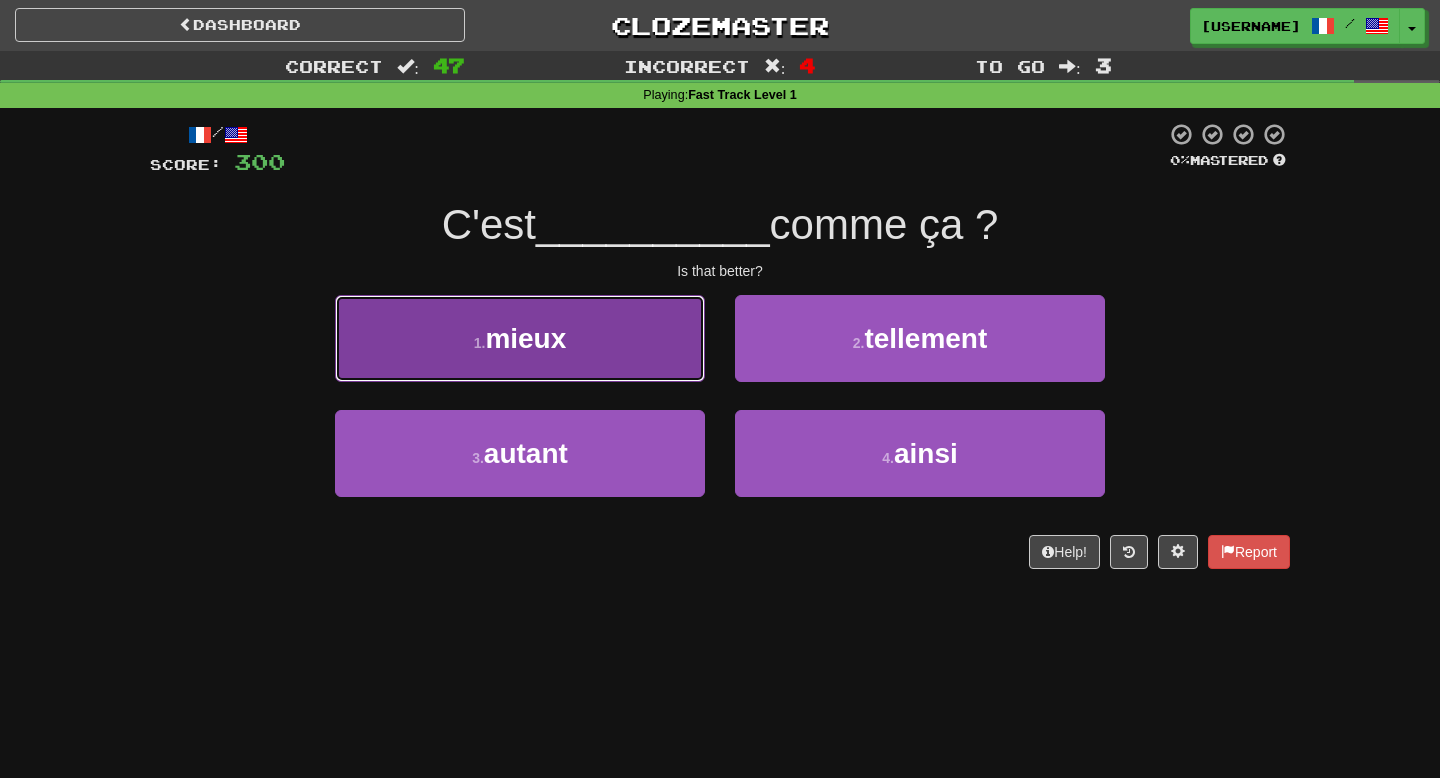 click on "1 .  mieux" at bounding box center (520, 338) 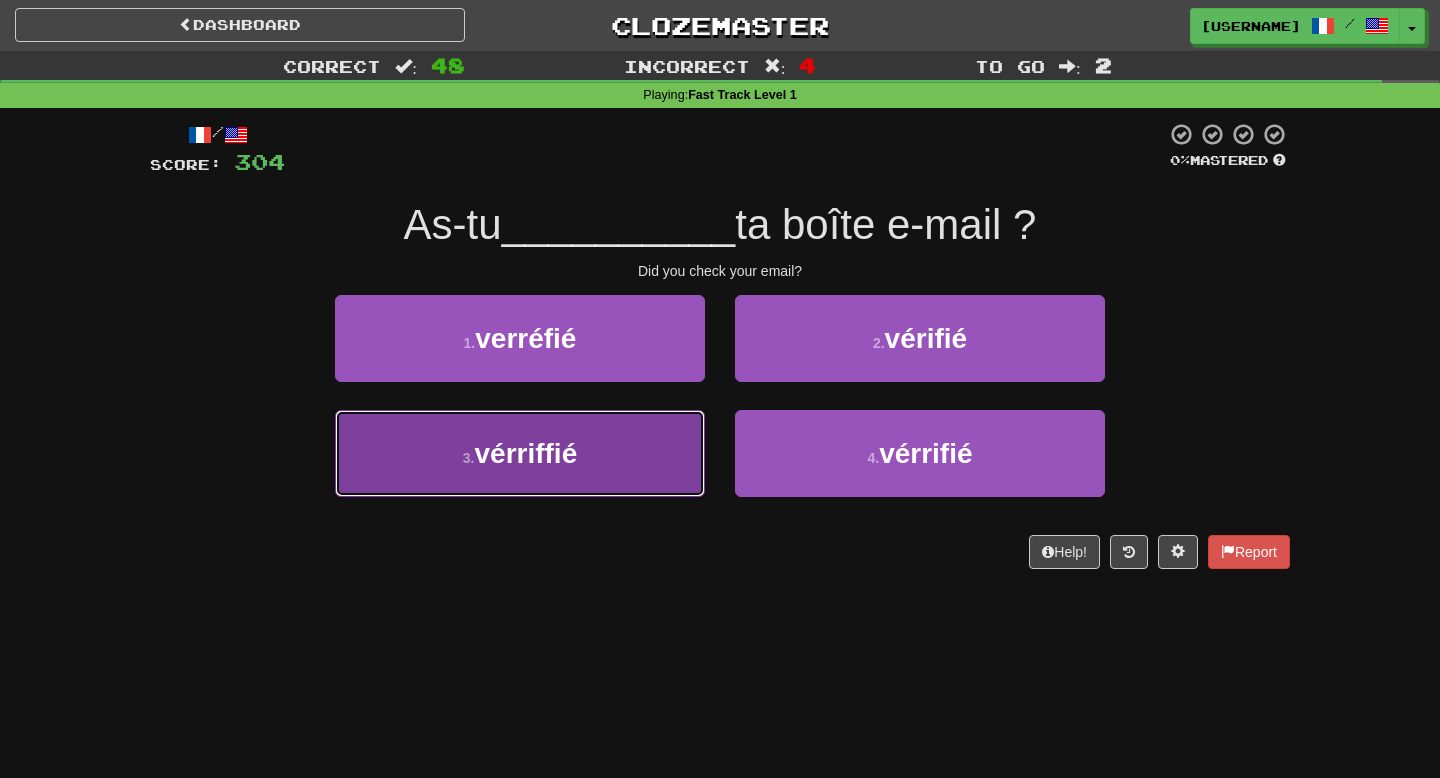 click on "3 .  vérriffié" at bounding box center [520, 453] 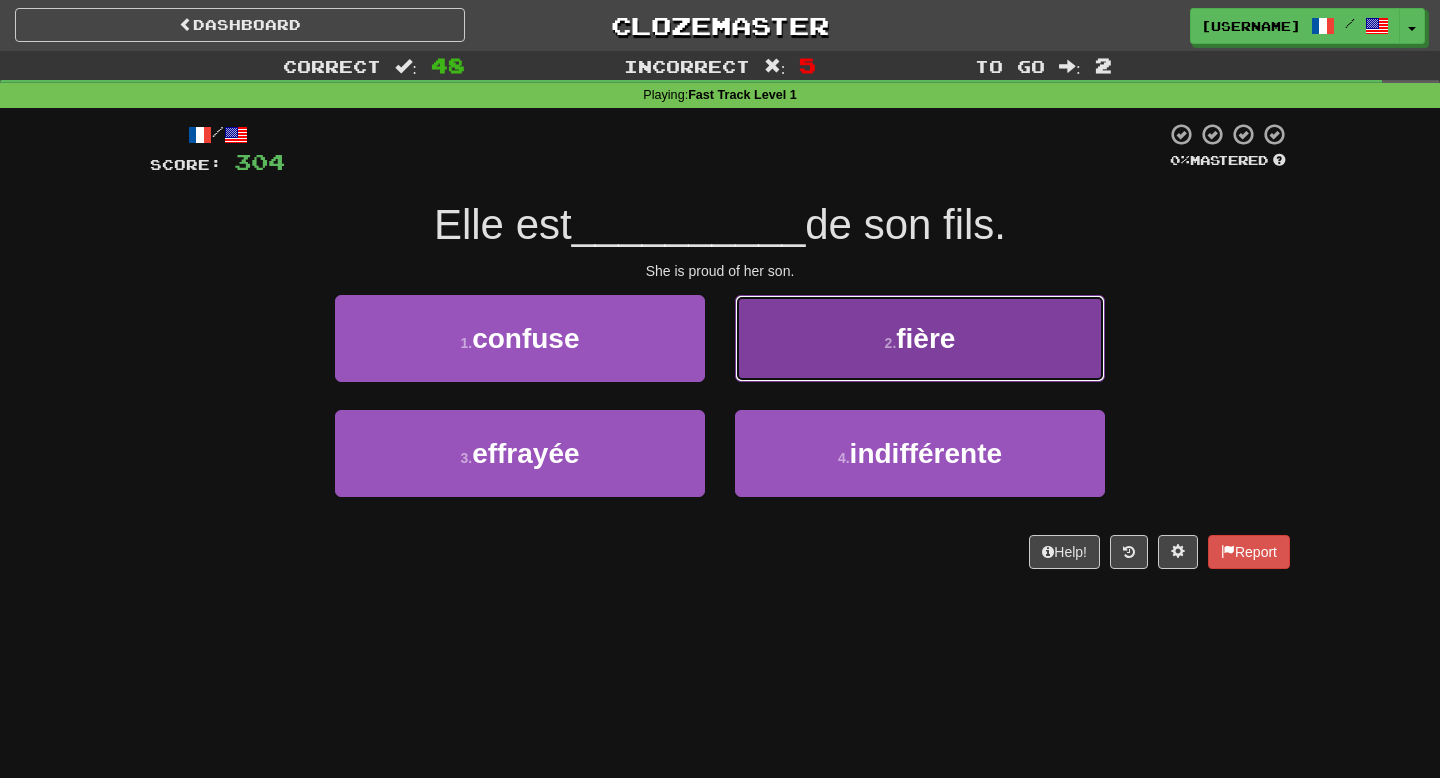 click on "2 .  fière" at bounding box center [920, 338] 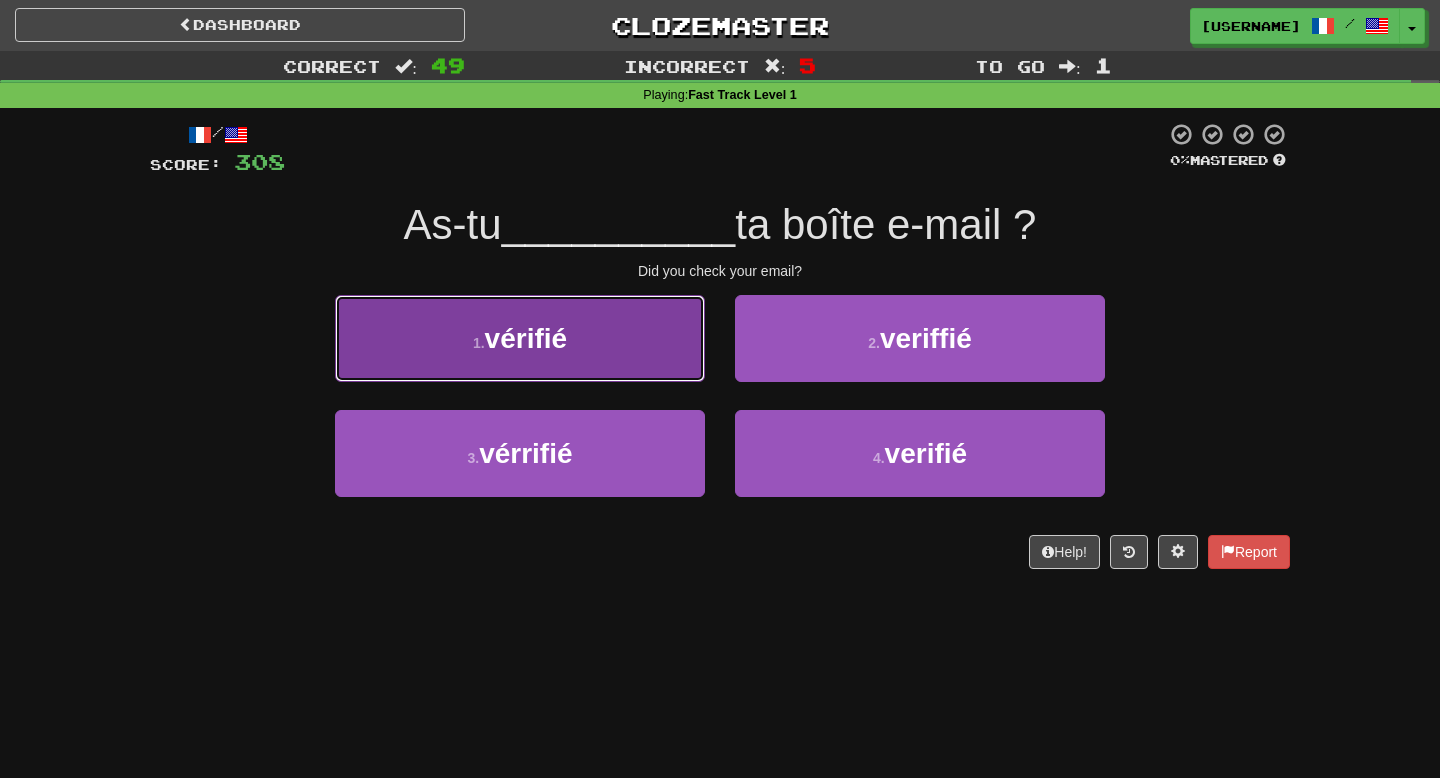 click on "1 .  vérifié" at bounding box center (520, 338) 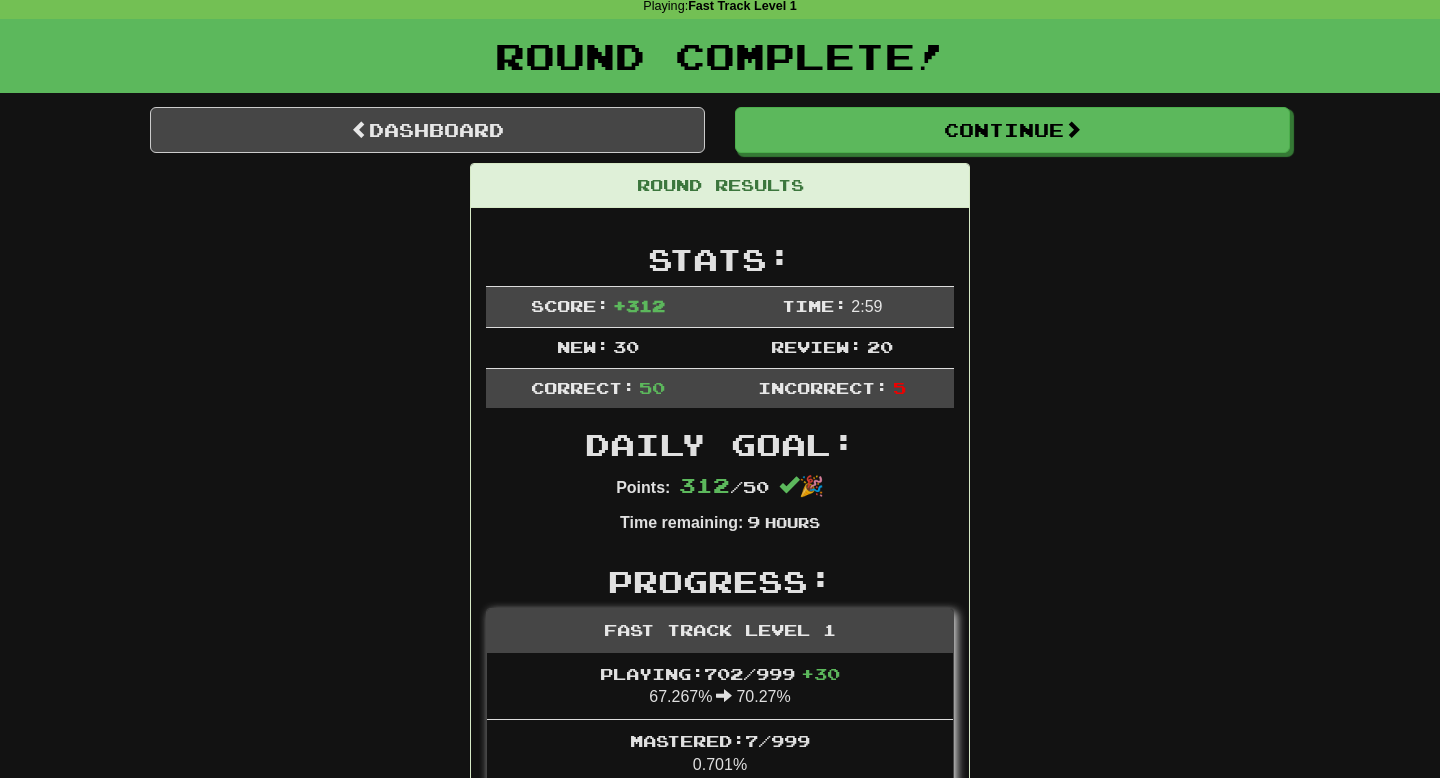 scroll, scrollTop: 90, scrollLeft: 0, axis: vertical 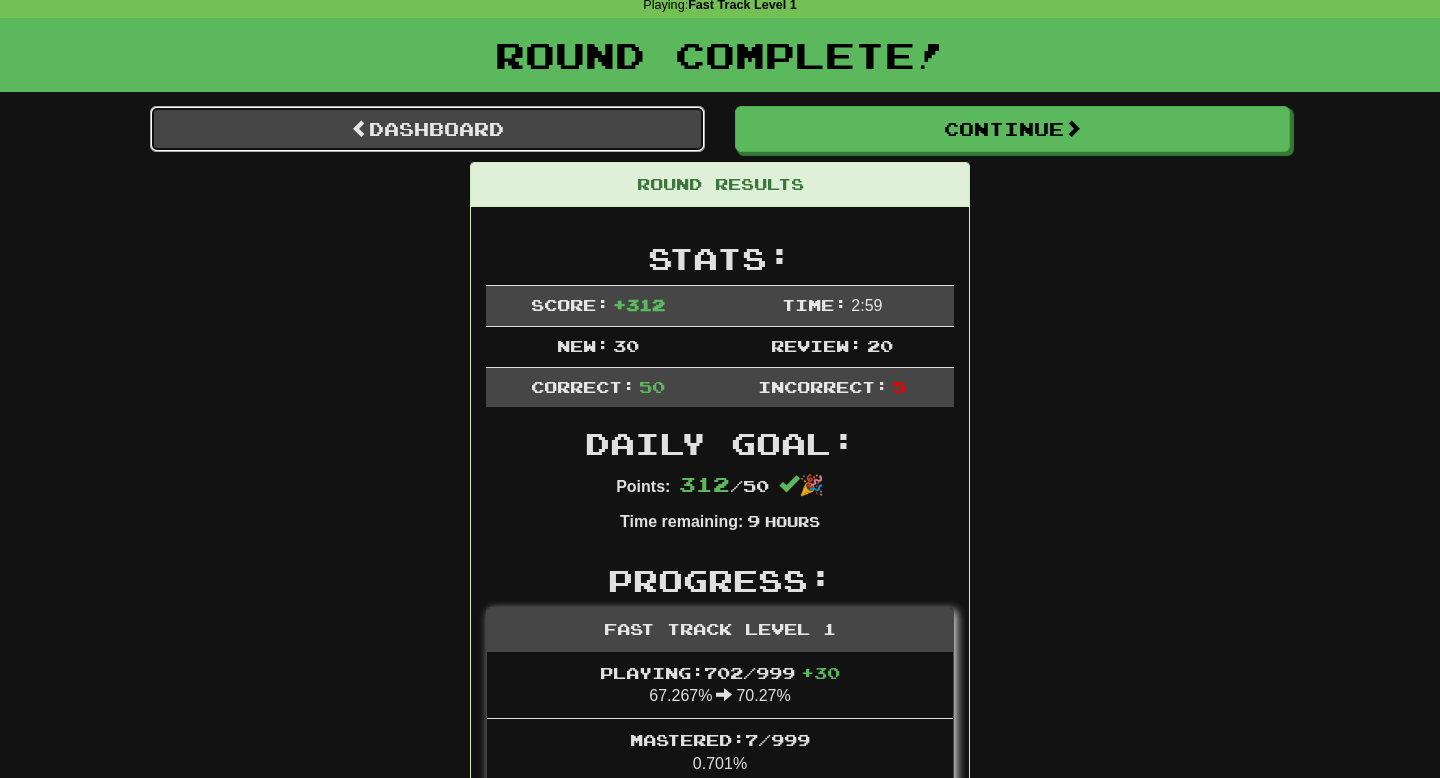 click on "Dashboard" at bounding box center (427, 129) 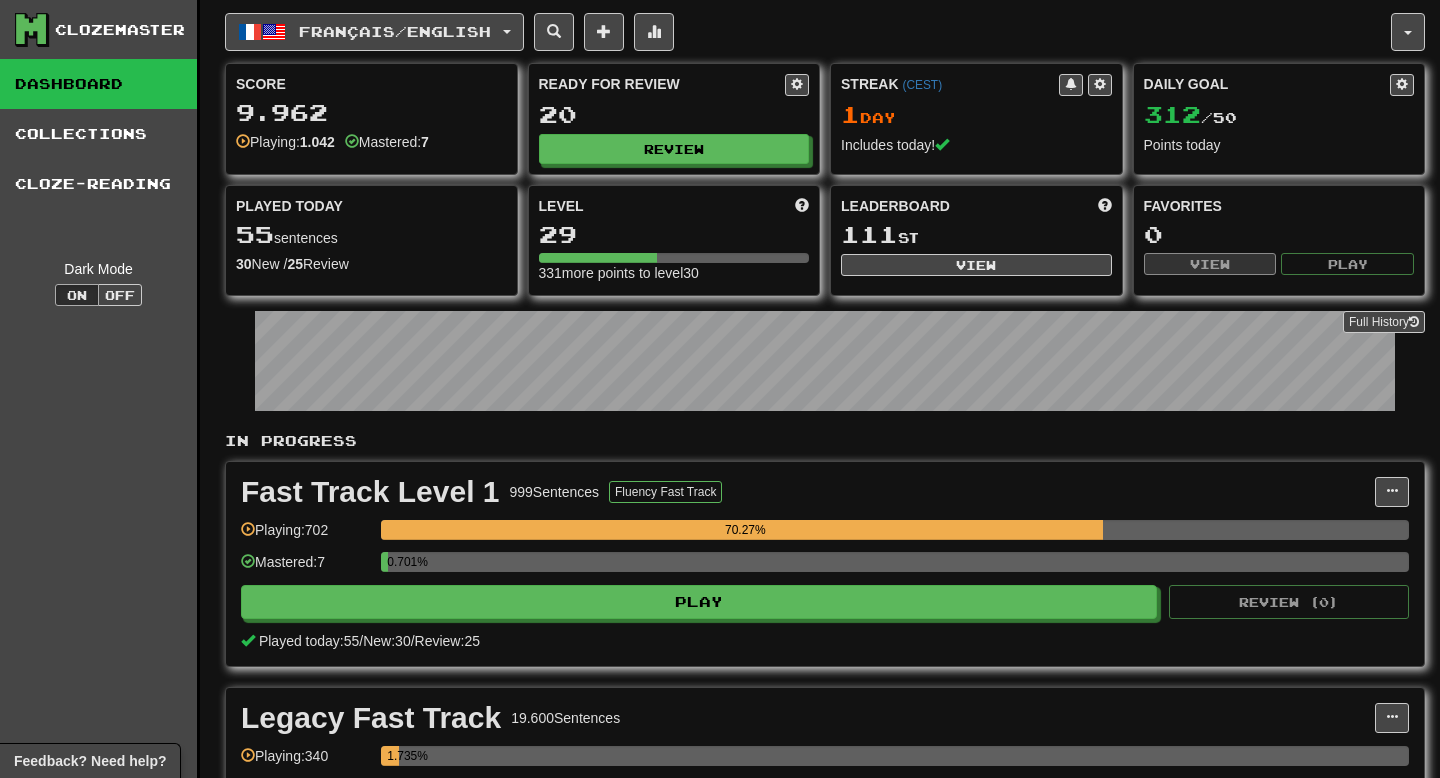 scroll, scrollTop: 0, scrollLeft: 0, axis: both 